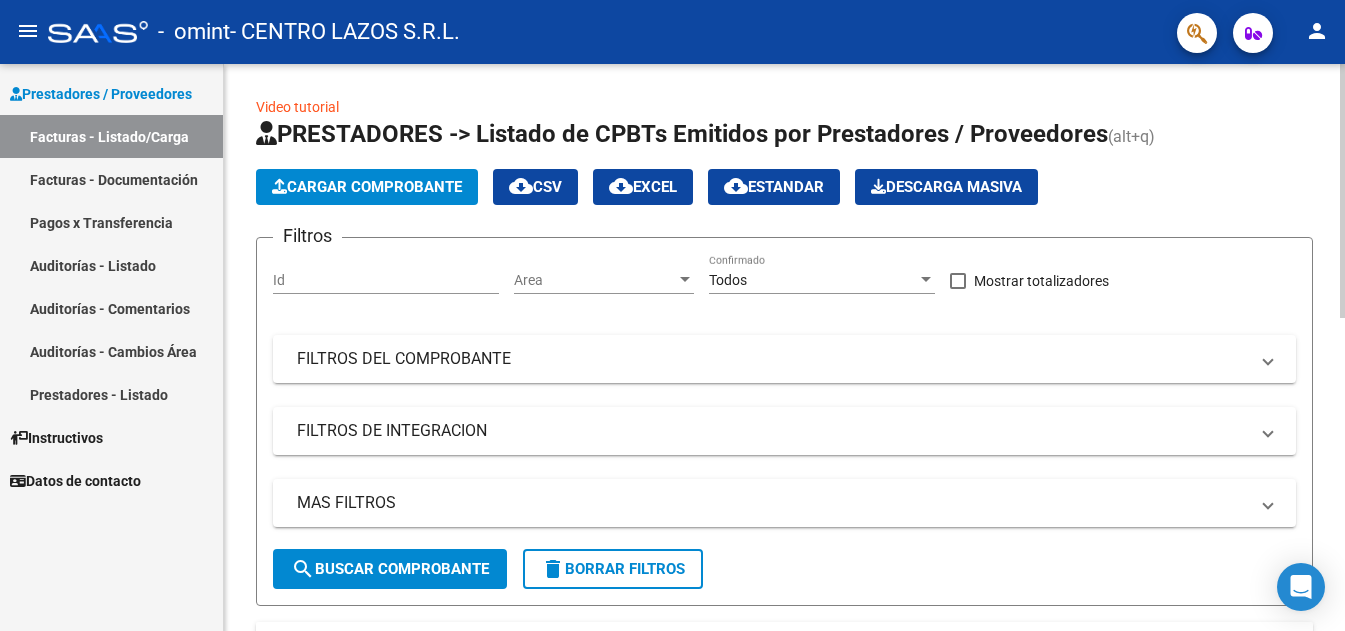 scroll, scrollTop: 0, scrollLeft: 0, axis: both 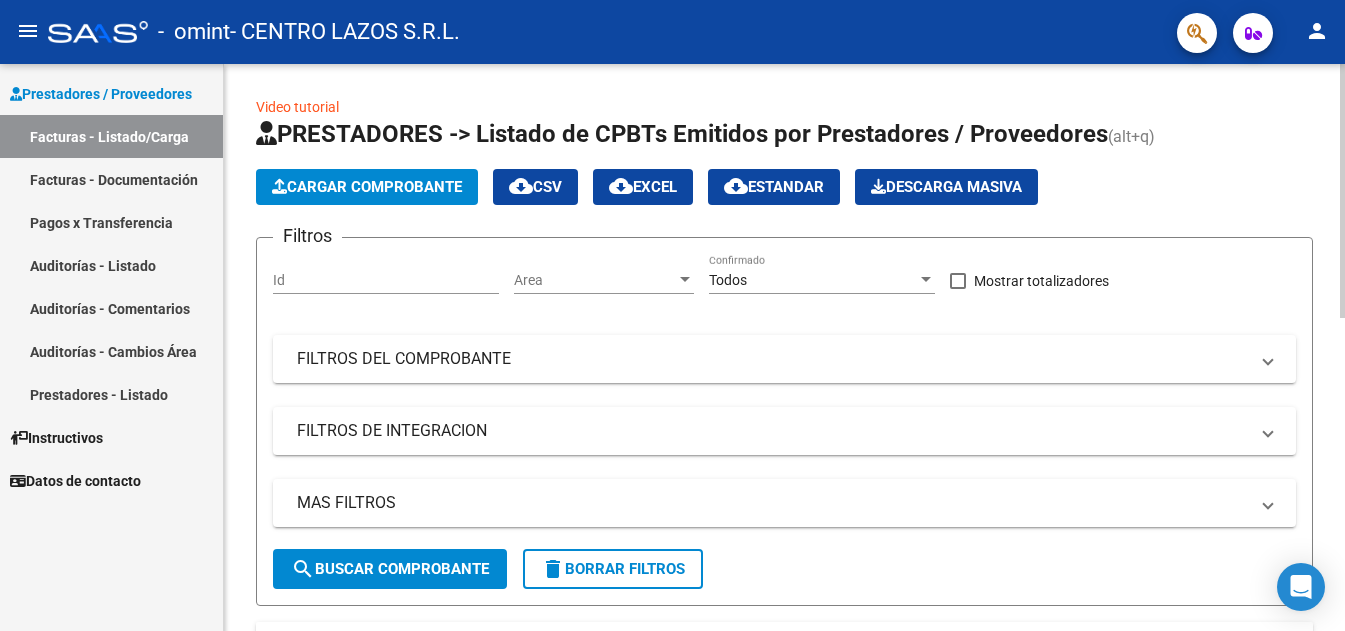 click on "Cargar Comprobante" 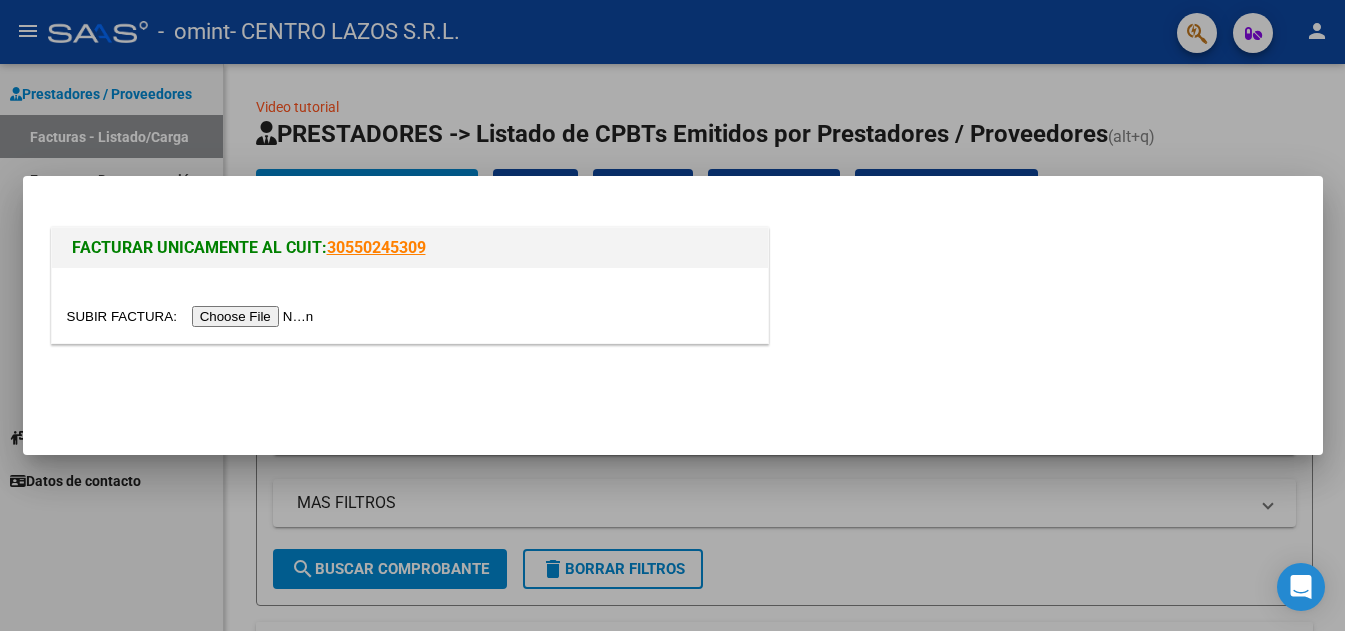 click at bounding box center [193, 316] 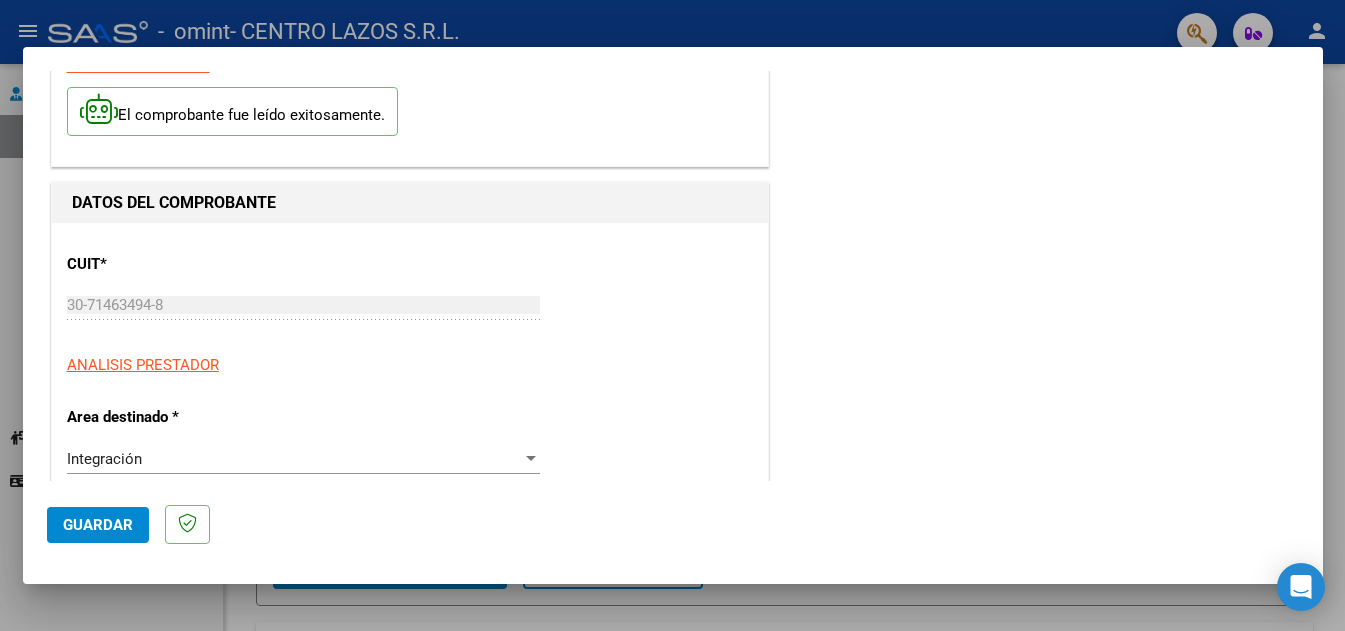 scroll, scrollTop: 200, scrollLeft: 0, axis: vertical 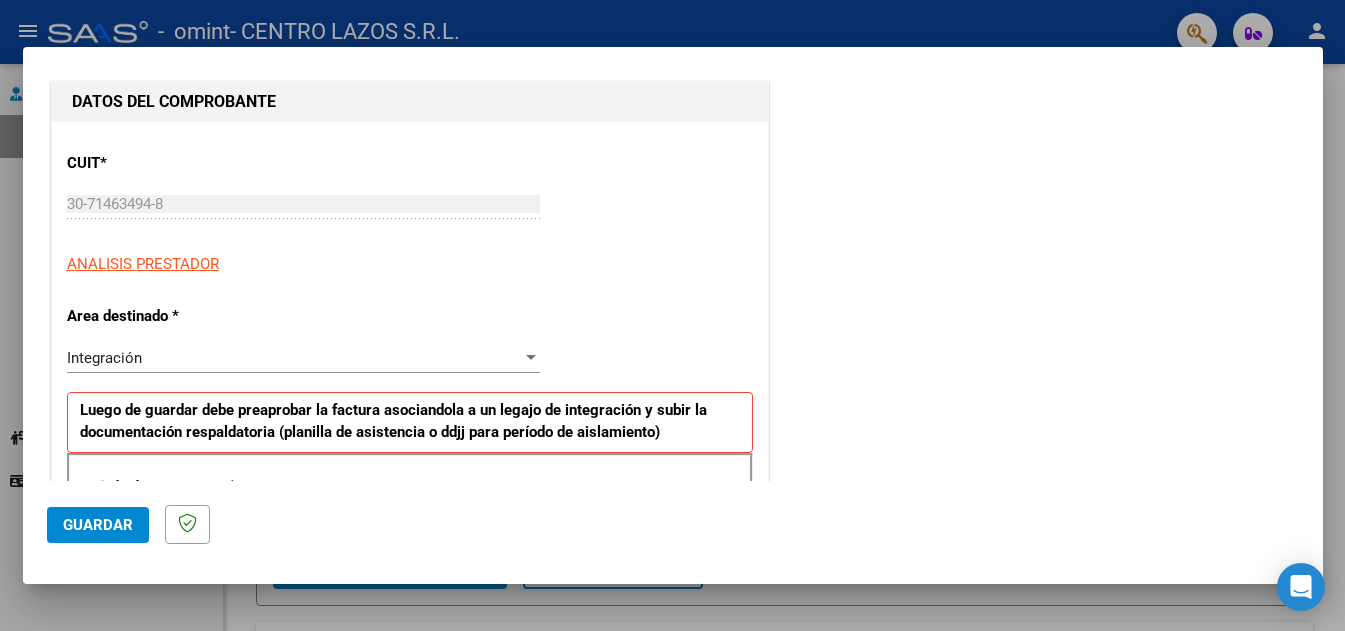 click on "Integración" at bounding box center (294, 358) 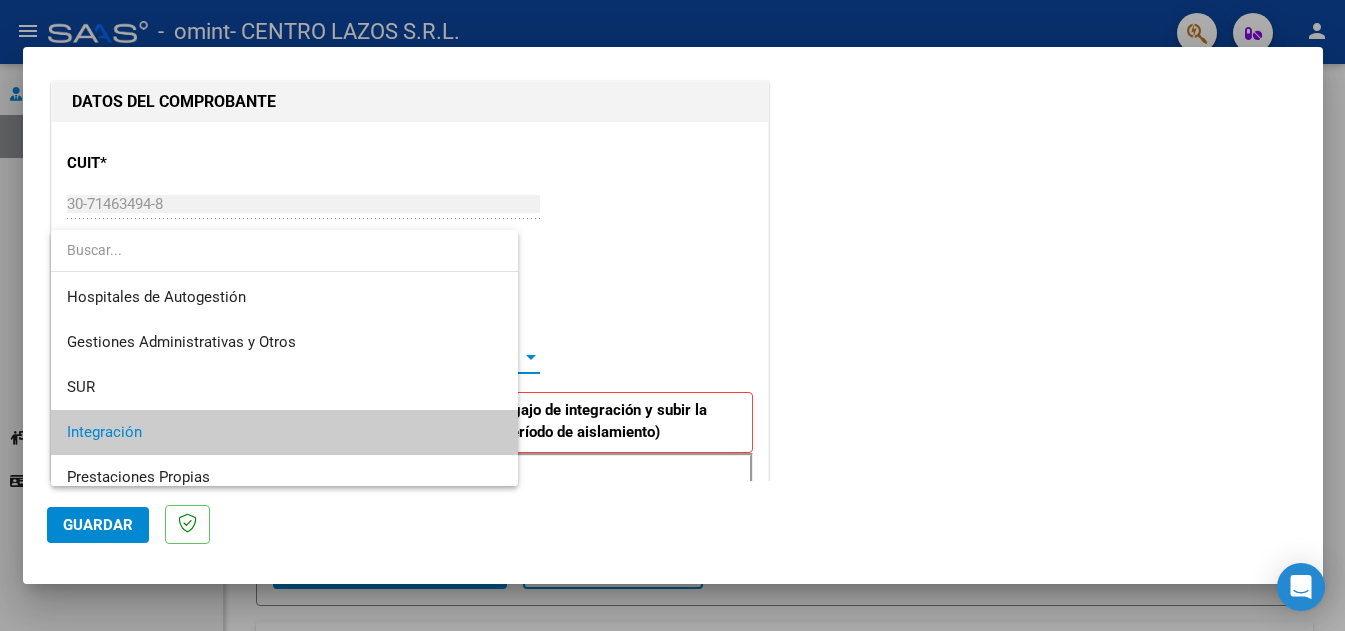 scroll, scrollTop: 75, scrollLeft: 0, axis: vertical 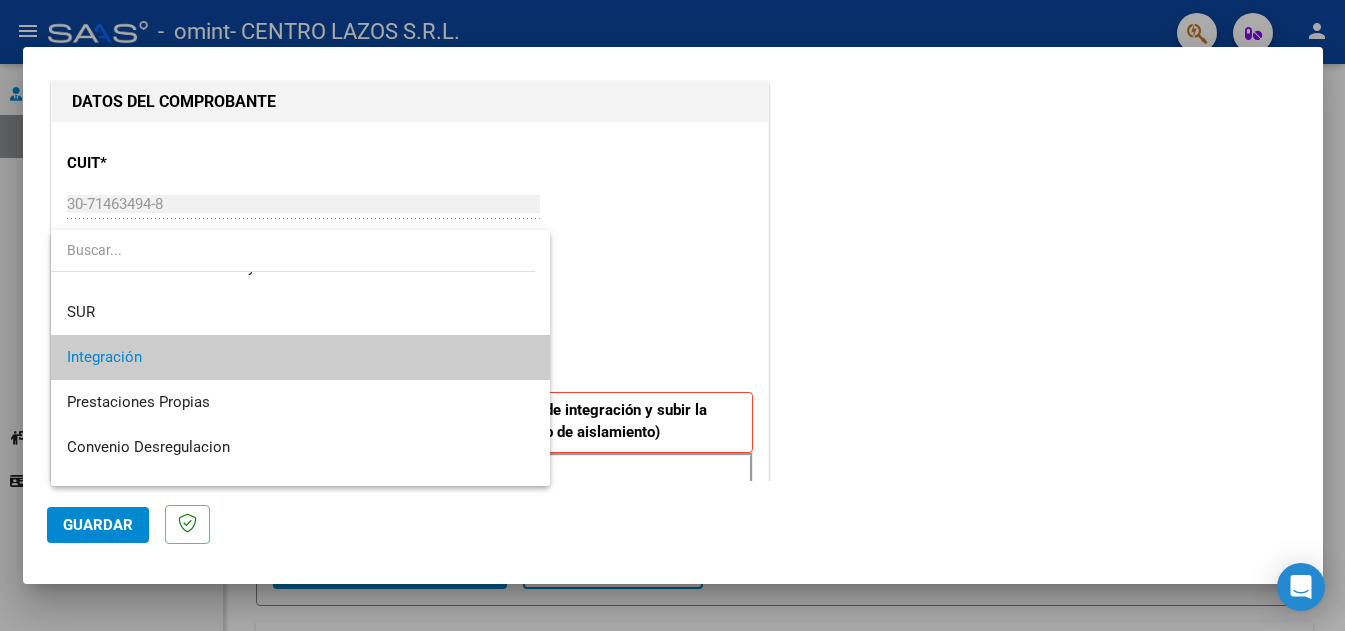 click on "Integración" at bounding box center [300, 357] 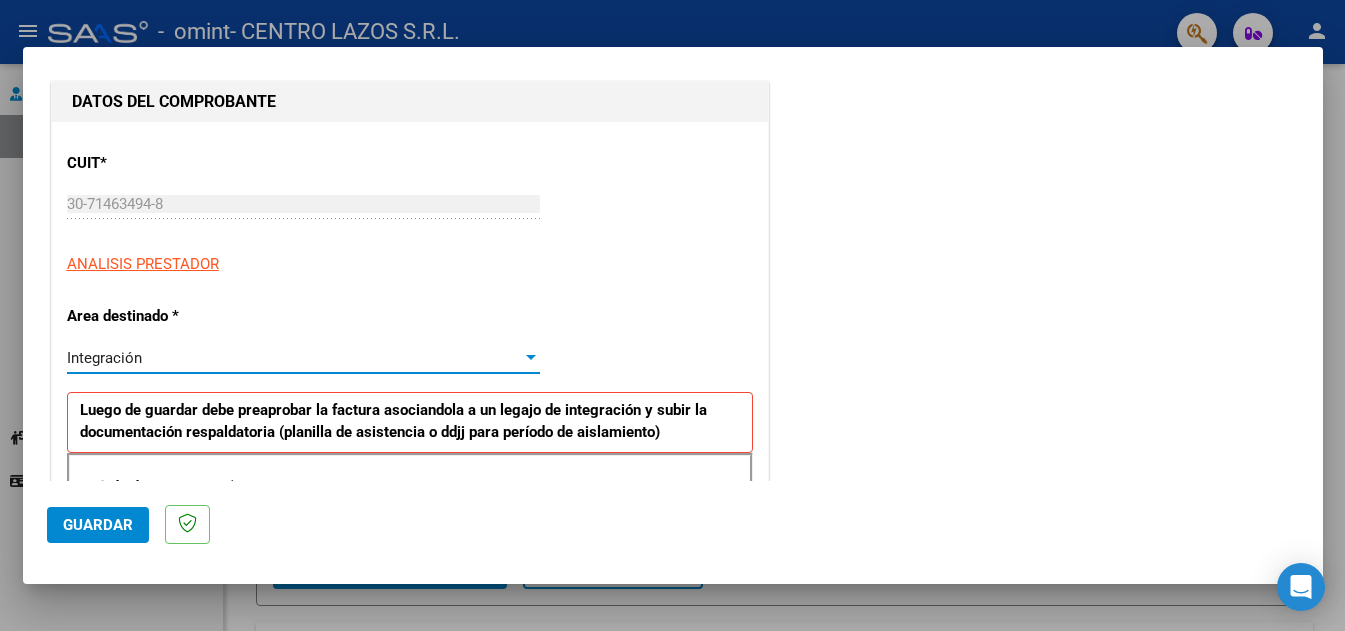 scroll, scrollTop: 400, scrollLeft: 0, axis: vertical 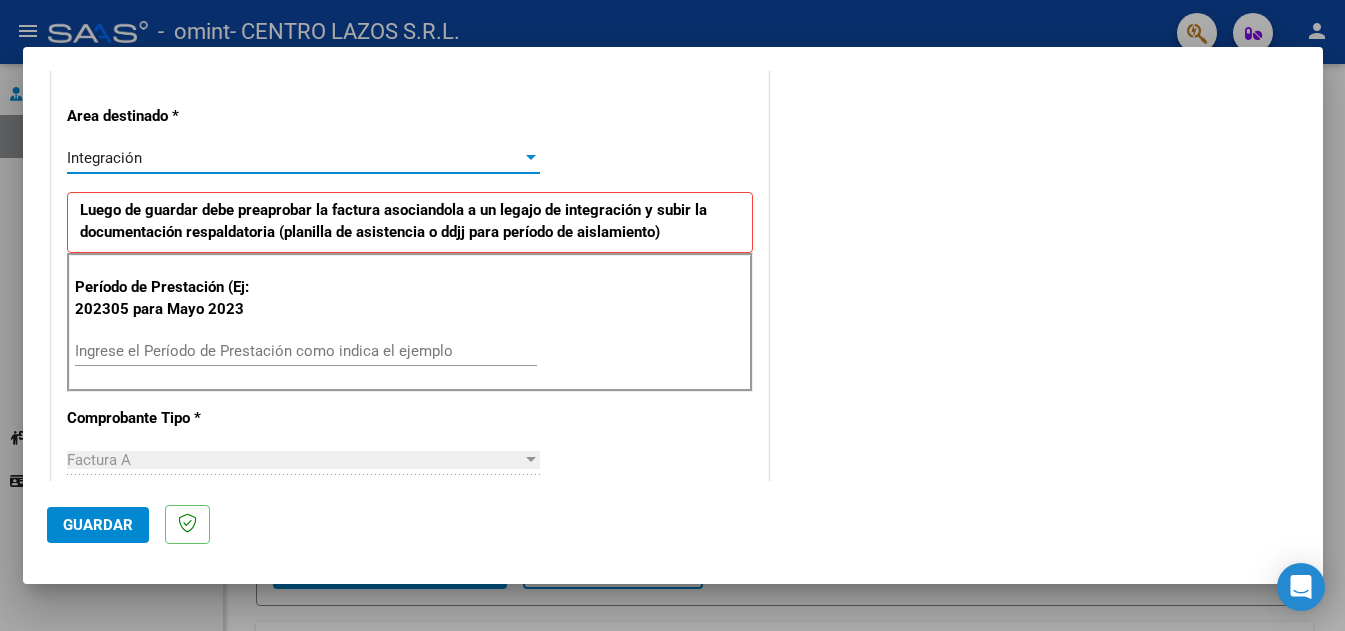 click on "Ingrese el Período de Prestación como indica el ejemplo" at bounding box center (306, 351) 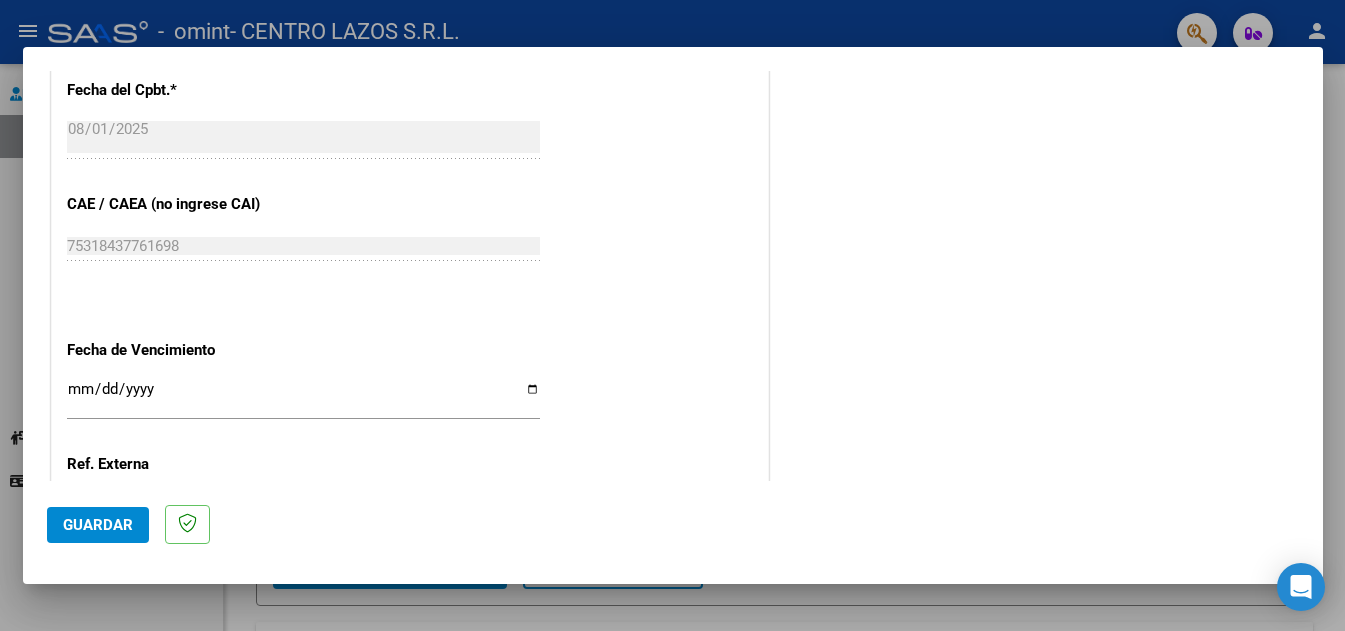scroll, scrollTop: 1200, scrollLeft: 0, axis: vertical 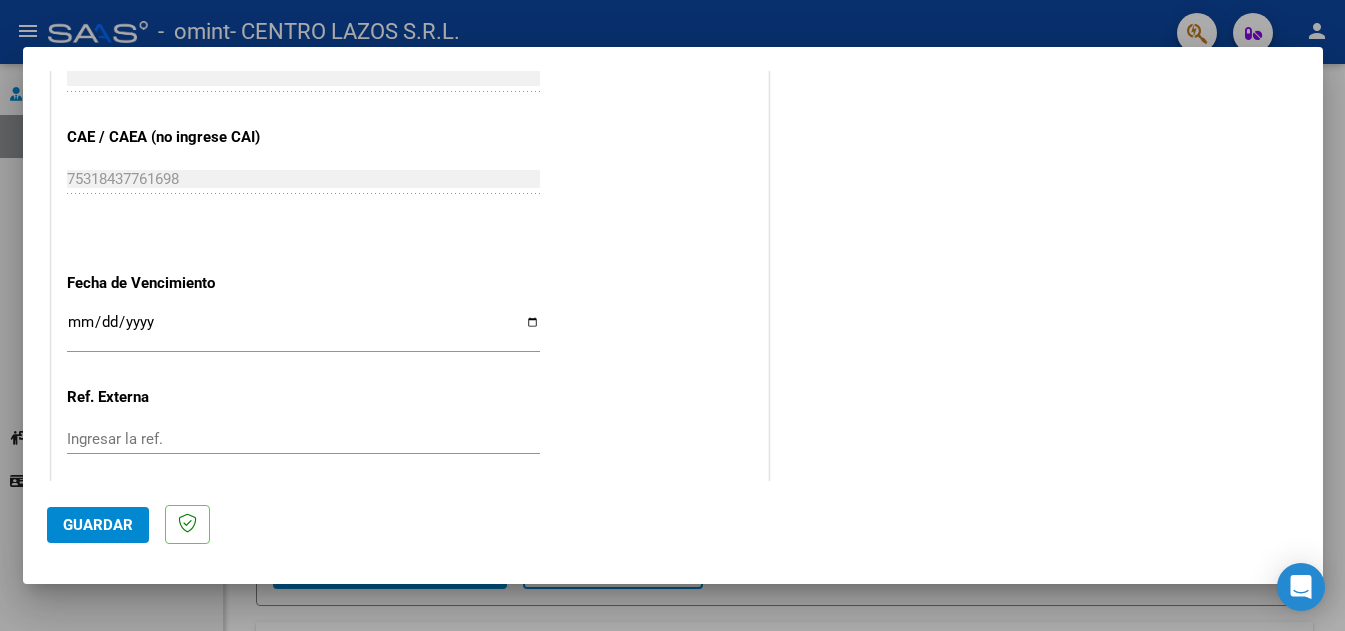 type on "202507" 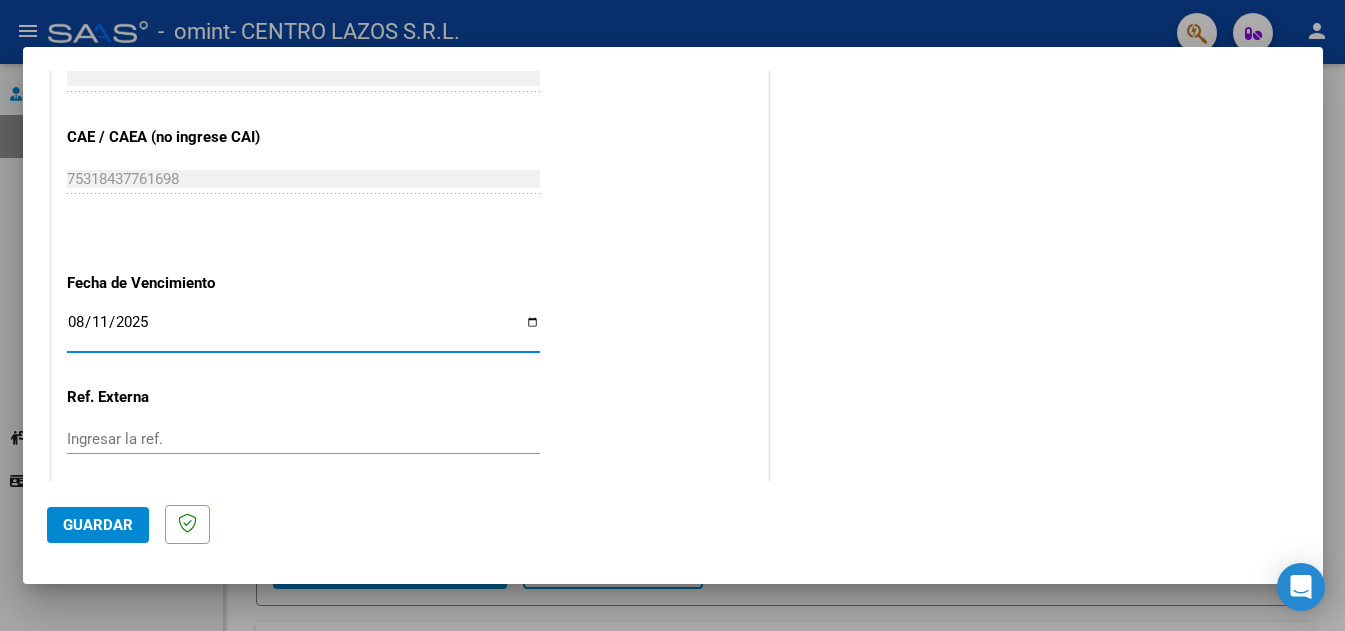 type on "2025-08-11" 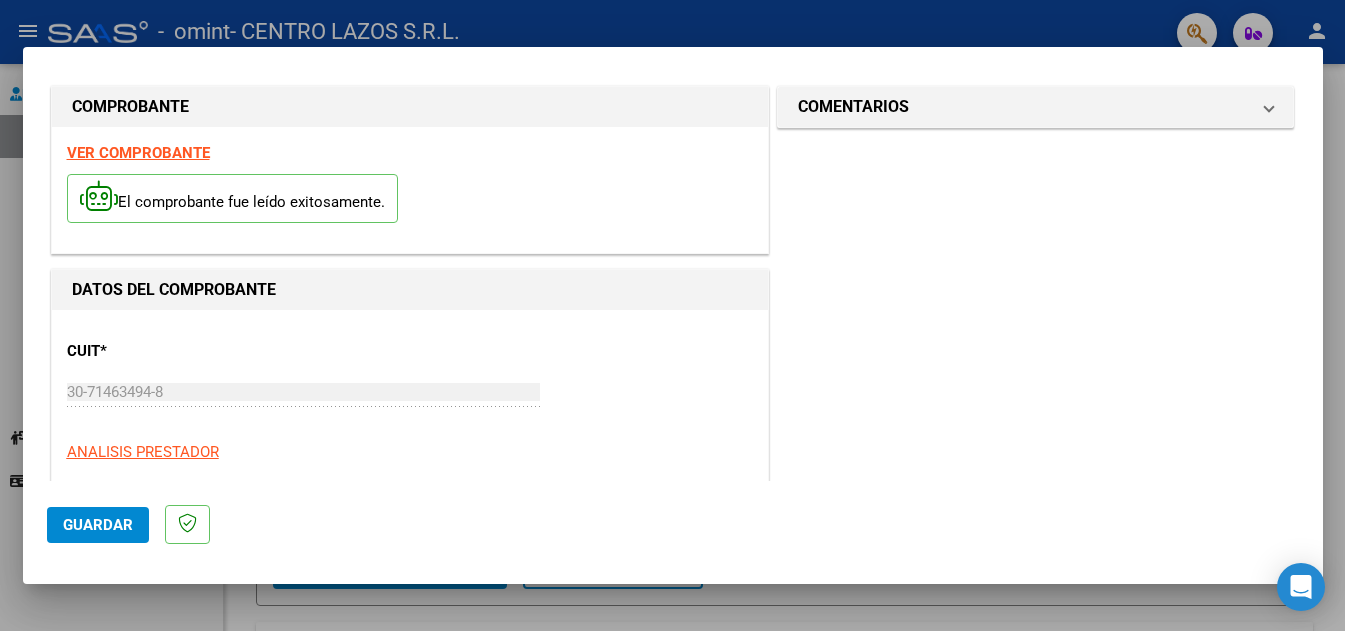 scroll, scrollTop: 0, scrollLeft: 0, axis: both 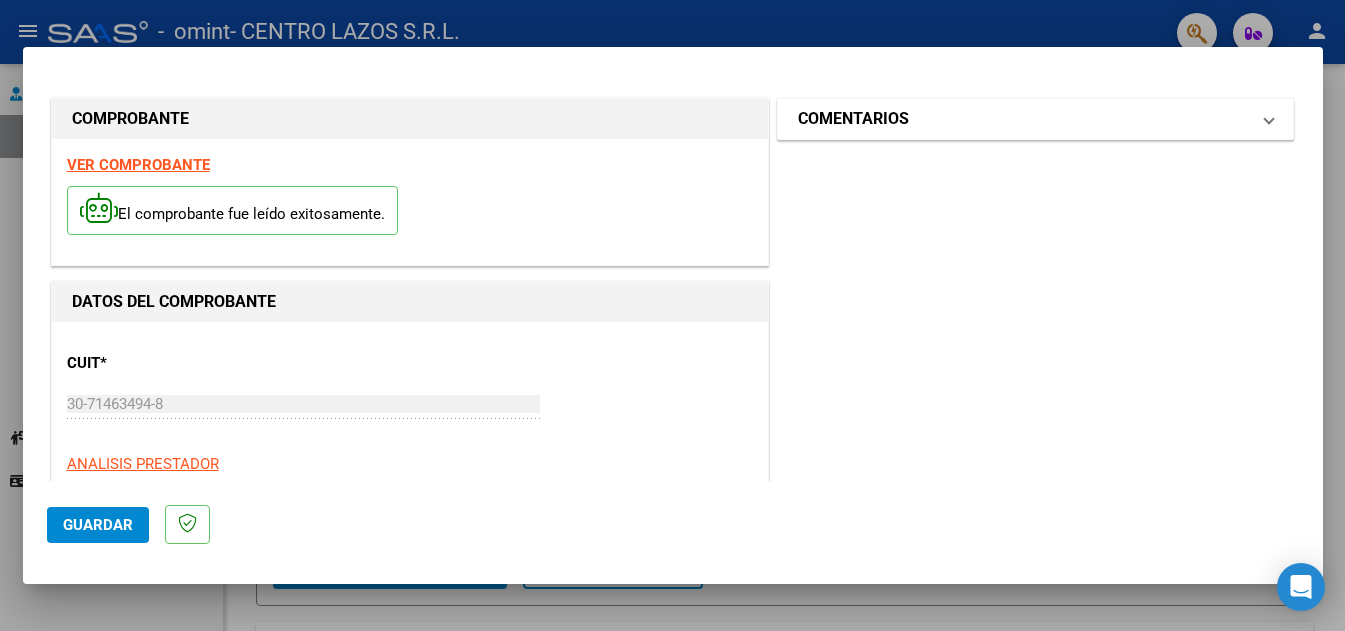 click on "COMENTARIOS" at bounding box center (853, 119) 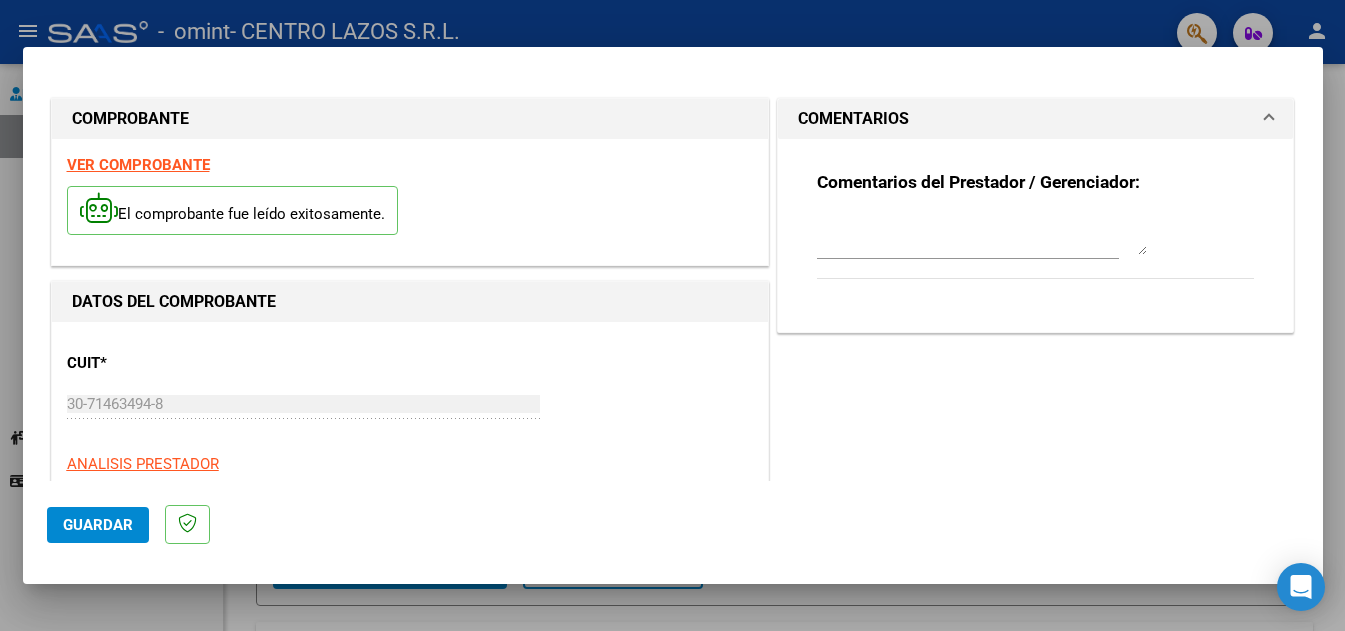 click at bounding box center (982, 235) 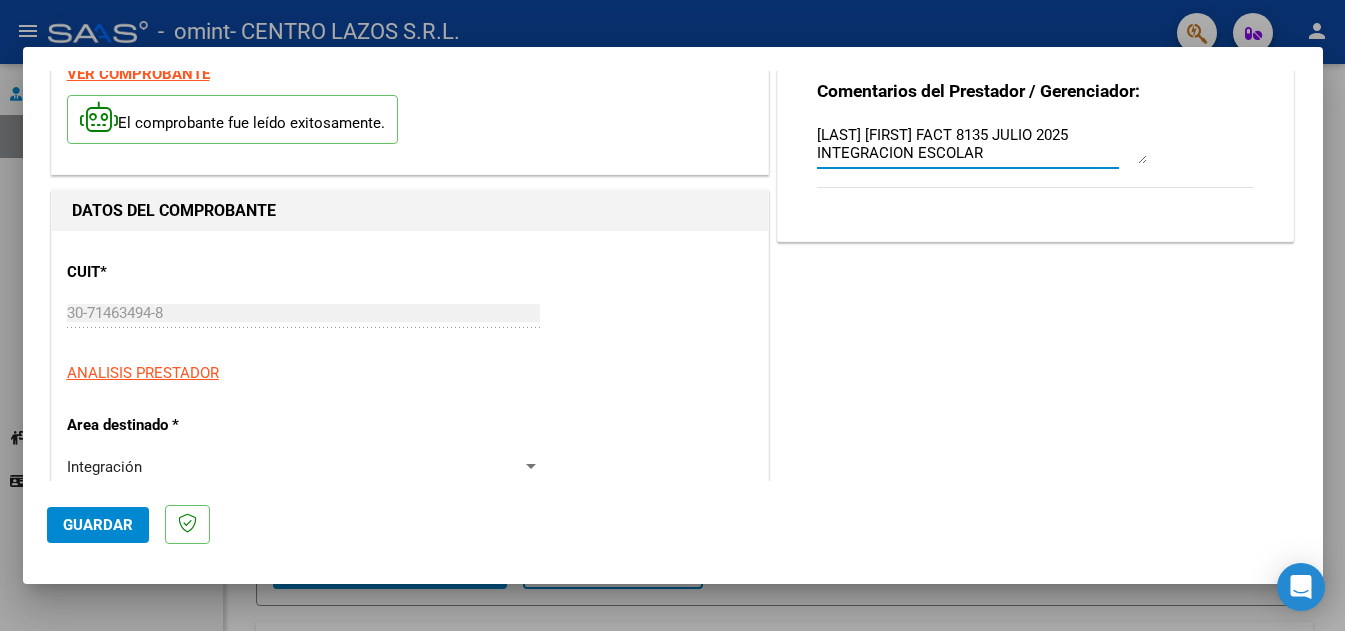 scroll, scrollTop: 100, scrollLeft: 0, axis: vertical 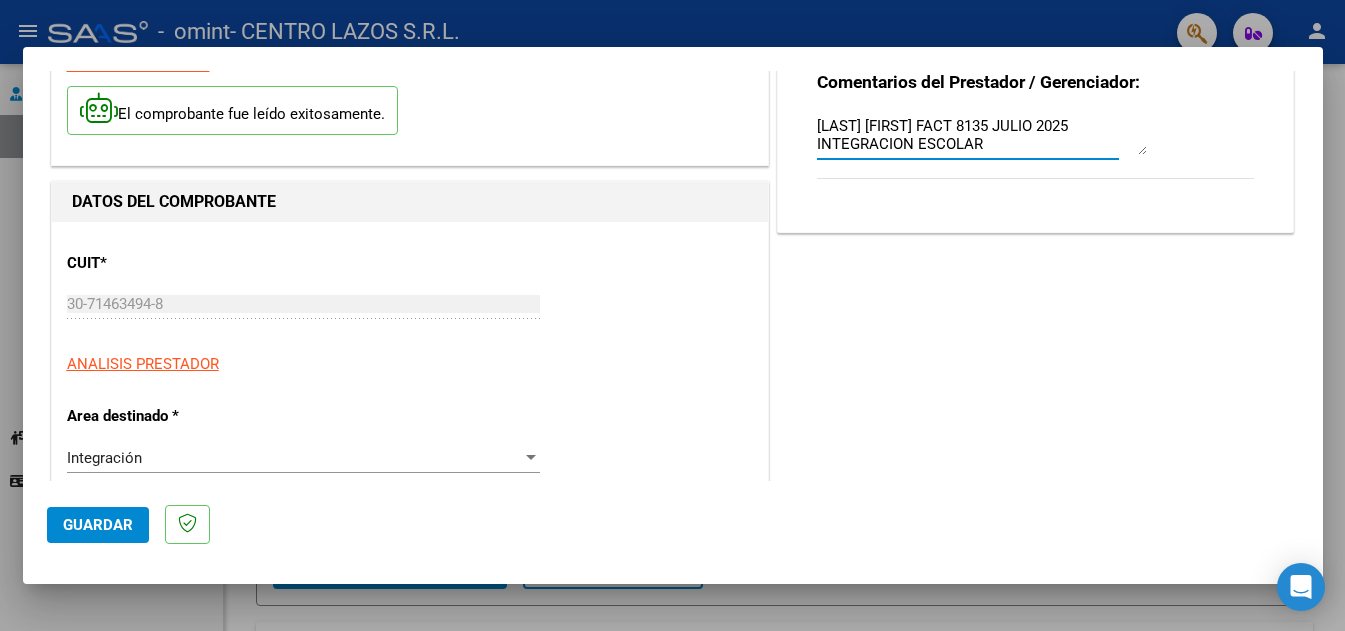type on "[LAST] [FIRST] FACT 8135 JULIO 2025 INTEGRACION ESCOLAR" 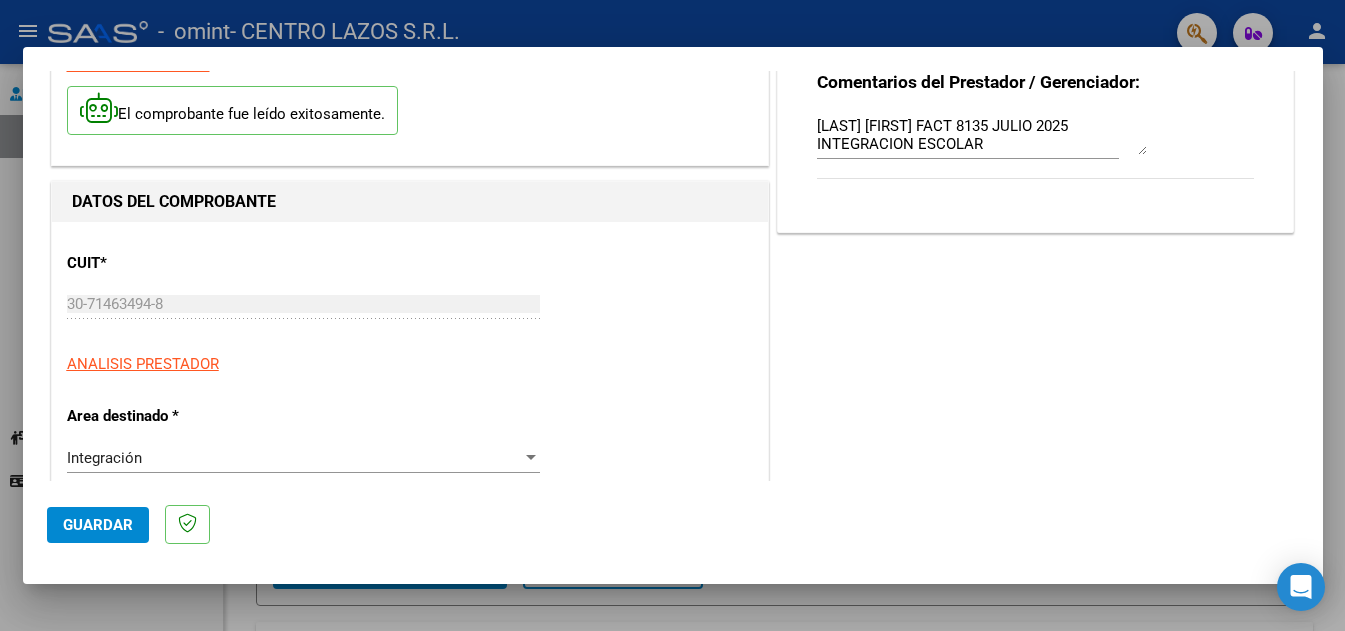 click on "Guardar" 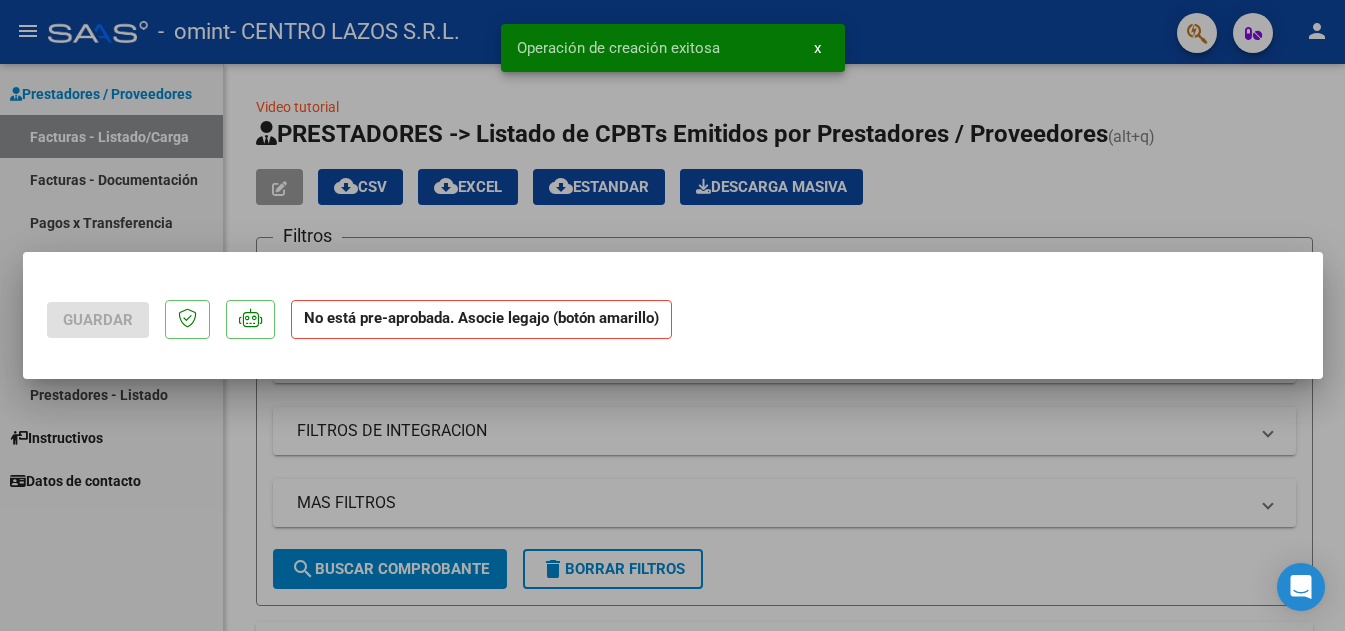 scroll, scrollTop: 0, scrollLeft: 0, axis: both 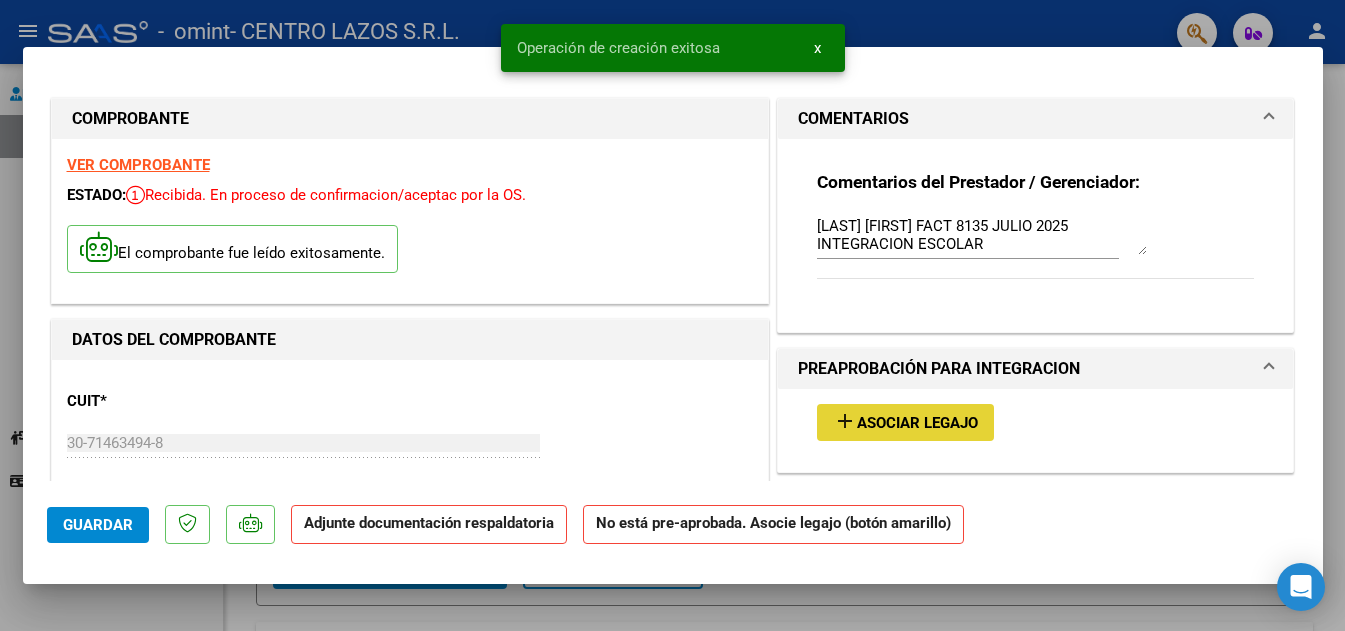 click on "Asociar Legajo" at bounding box center [917, 423] 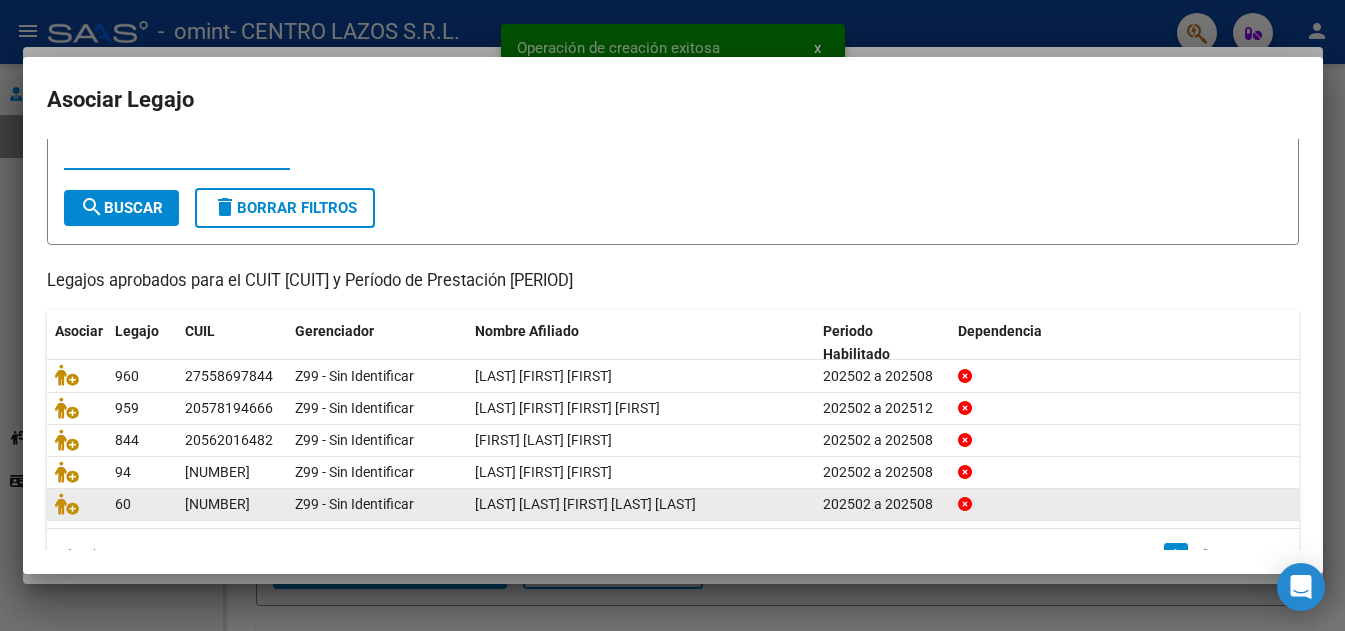 scroll, scrollTop: 100, scrollLeft: 0, axis: vertical 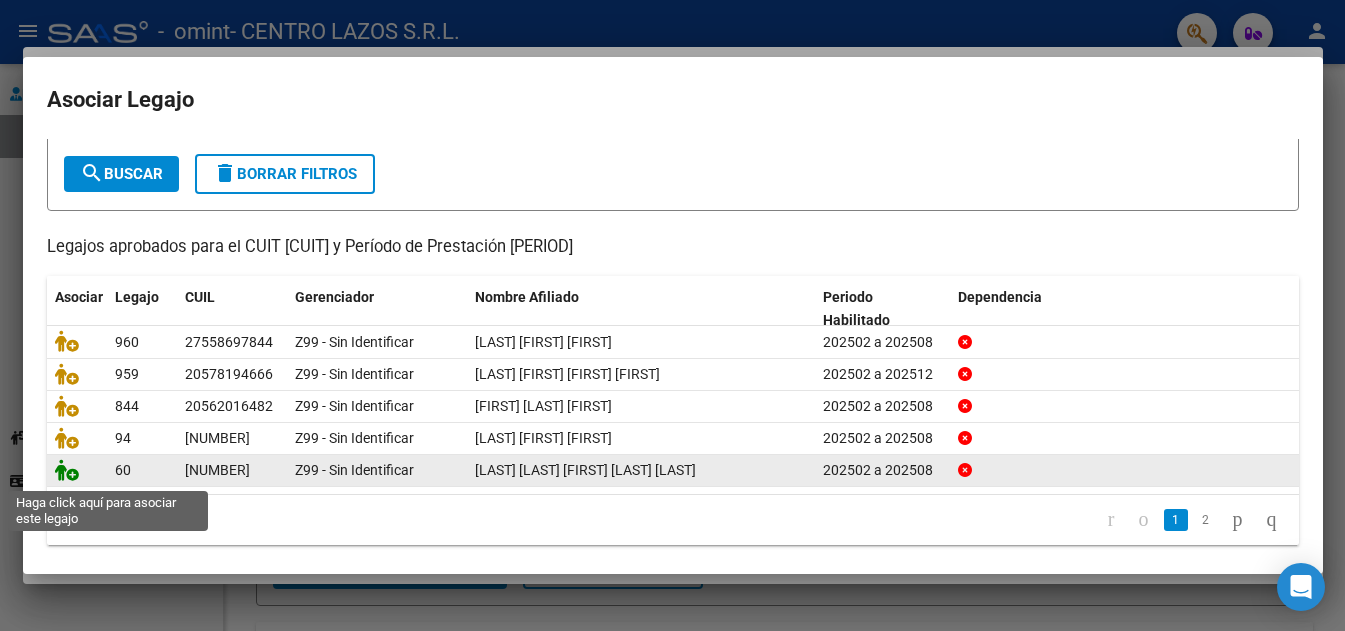 click 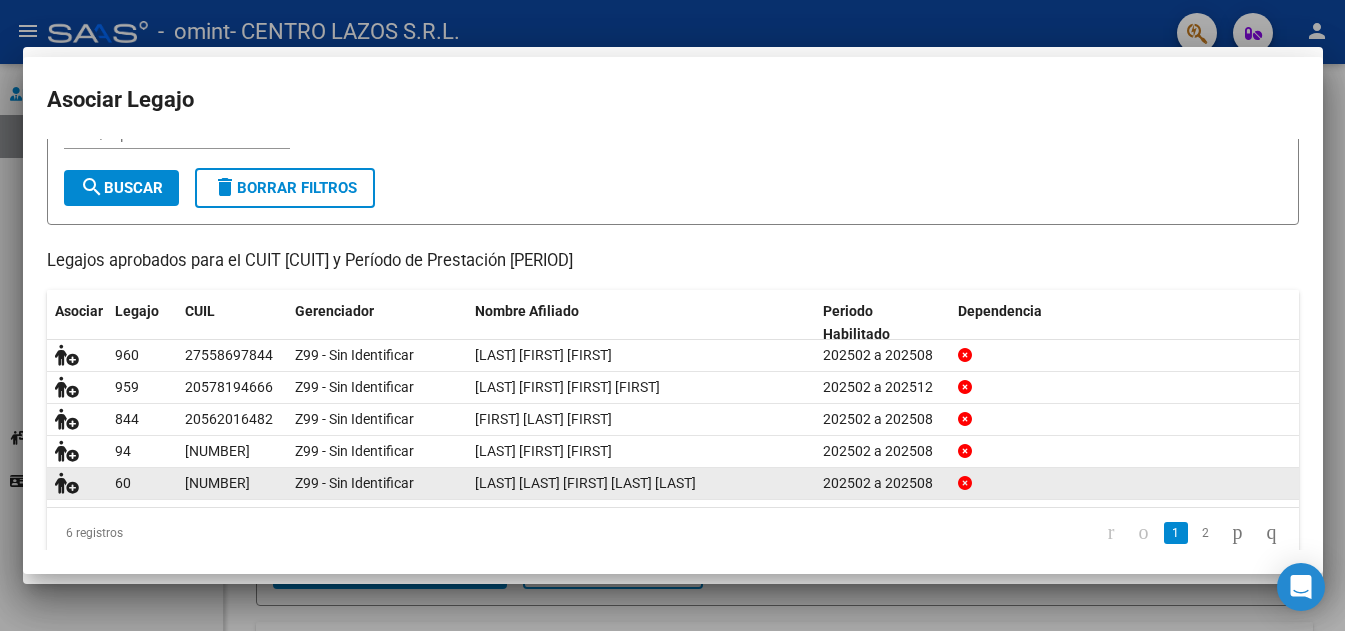 scroll, scrollTop: 113, scrollLeft: 0, axis: vertical 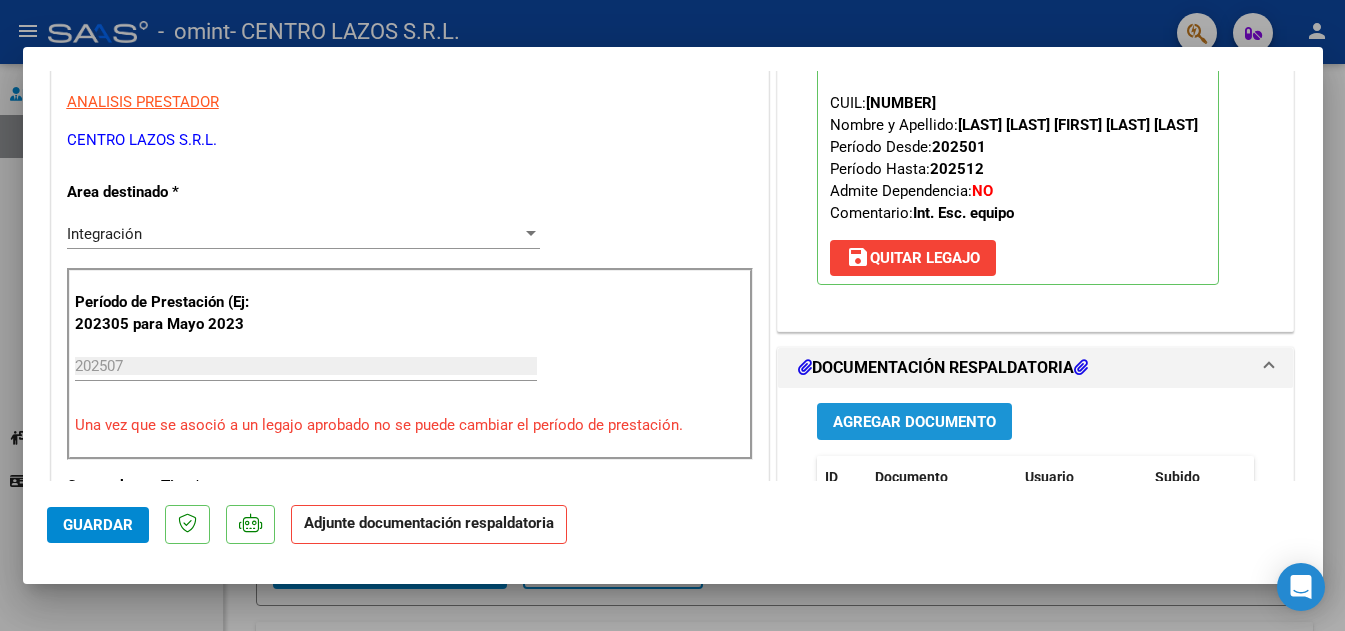 click on "Agregar Documento" at bounding box center [914, 422] 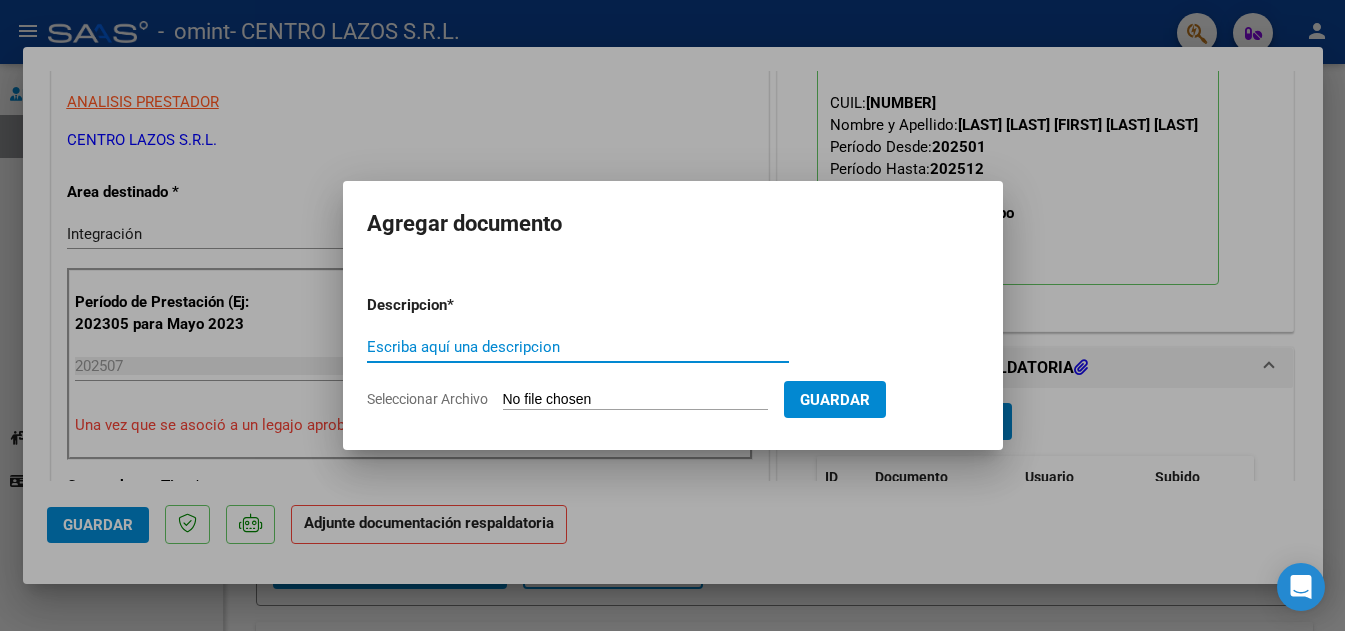 click on "Escriba aquí una descripcion" at bounding box center [578, 347] 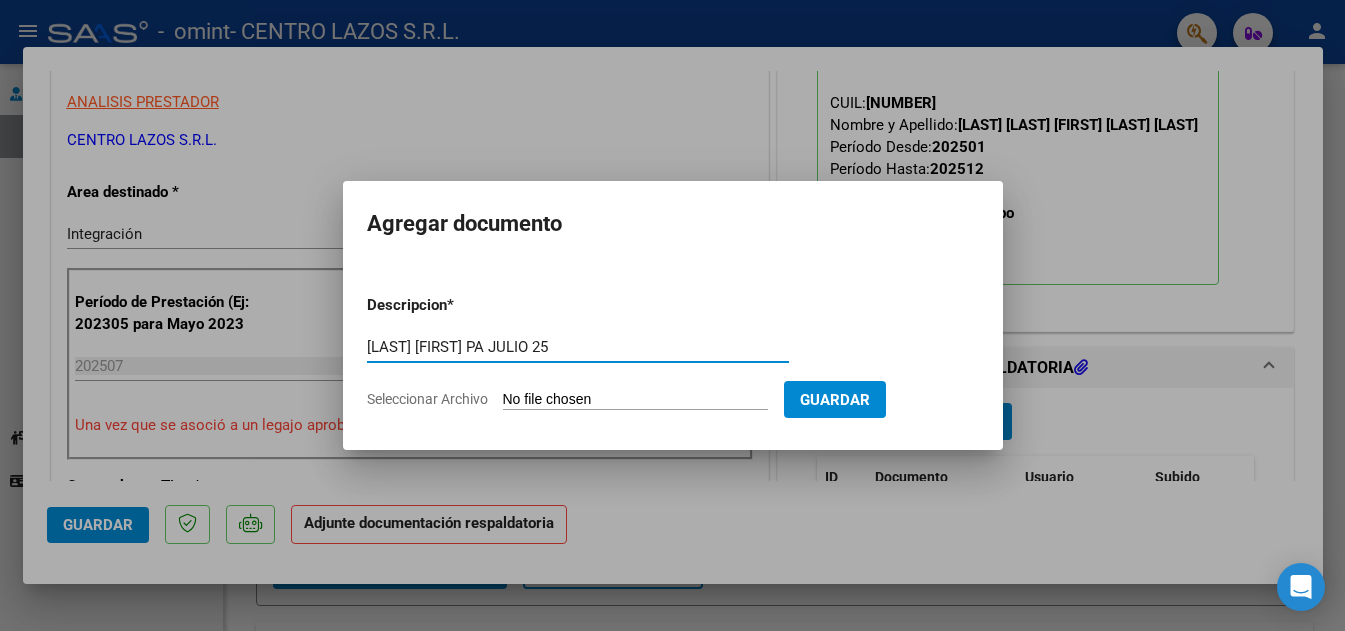 type on "[LAST] [FIRST] PA JULIO 25" 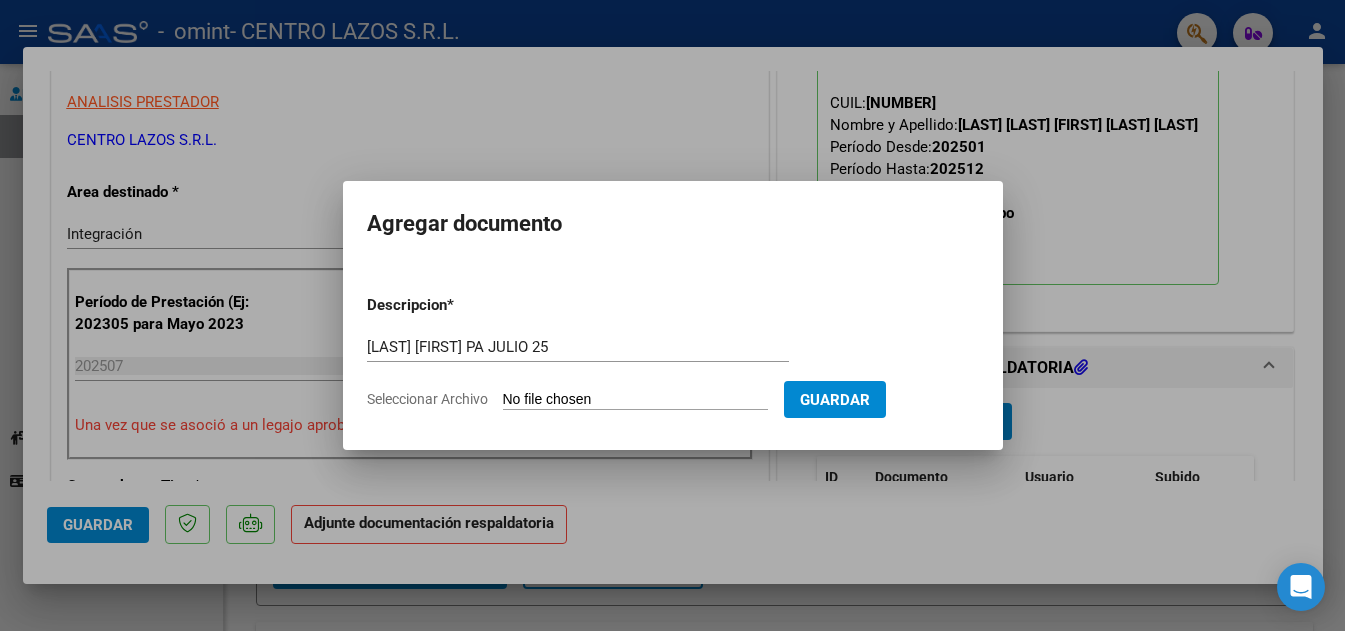 click on "Seleccionar Archivo" at bounding box center (635, 400) 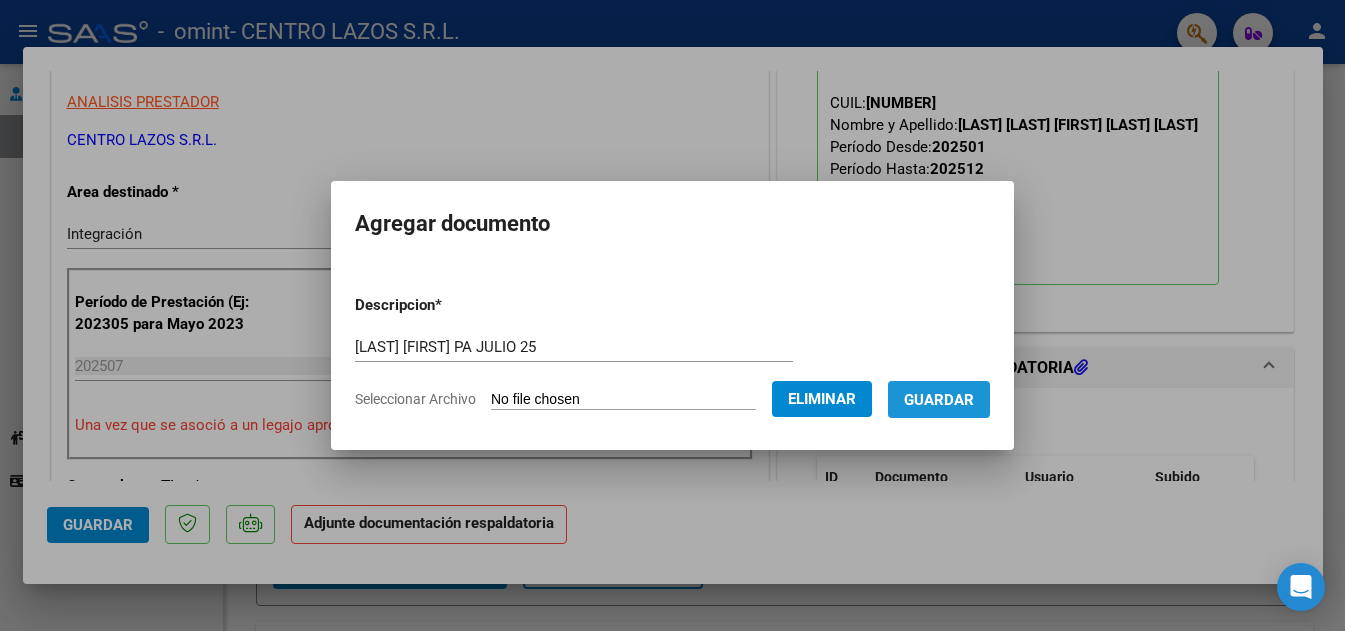click on "Guardar" at bounding box center [939, 400] 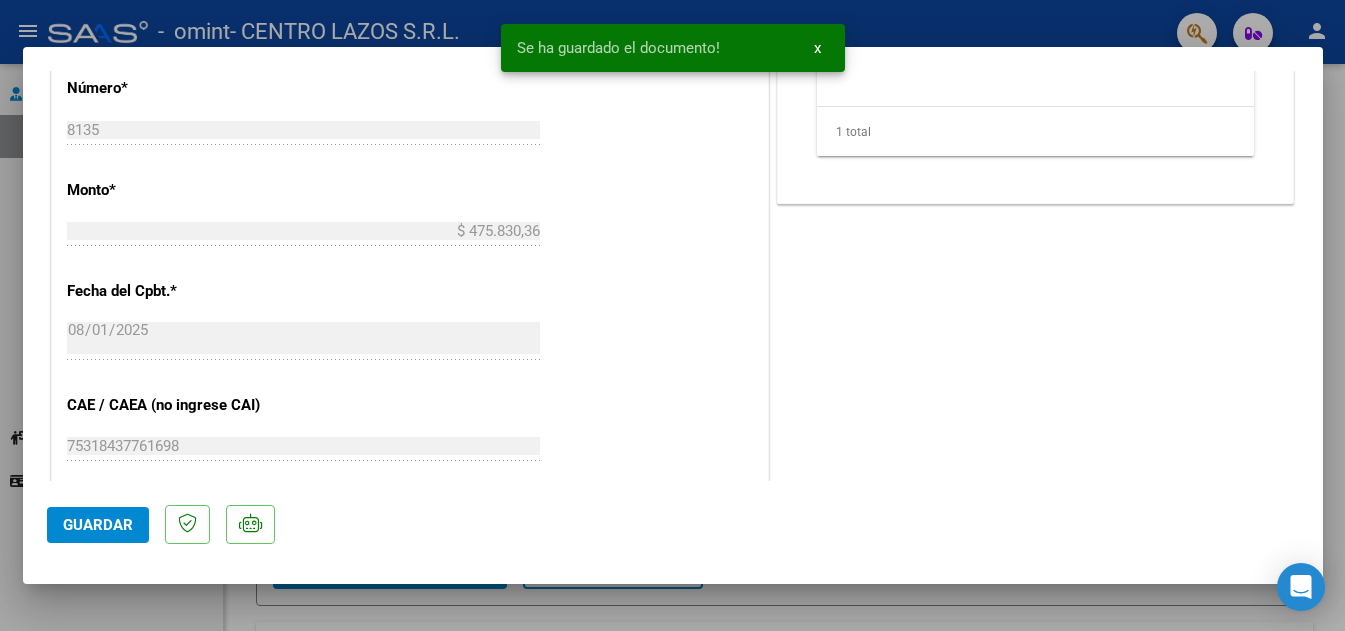 scroll, scrollTop: 600, scrollLeft: 0, axis: vertical 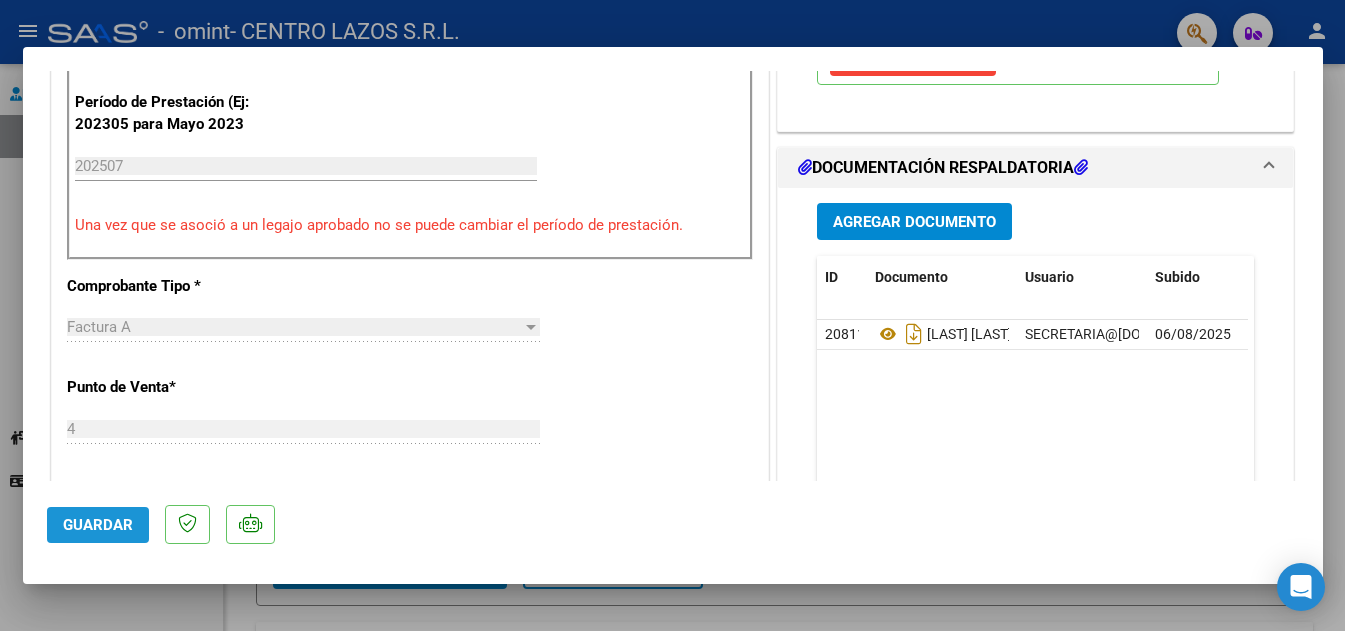 click on "Guardar" 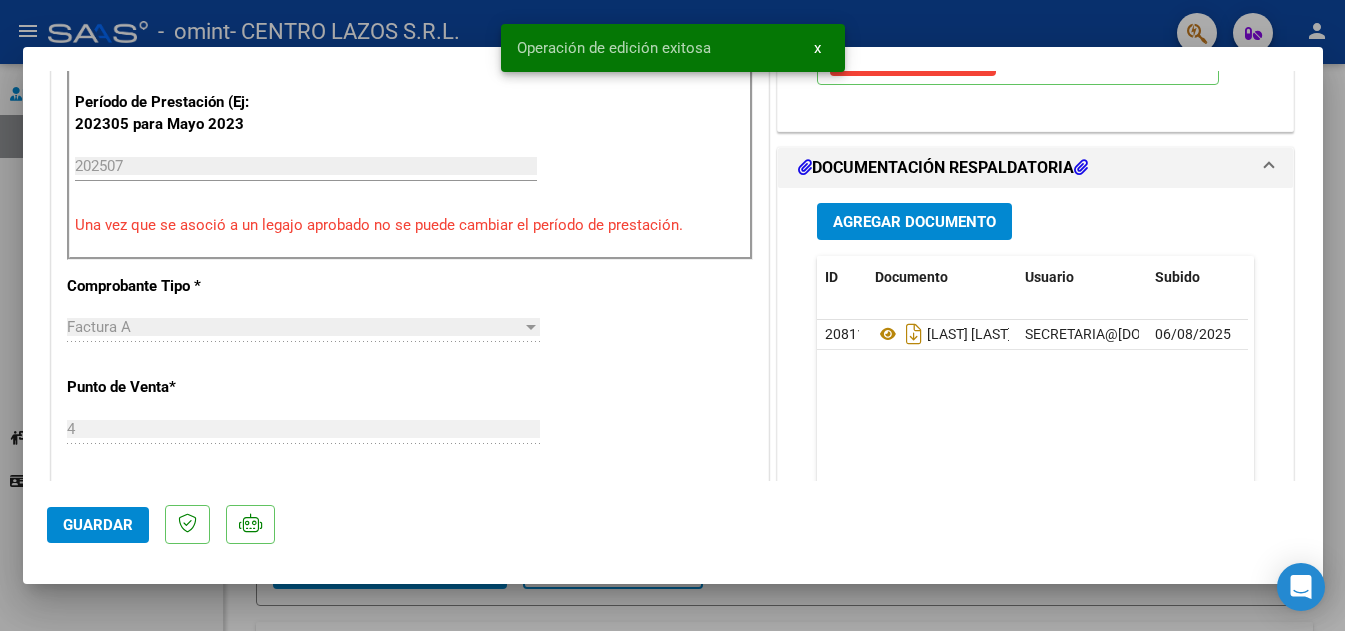 click on "Guardar" 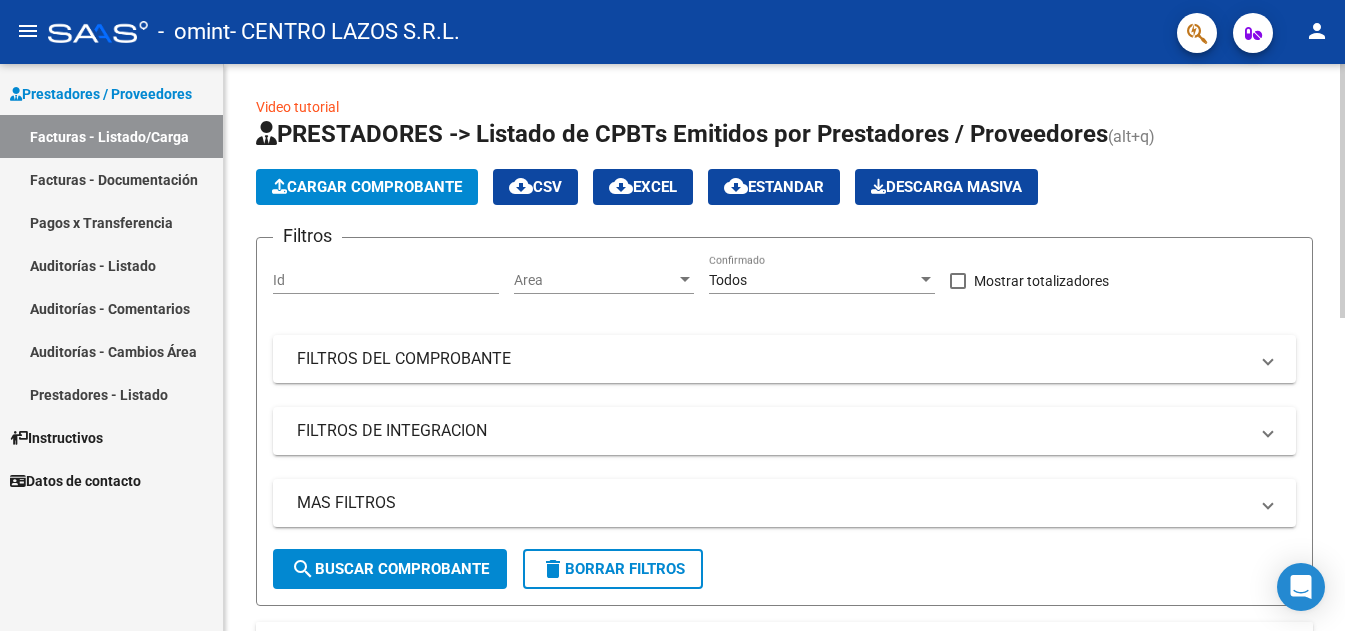 click on "Cargar Comprobante" 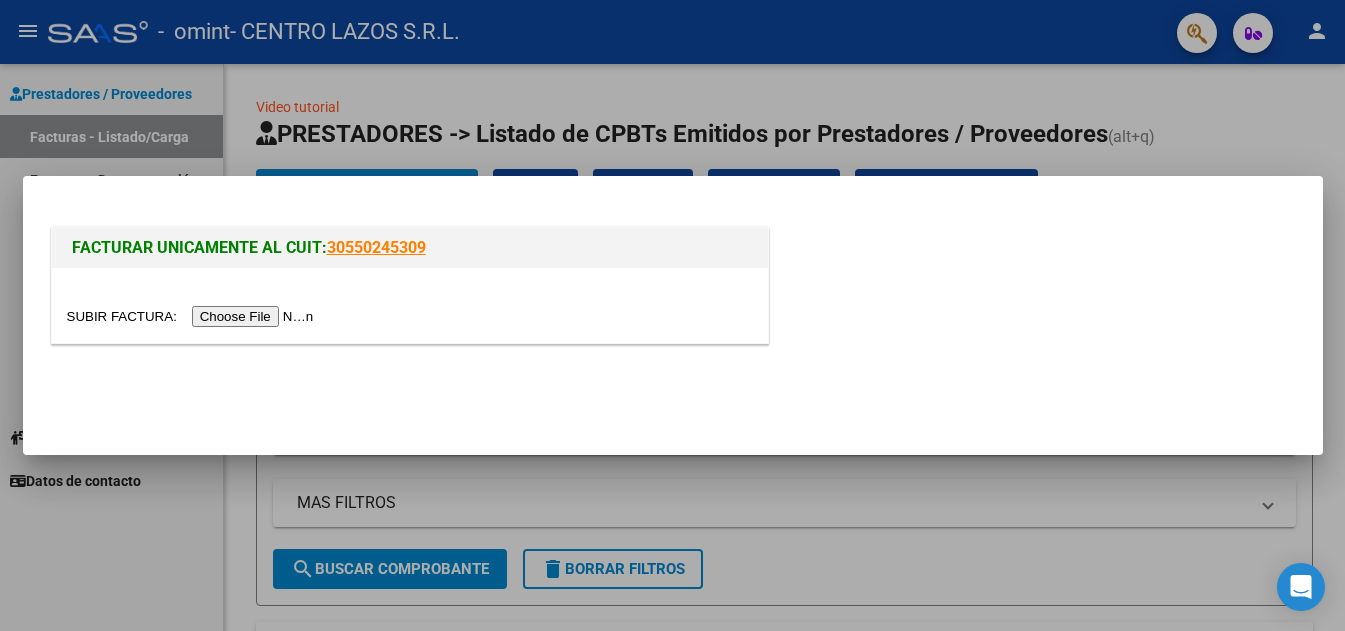 click at bounding box center (193, 316) 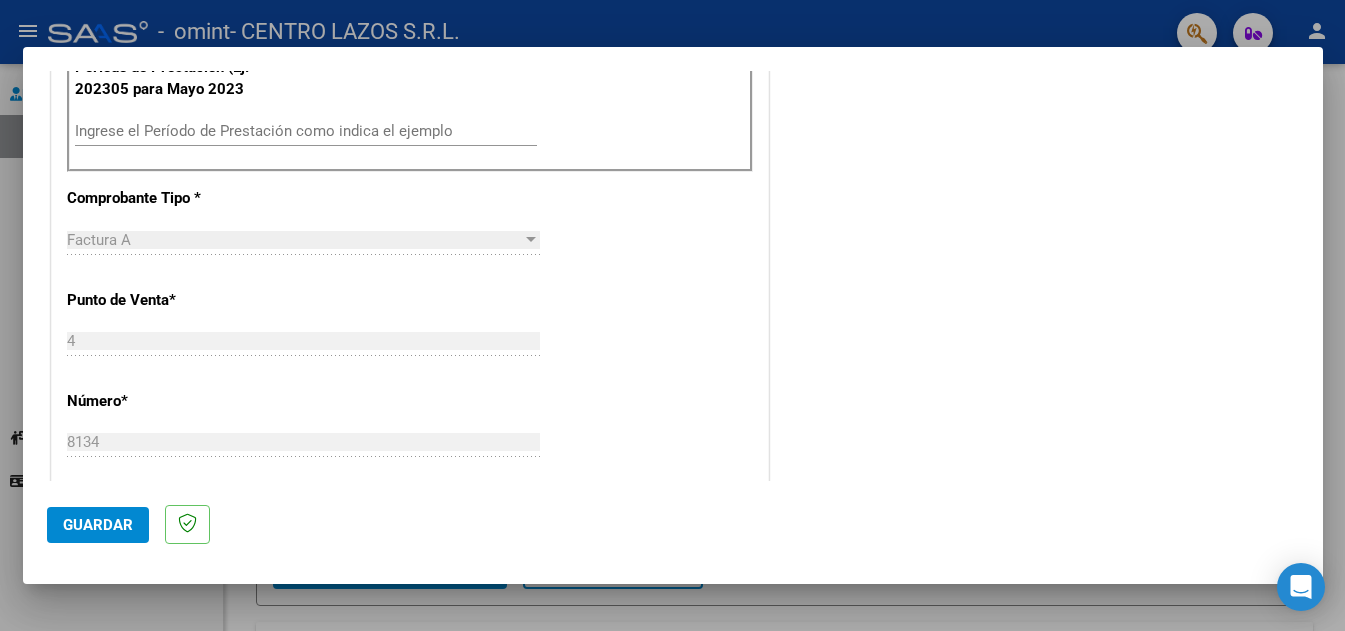 scroll, scrollTop: 600, scrollLeft: 0, axis: vertical 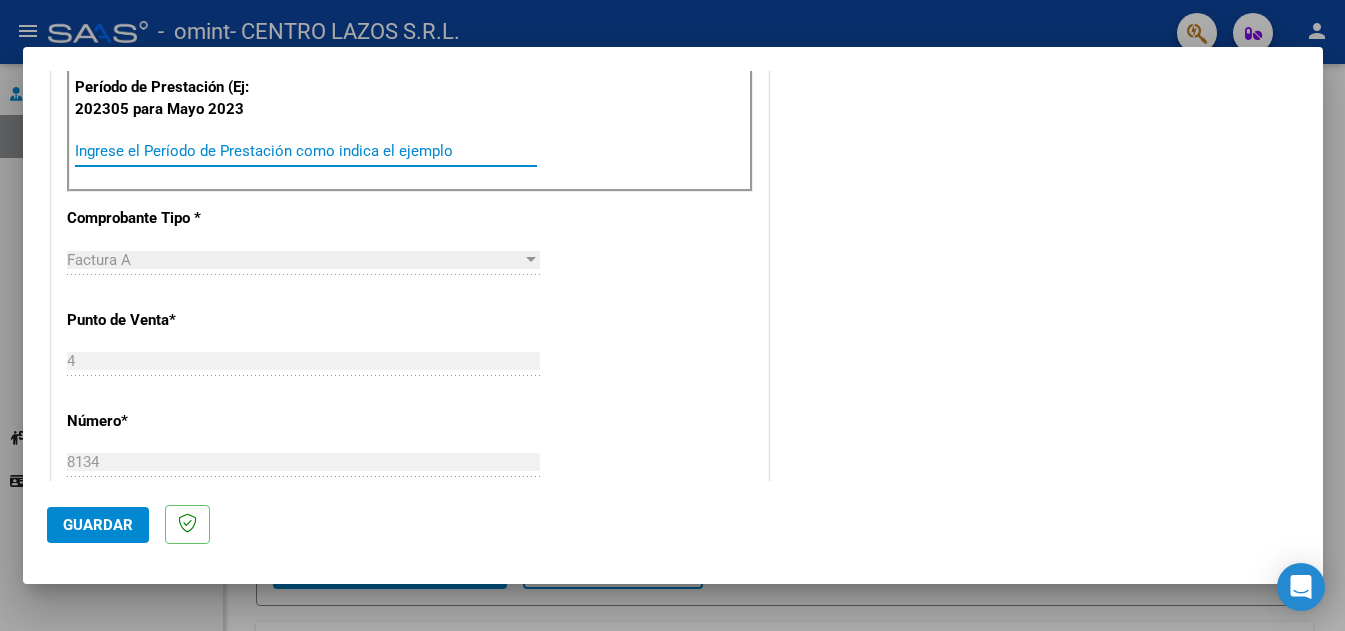 click on "Ingrese el Período de Prestación como indica el ejemplo" at bounding box center [306, 151] 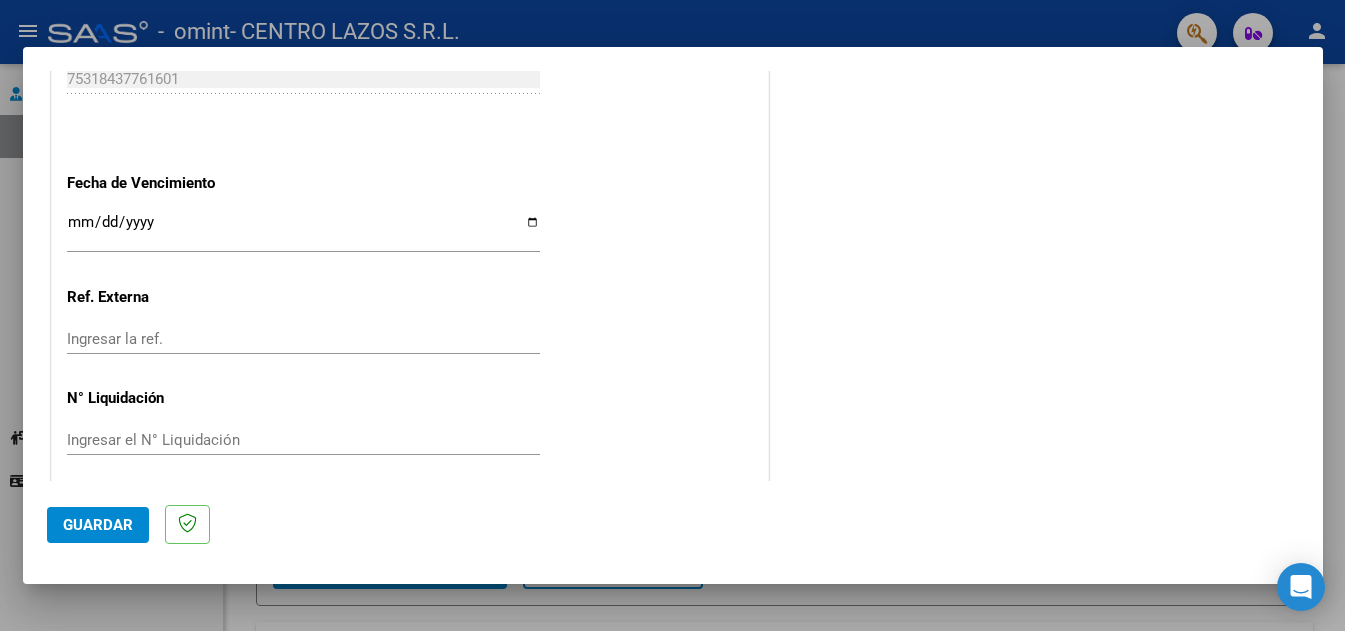scroll, scrollTop: 1313, scrollLeft: 0, axis: vertical 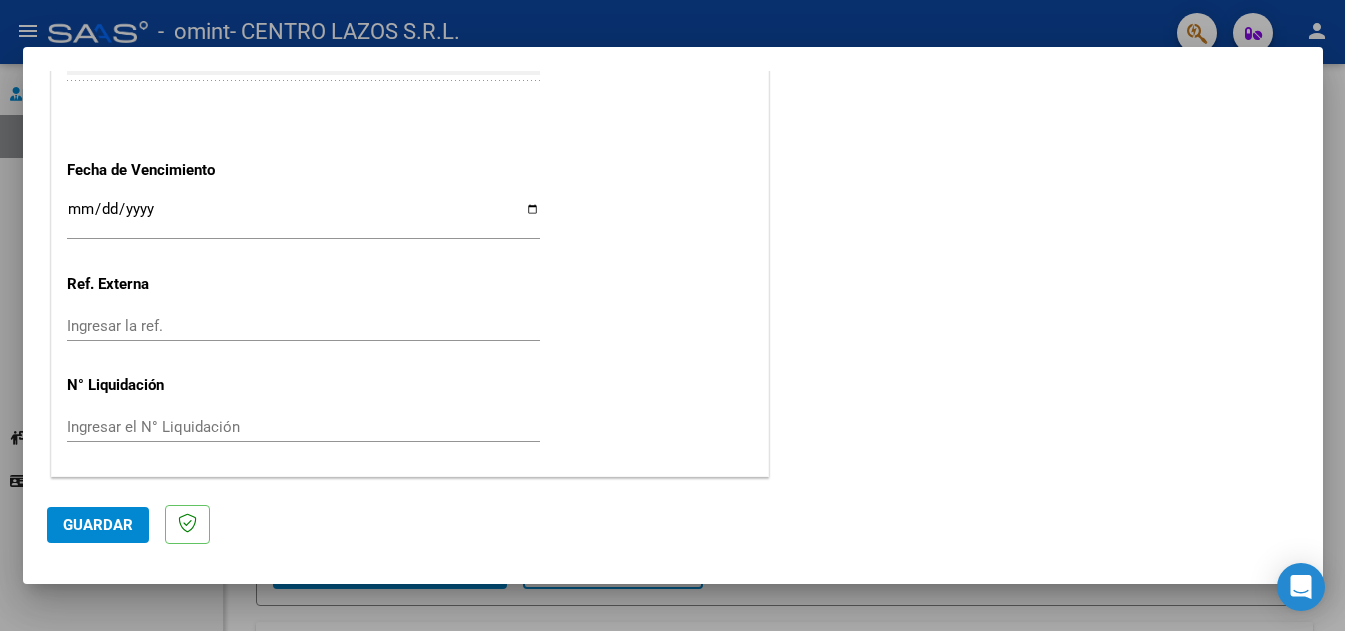 type on "202507" 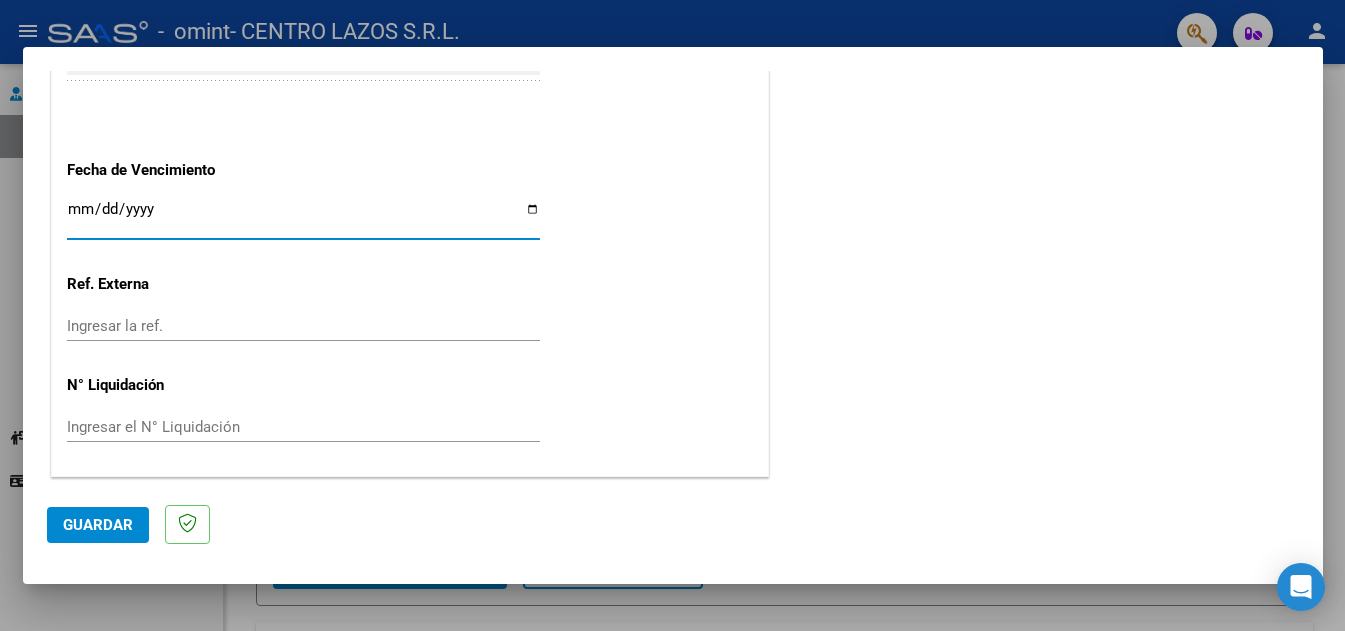 click on "Ingresar la fecha" at bounding box center [303, 217] 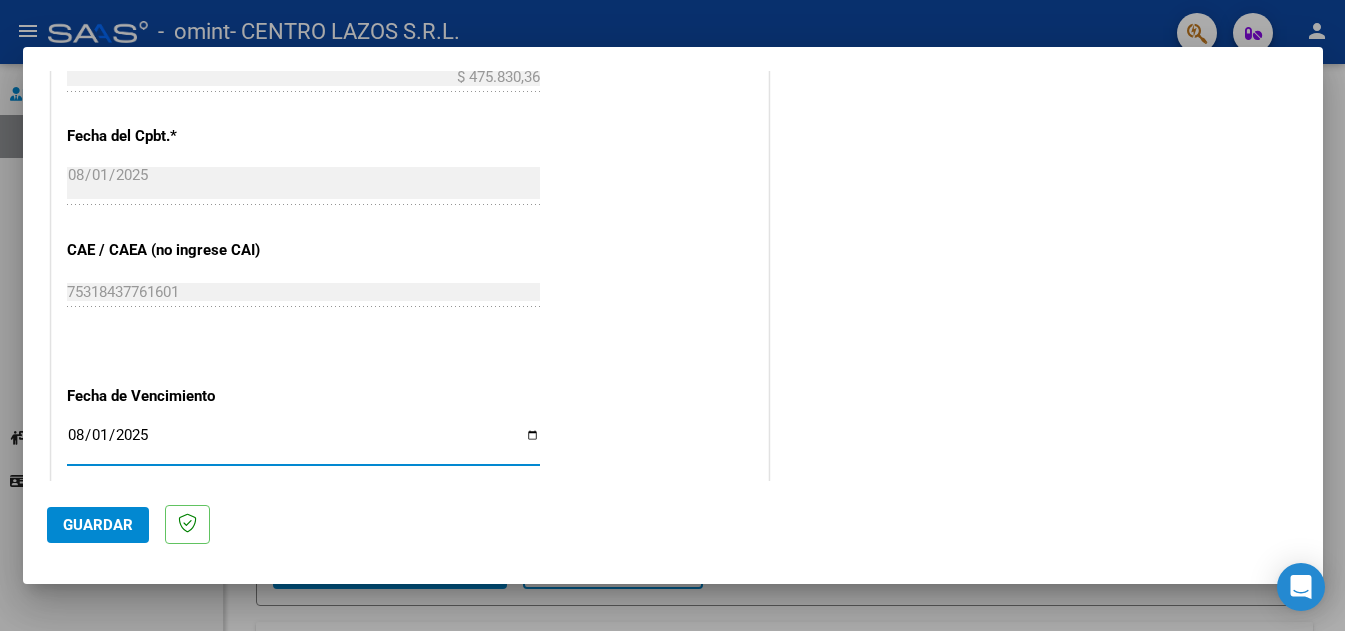 scroll, scrollTop: 1113, scrollLeft: 0, axis: vertical 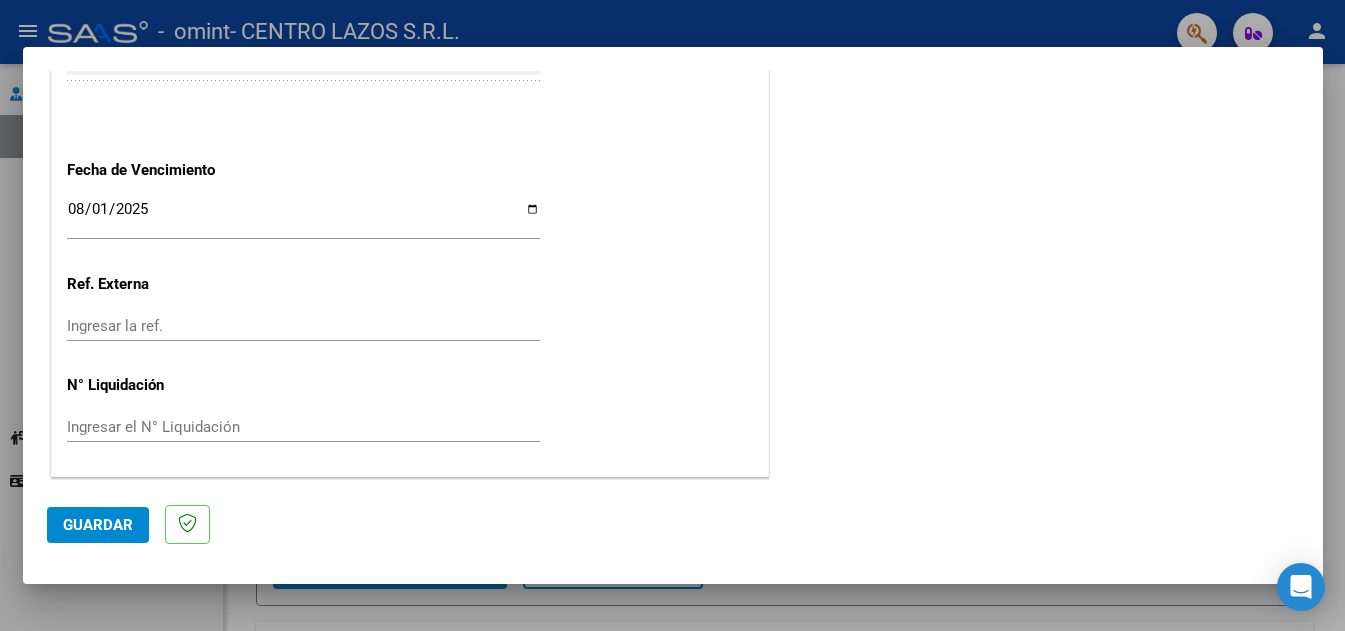 click on "2025-08-01" at bounding box center [303, 217] 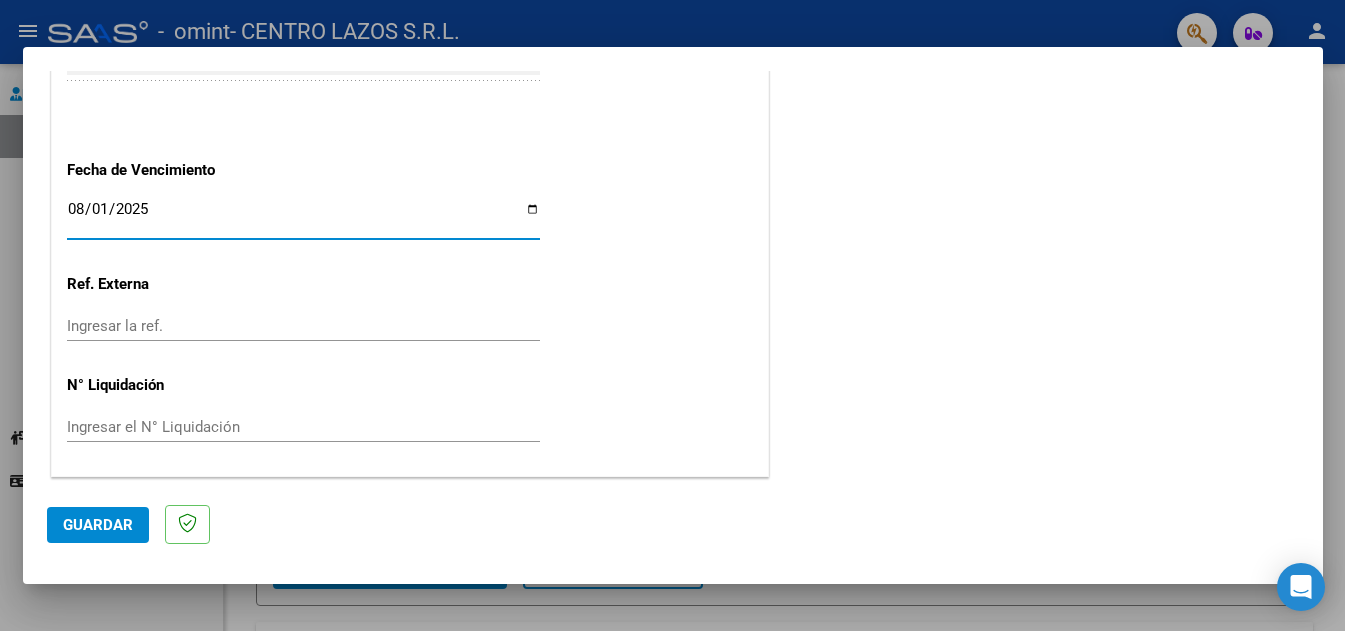 type on "2025-08-11" 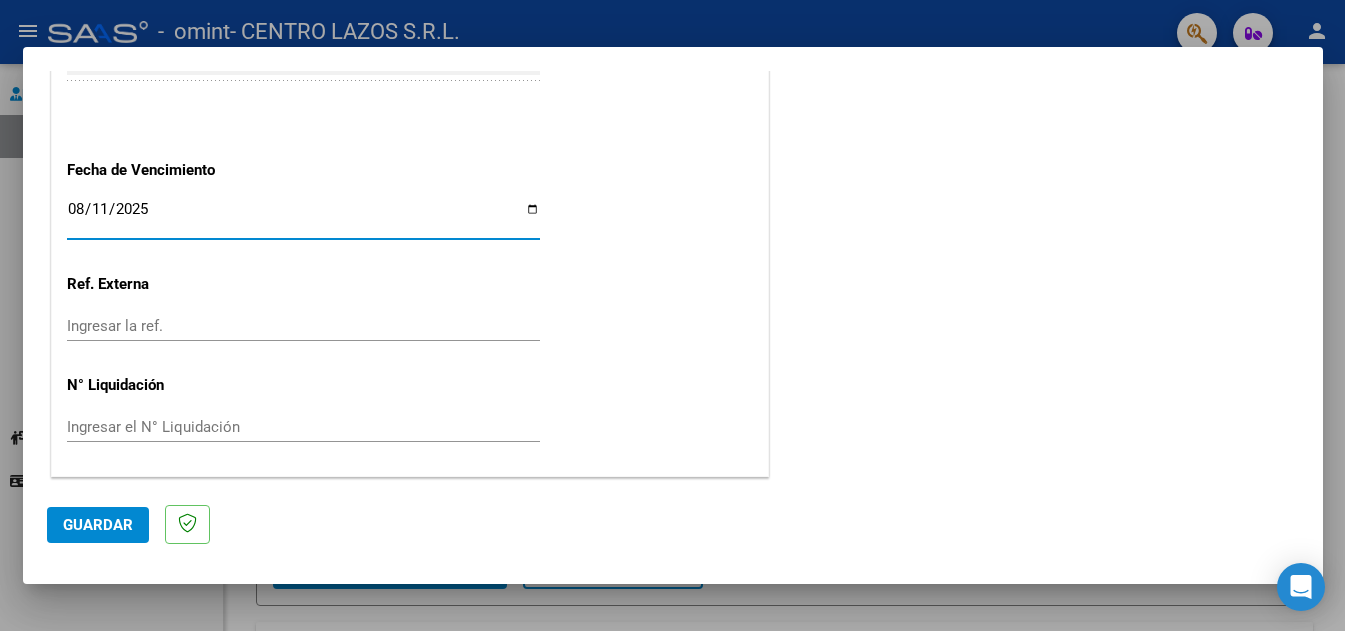 click on "COMENTARIOS Comentarios del Prestador / Gerenciador:" at bounding box center [1036, -369] 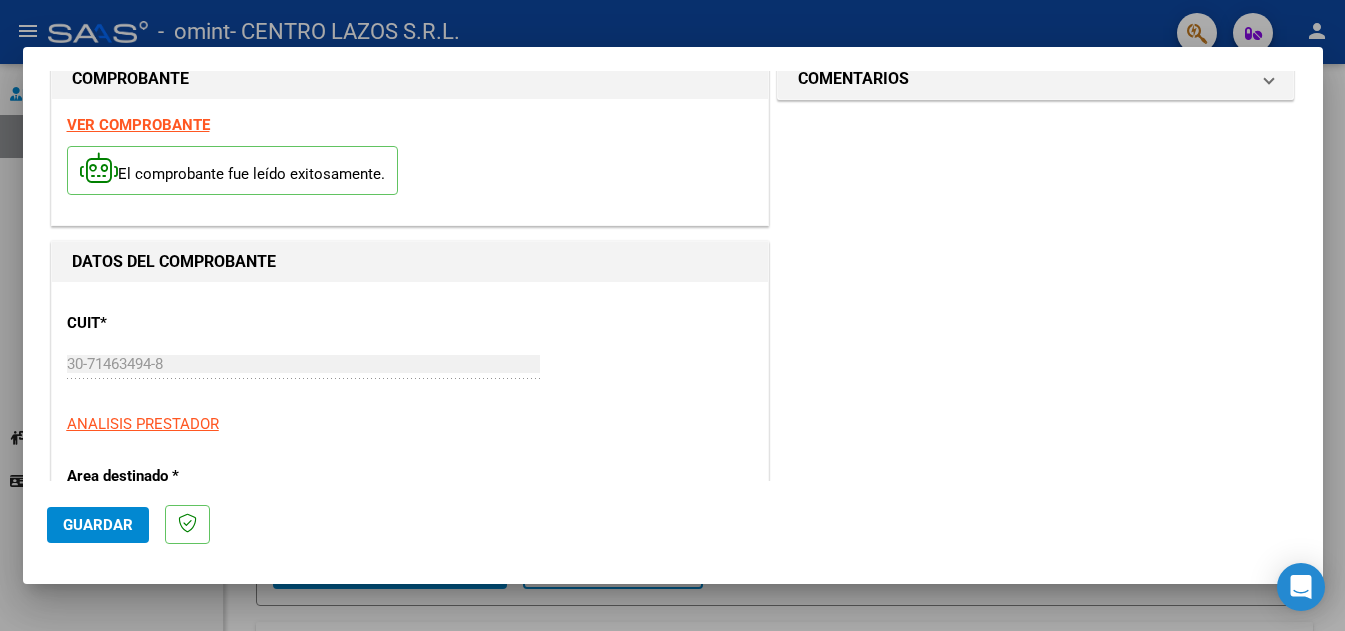 scroll, scrollTop: 0, scrollLeft: 0, axis: both 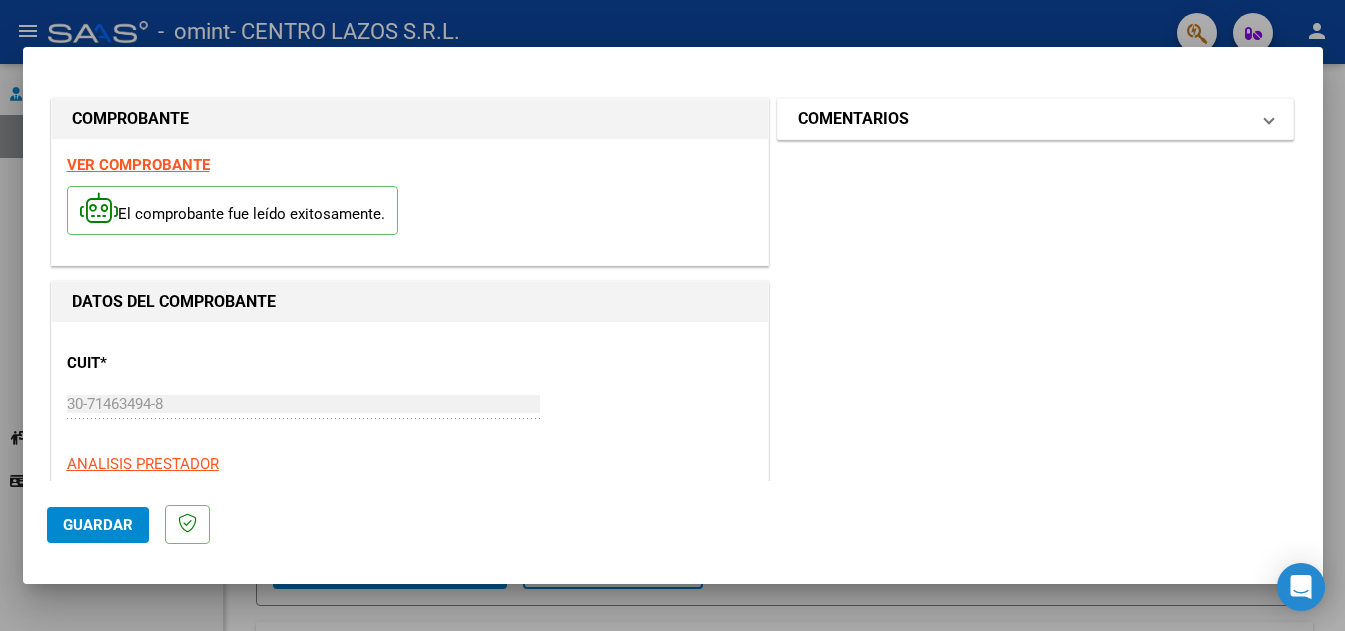 click on "COMENTARIOS" at bounding box center [853, 119] 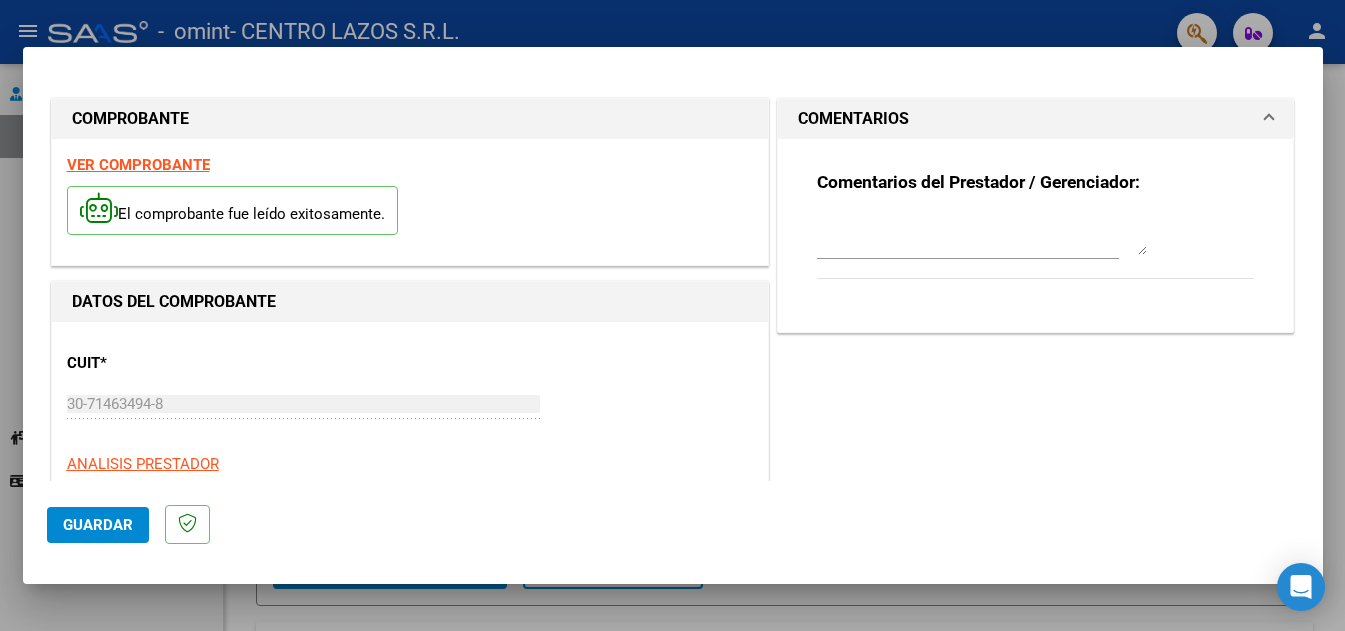 click on "Comentarios del Prestador / Gerenciador:" at bounding box center (1036, 227) 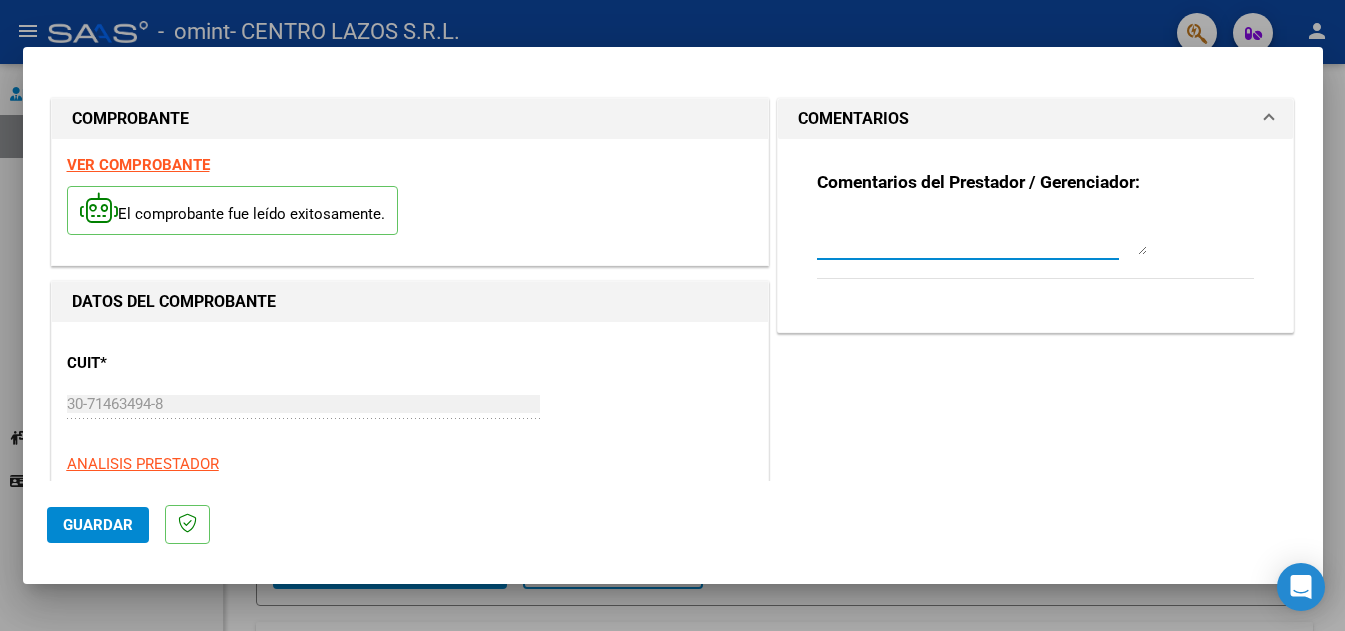 click at bounding box center (982, 235) 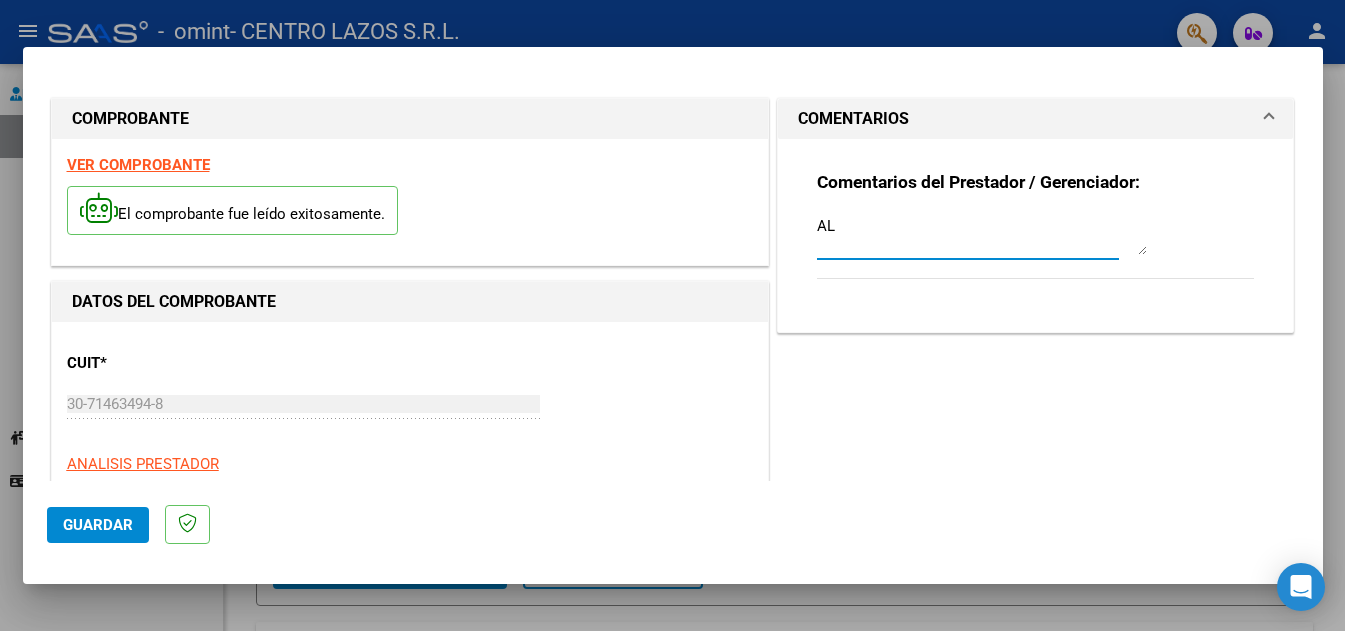 type on "A" 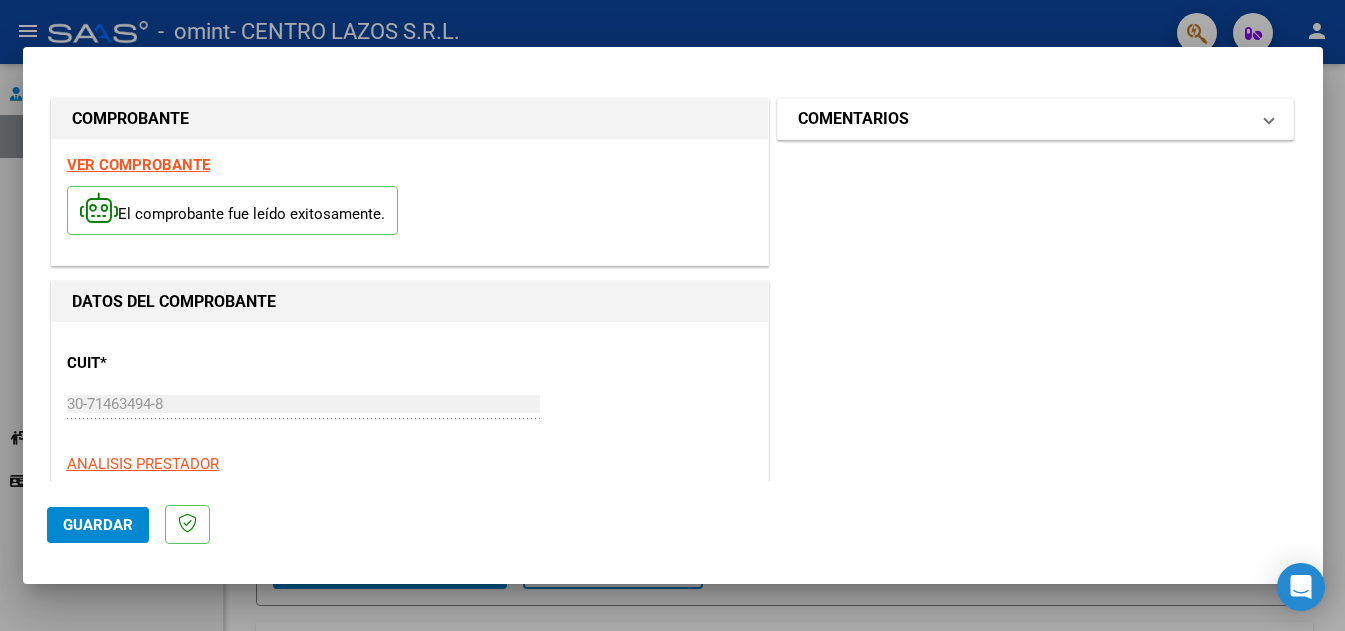 click on "COMENTARIOS" at bounding box center [853, 119] 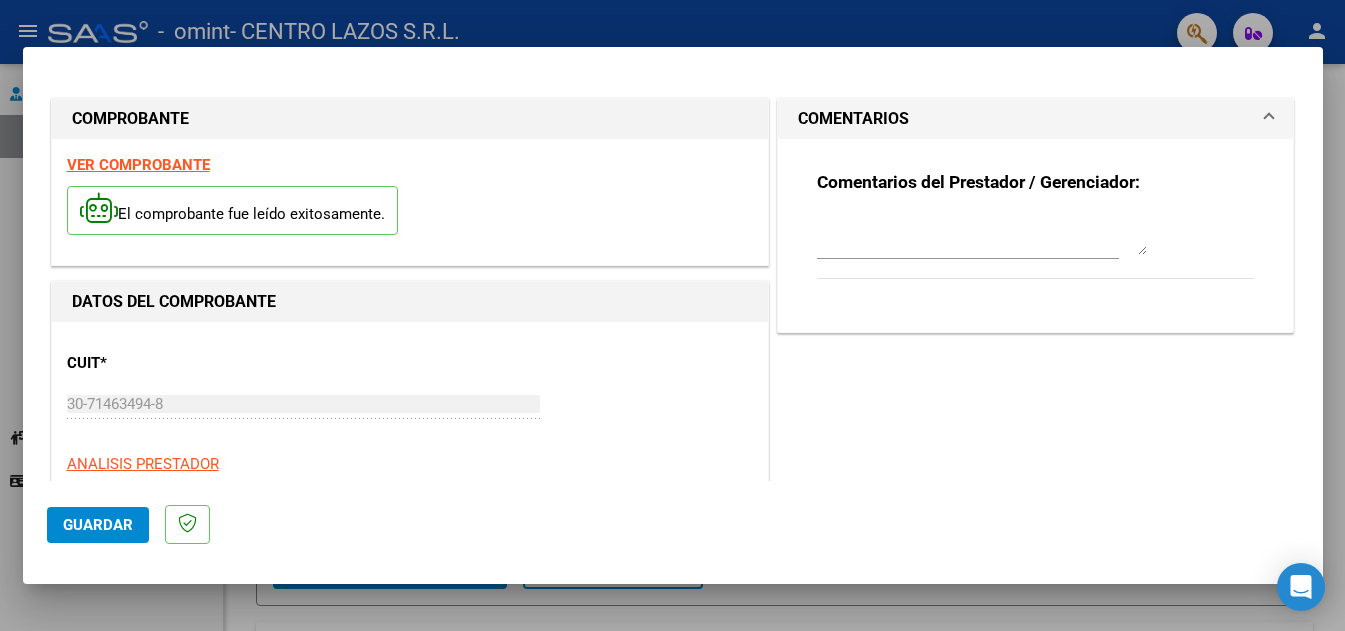 click at bounding box center (982, 235) 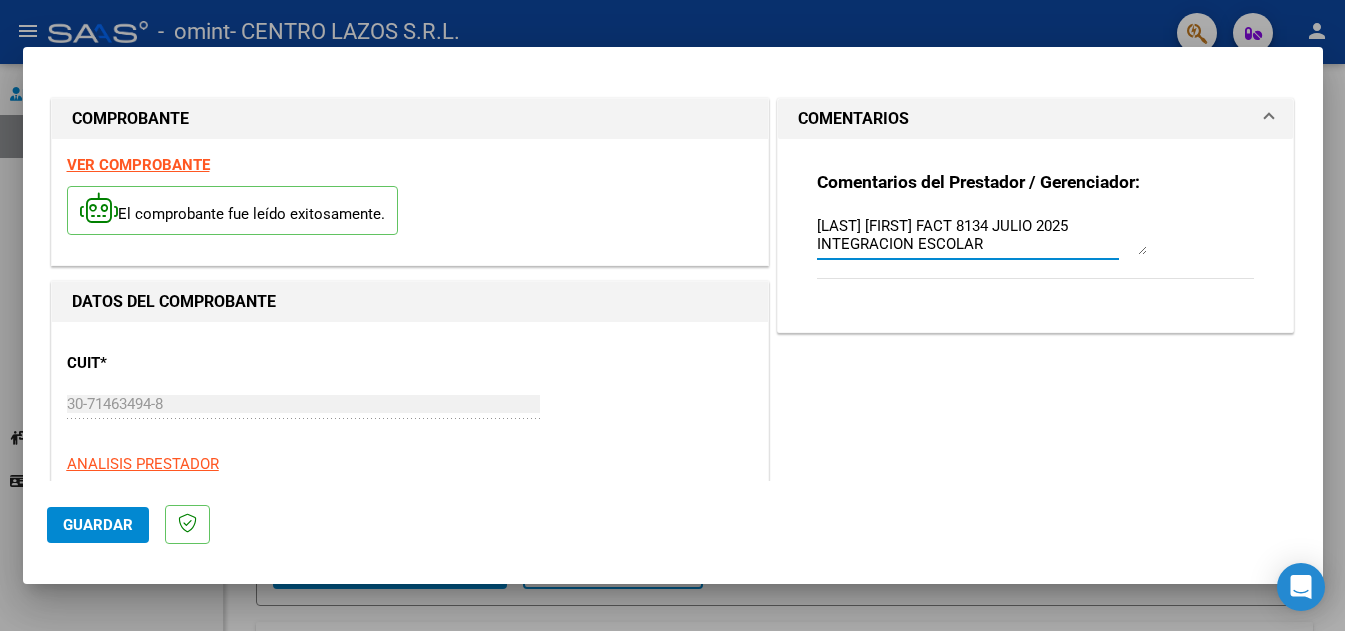 type on "[LAST] [FIRST] FACT 8134 JULIO 2025
INTEGRACION ESCOLAR" 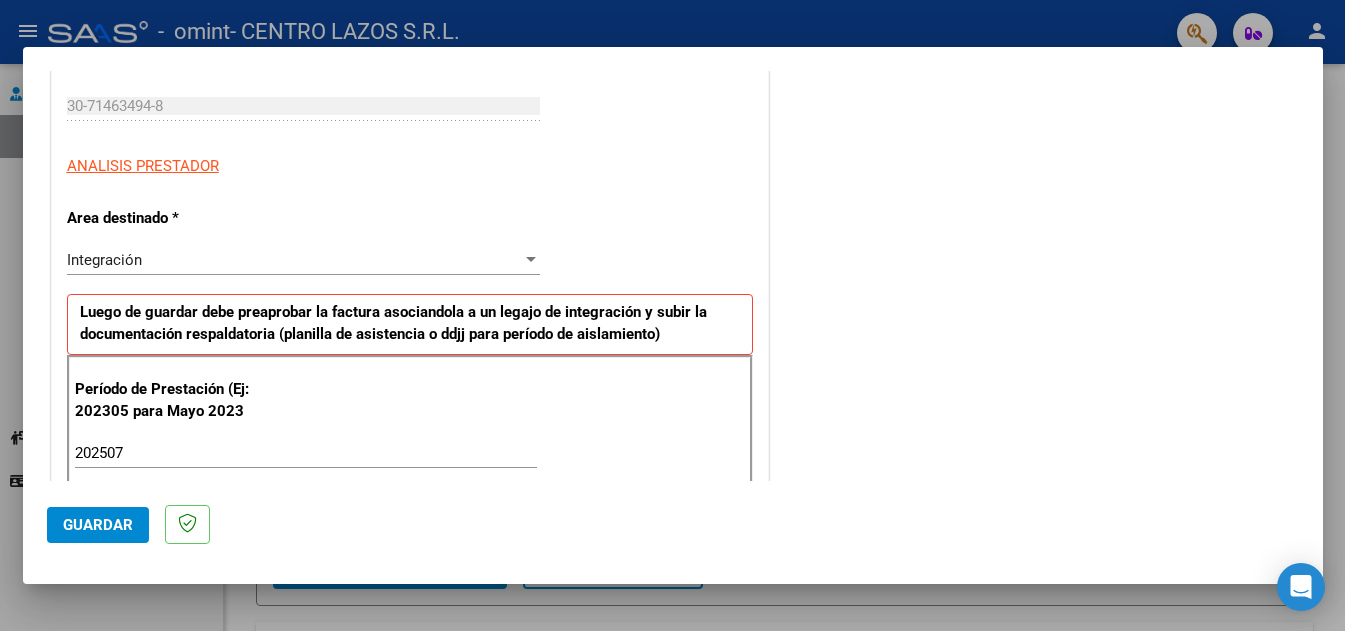 scroll, scrollTop: 300, scrollLeft: 0, axis: vertical 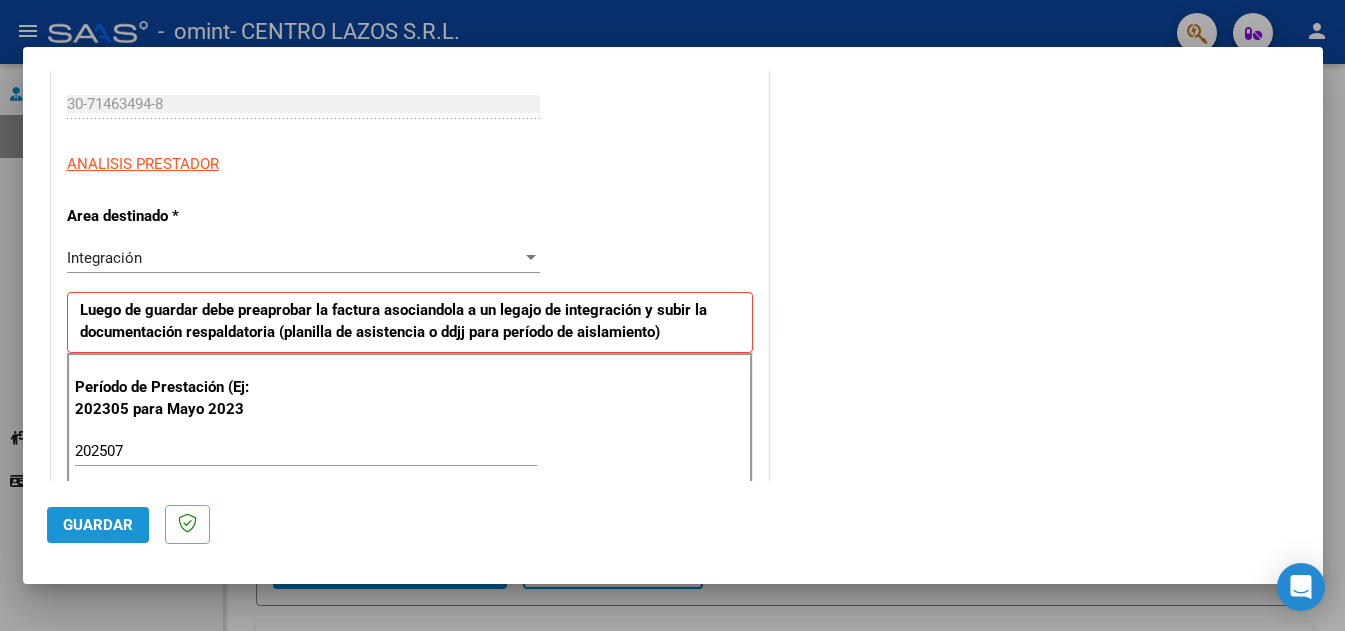 click on "Guardar" 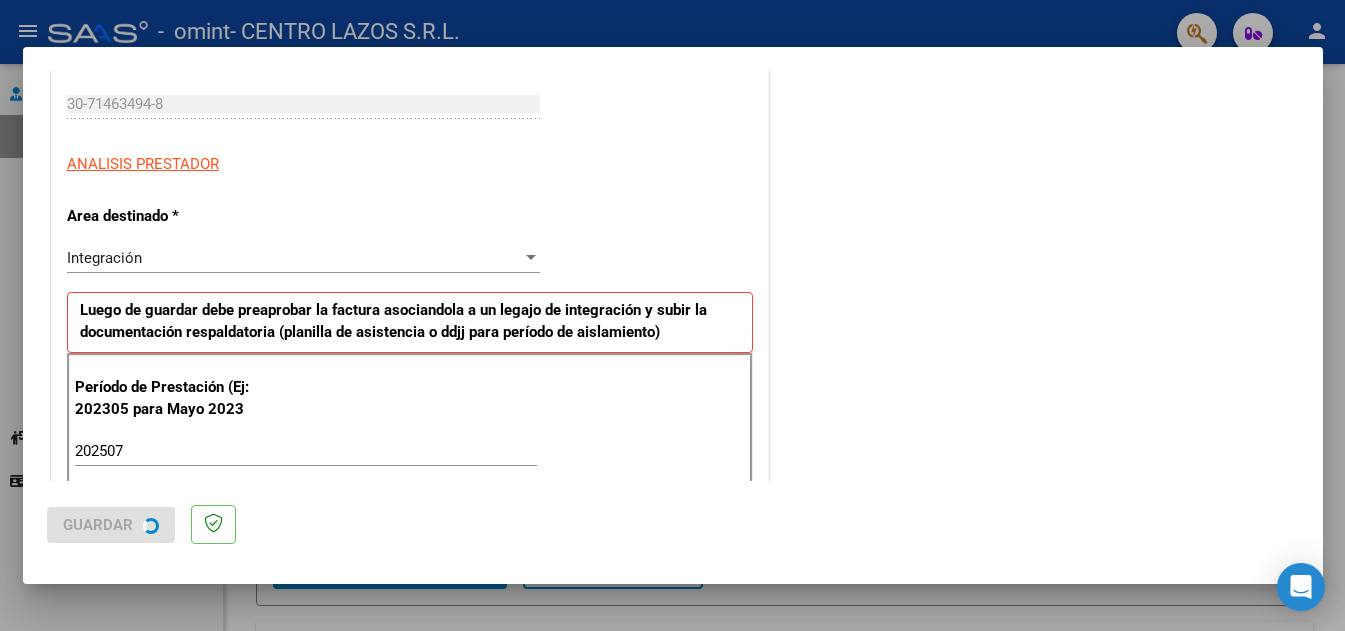 scroll, scrollTop: 0, scrollLeft: 0, axis: both 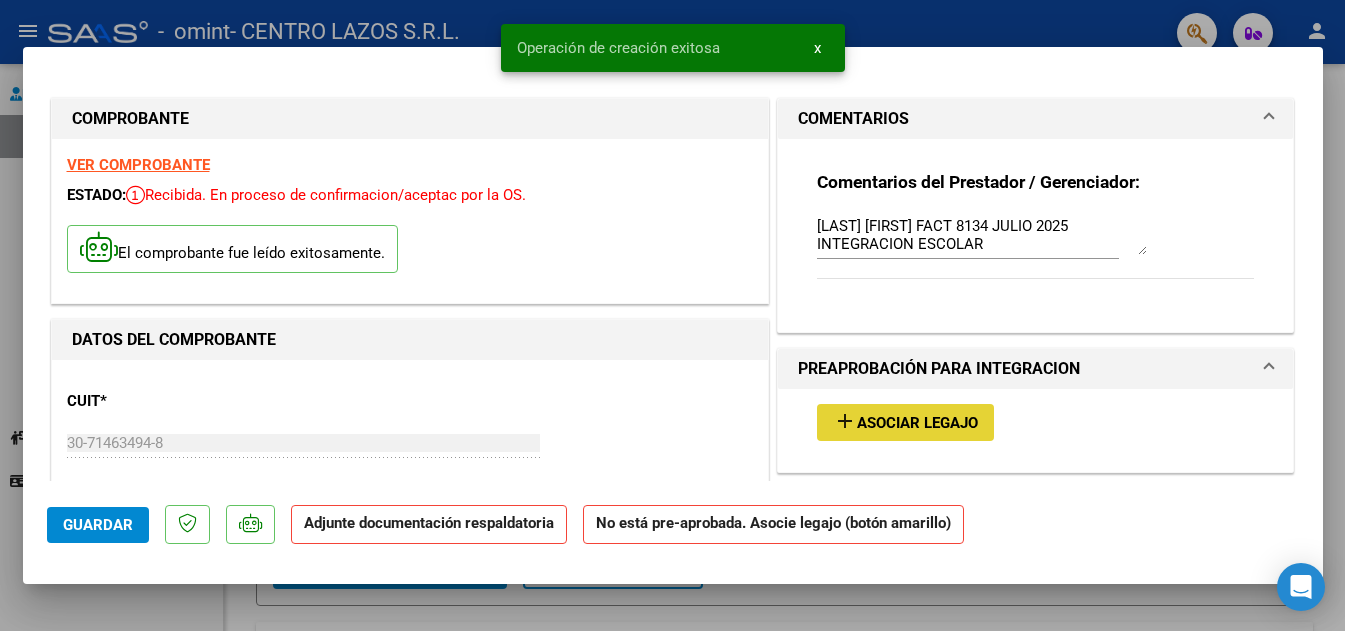 click on "Asociar Legajo" at bounding box center [917, 423] 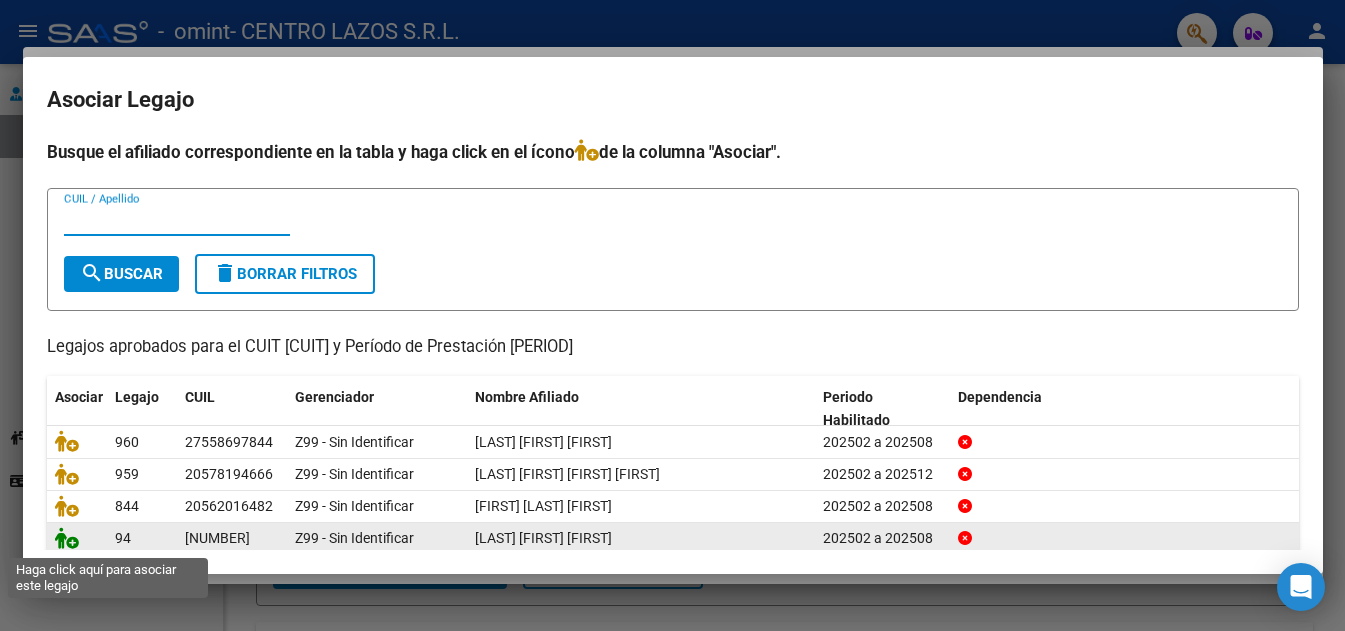 click 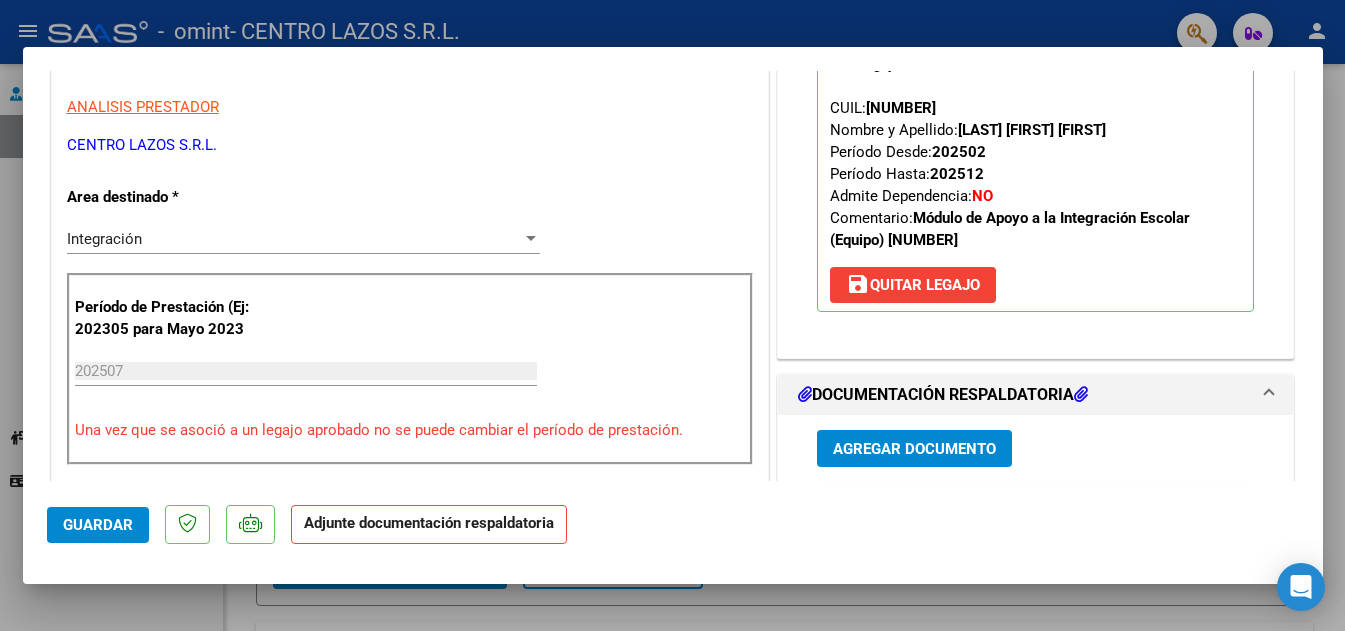 scroll, scrollTop: 400, scrollLeft: 0, axis: vertical 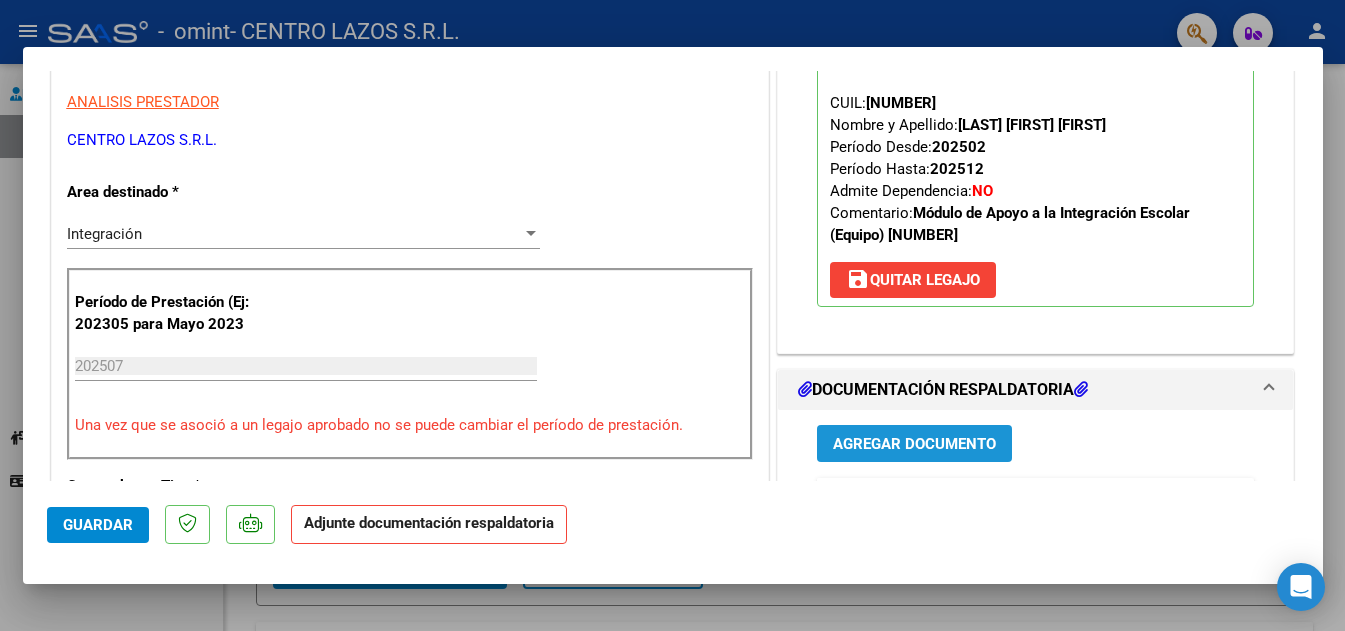 click on "Agregar Documento" at bounding box center (914, 443) 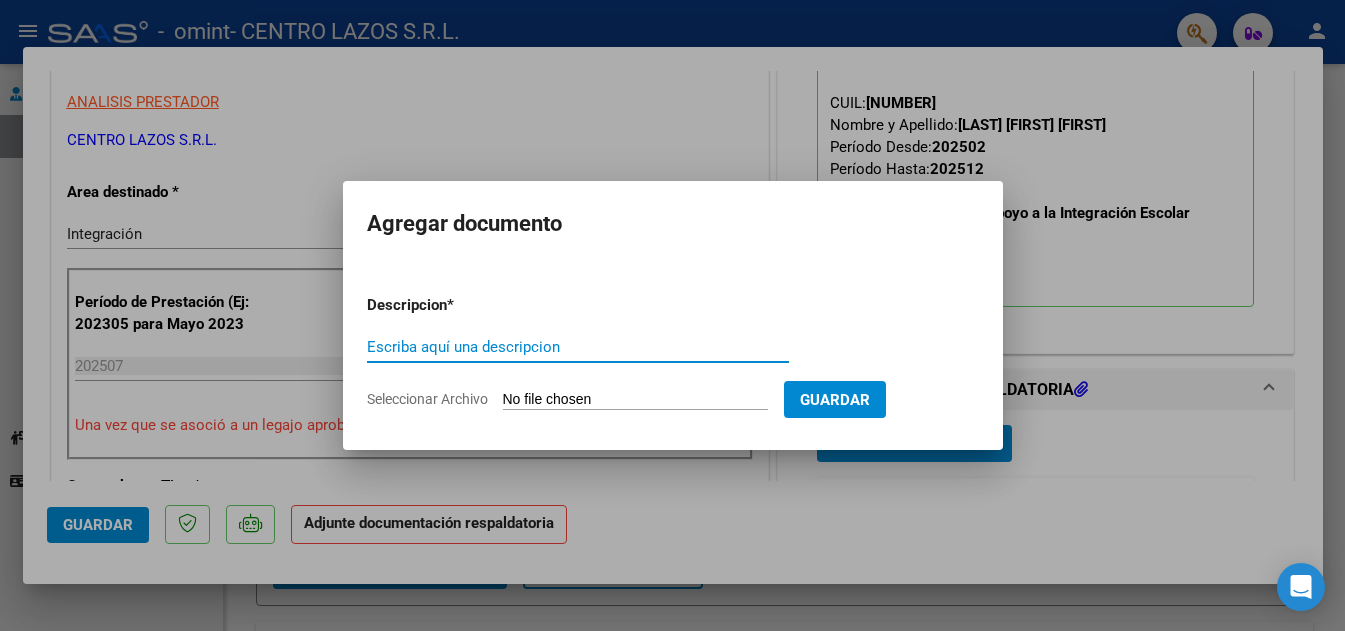 click on "Escriba aquí una descripcion" at bounding box center (578, 347) 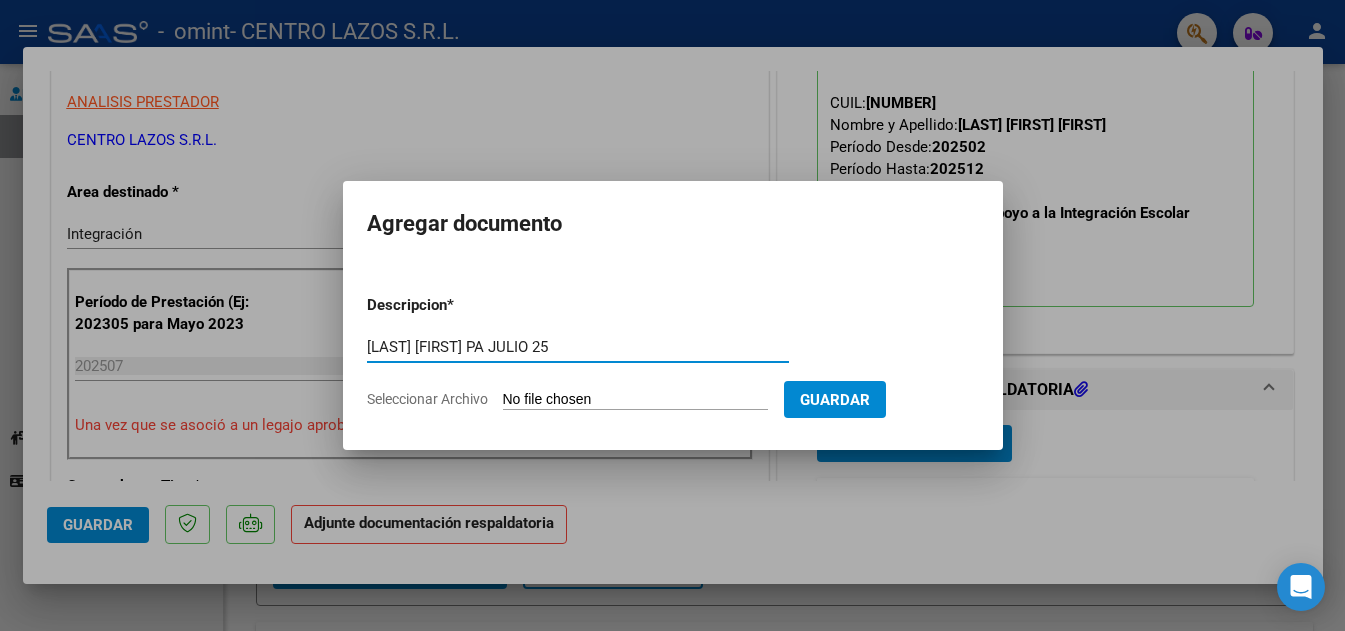 type on "[LAST] [FIRST] PA JULIO 25" 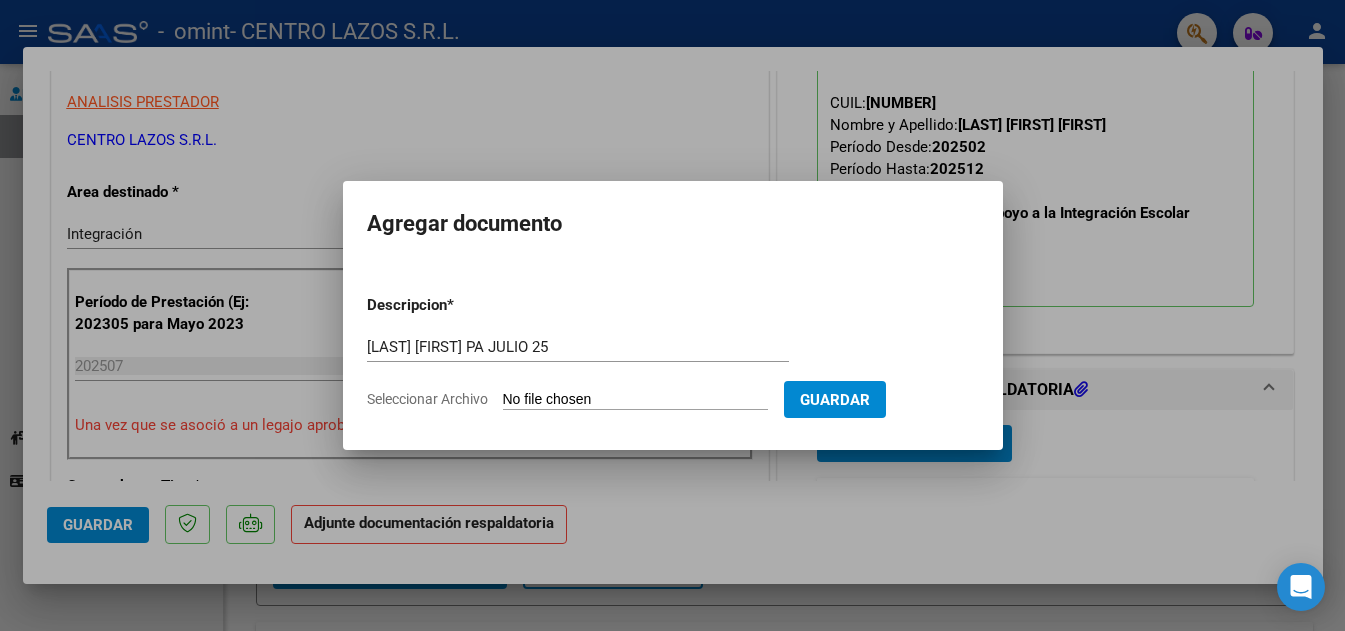type on "C:\fakepath\[LAST] [FIRST] PA JULIO 25.pdf" 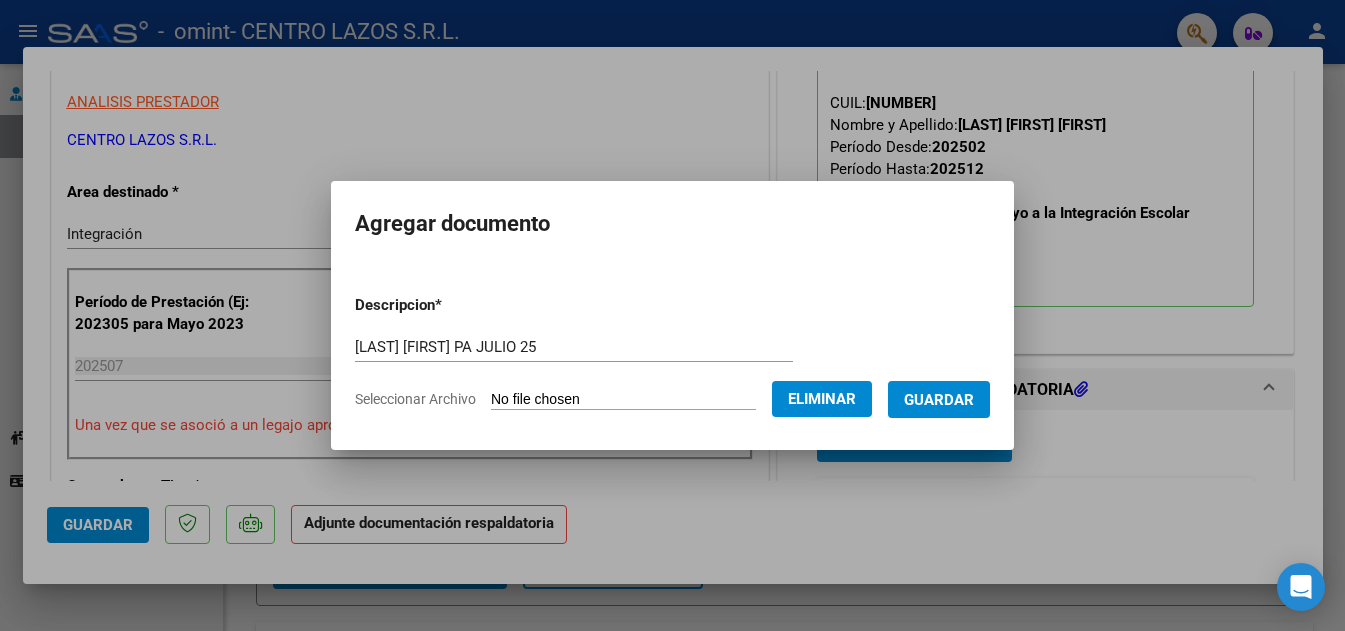 click on "Guardar" at bounding box center [939, 399] 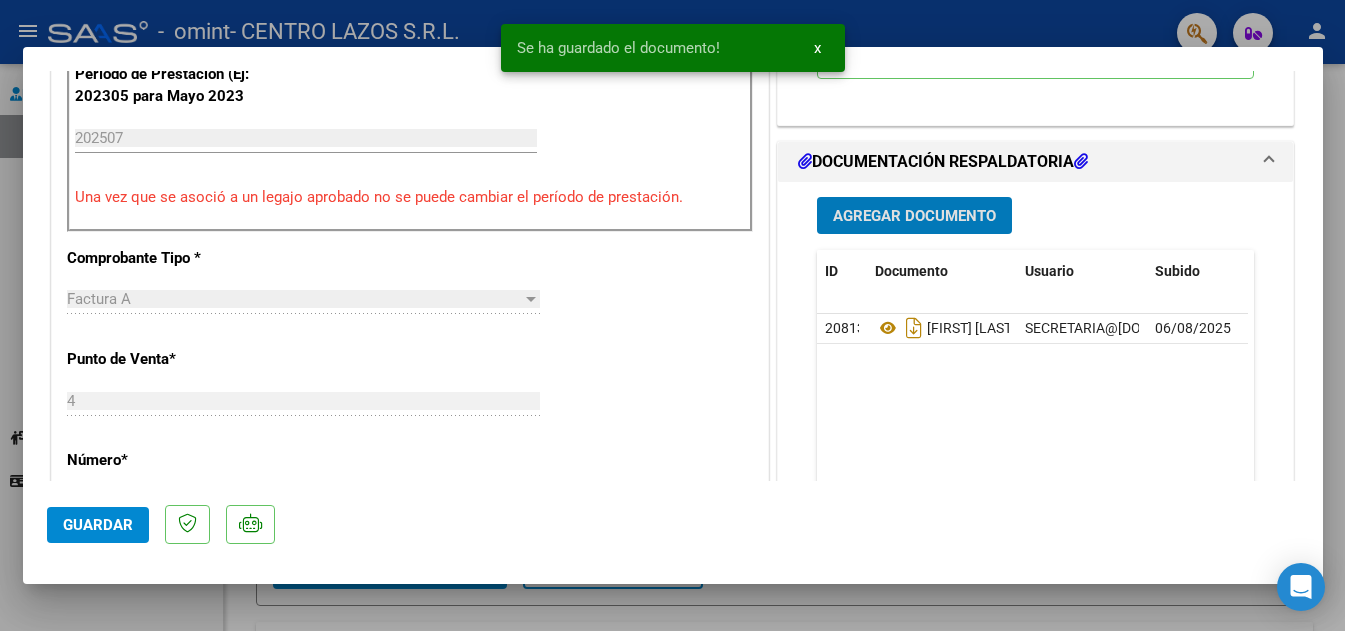 scroll, scrollTop: 700, scrollLeft: 0, axis: vertical 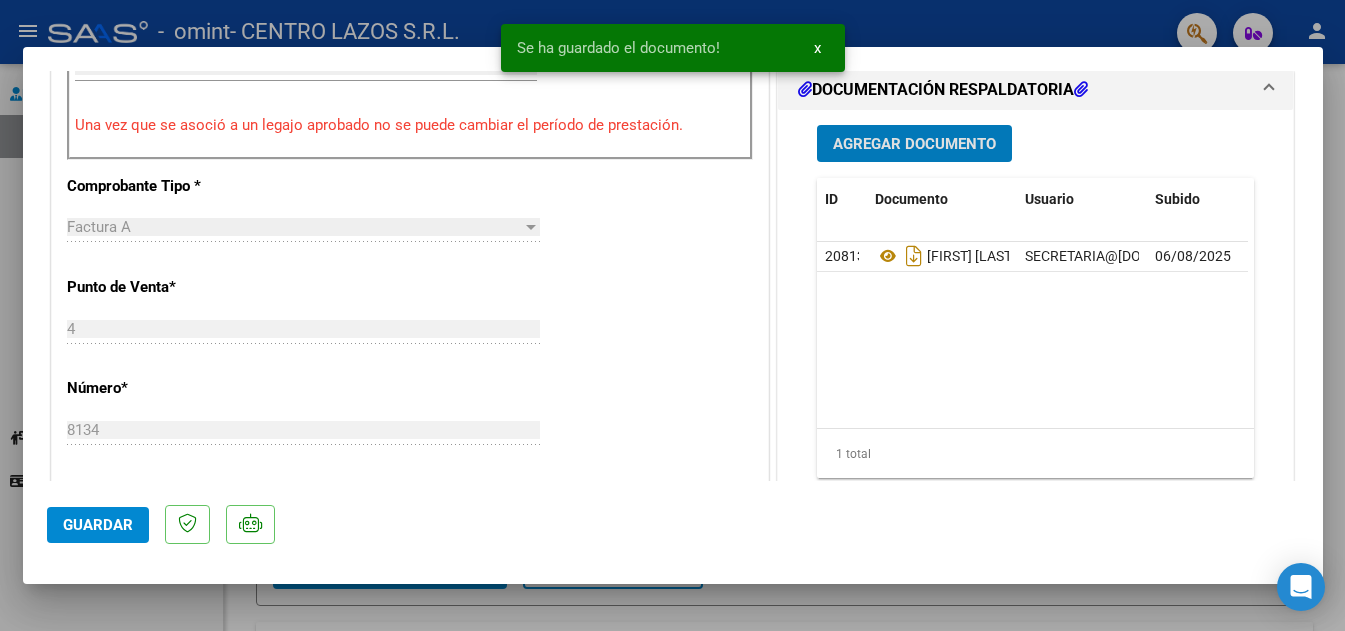 click on "Guardar" 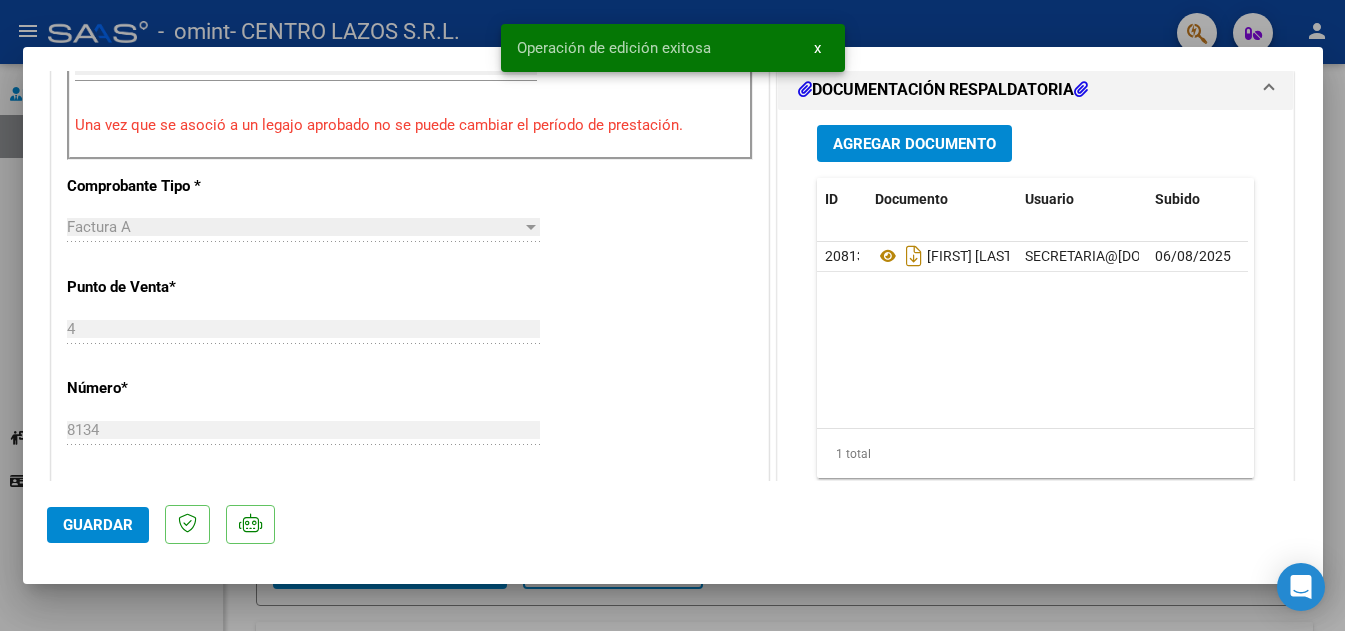 click on "Guardar" 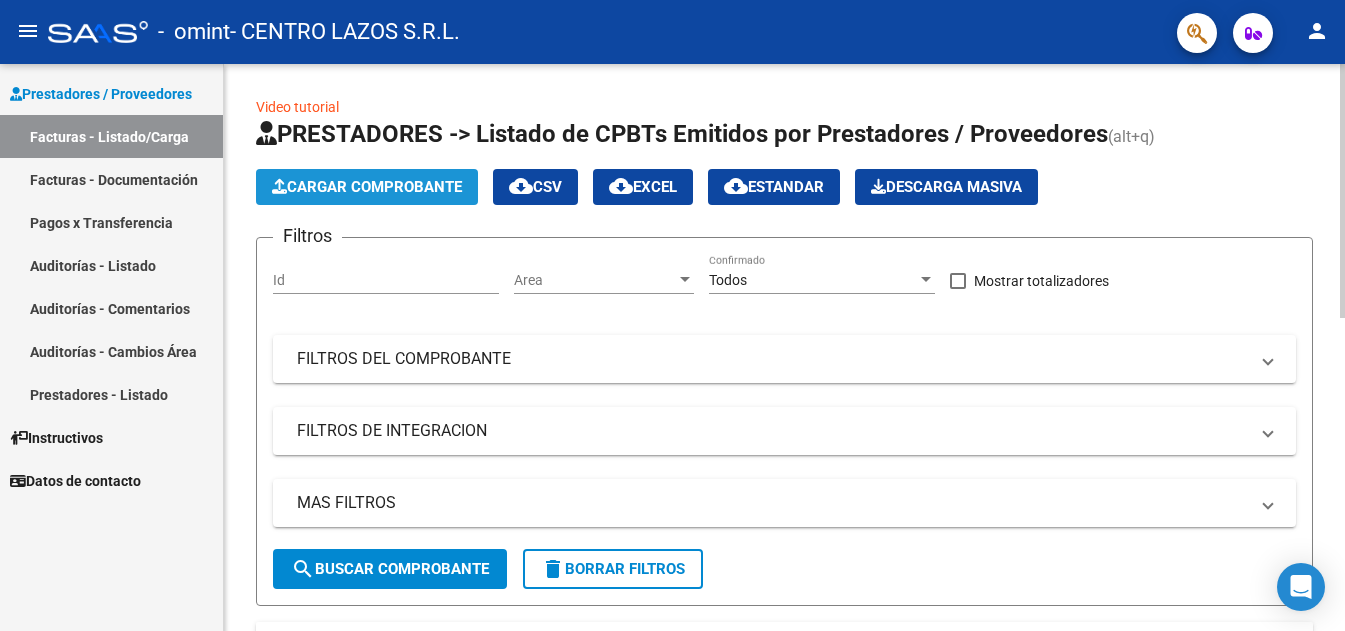 click on "Cargar Comprobante" 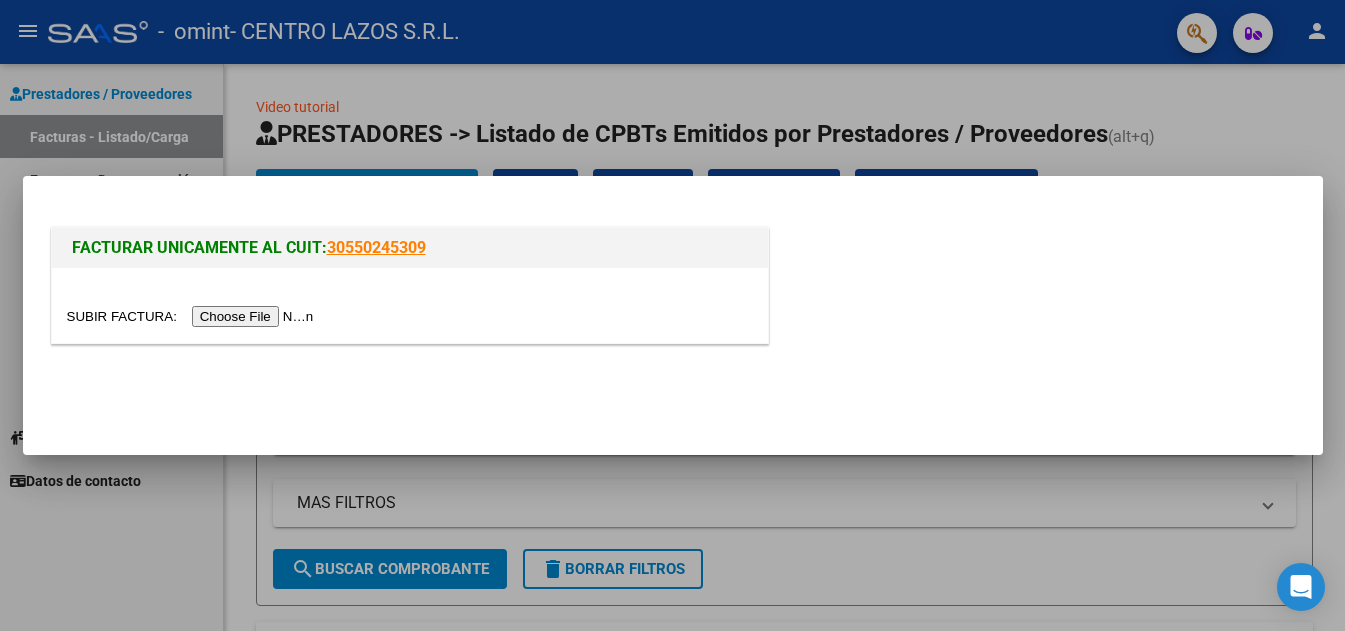 click at bounding box center [193, 316] 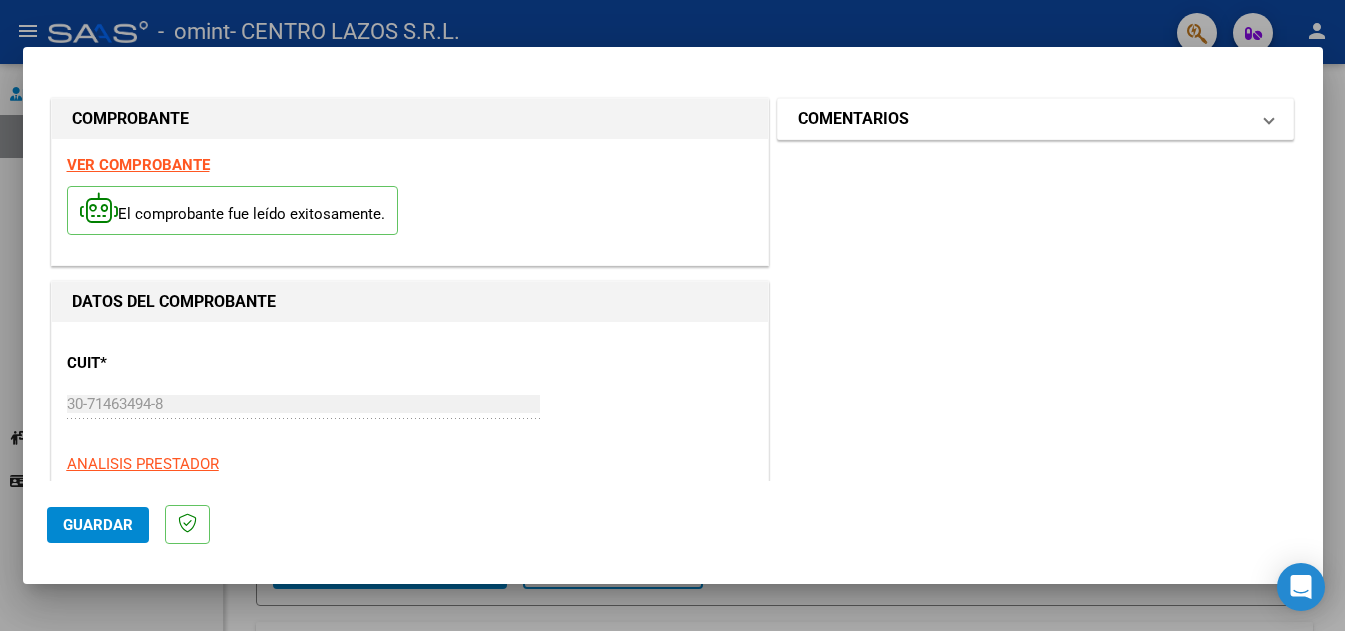 click on "COMENTARIOS" at bounding box center [853, 119] 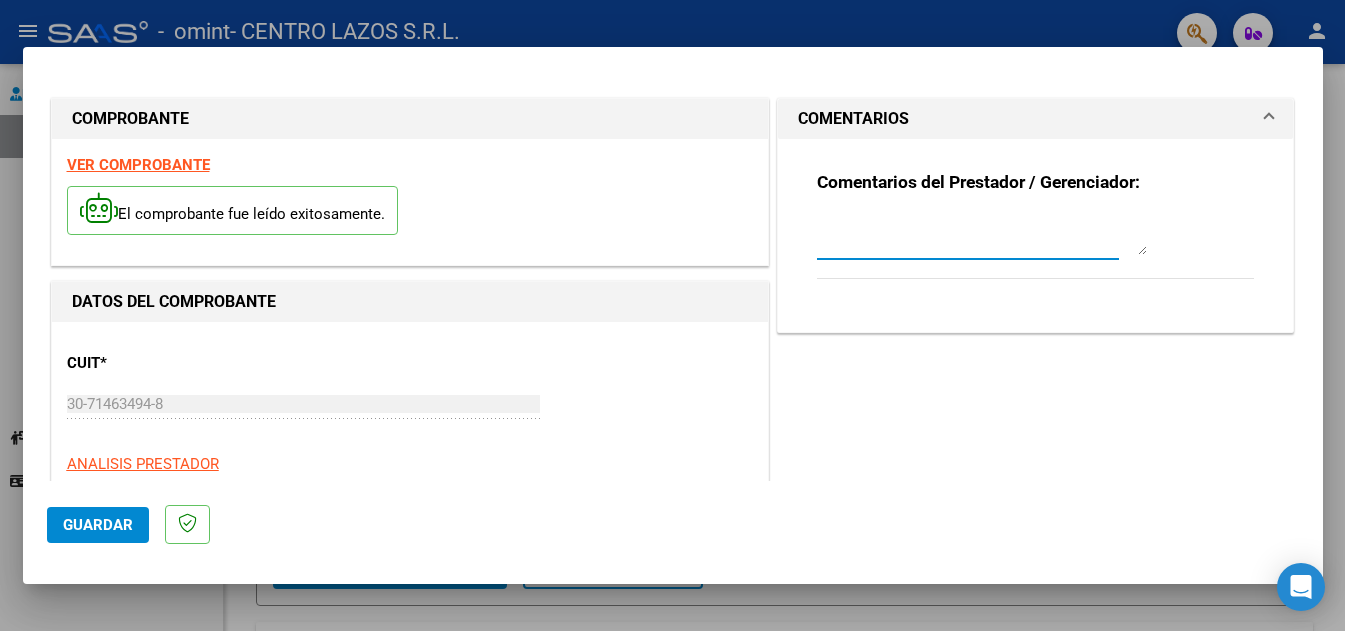 click at bounding box center (982, 235) 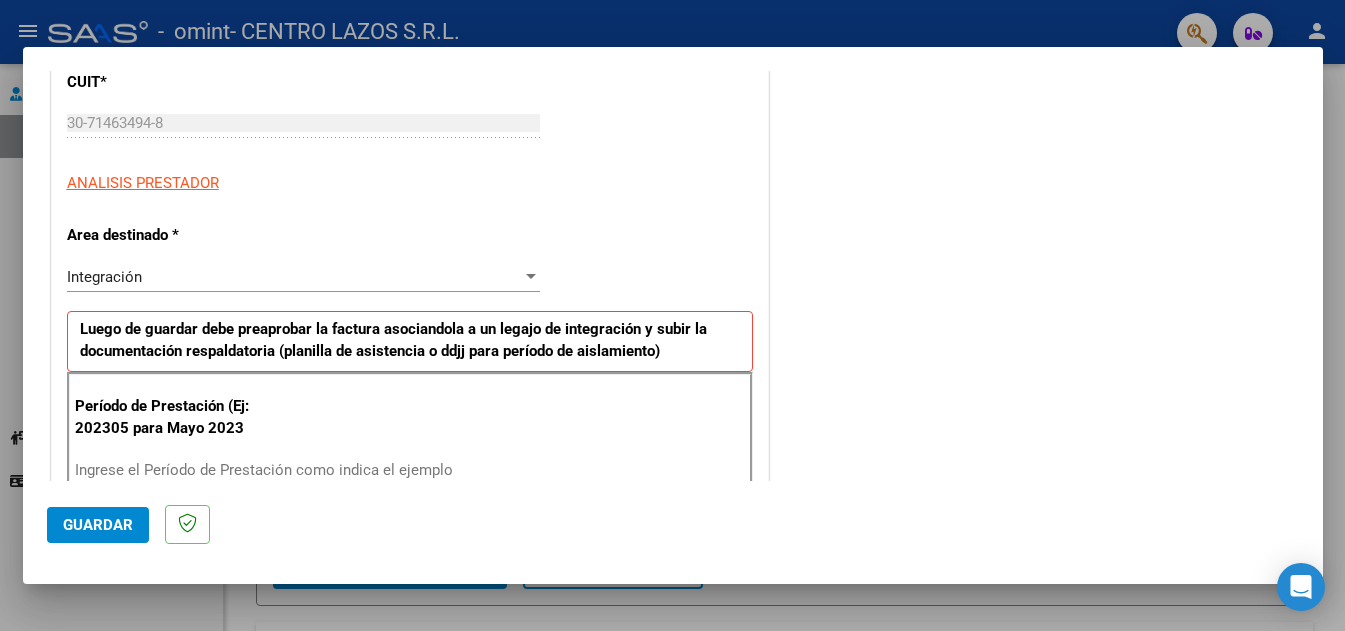 scroll, scrollTop: 300, scrollLeft: 0, axis: vertical 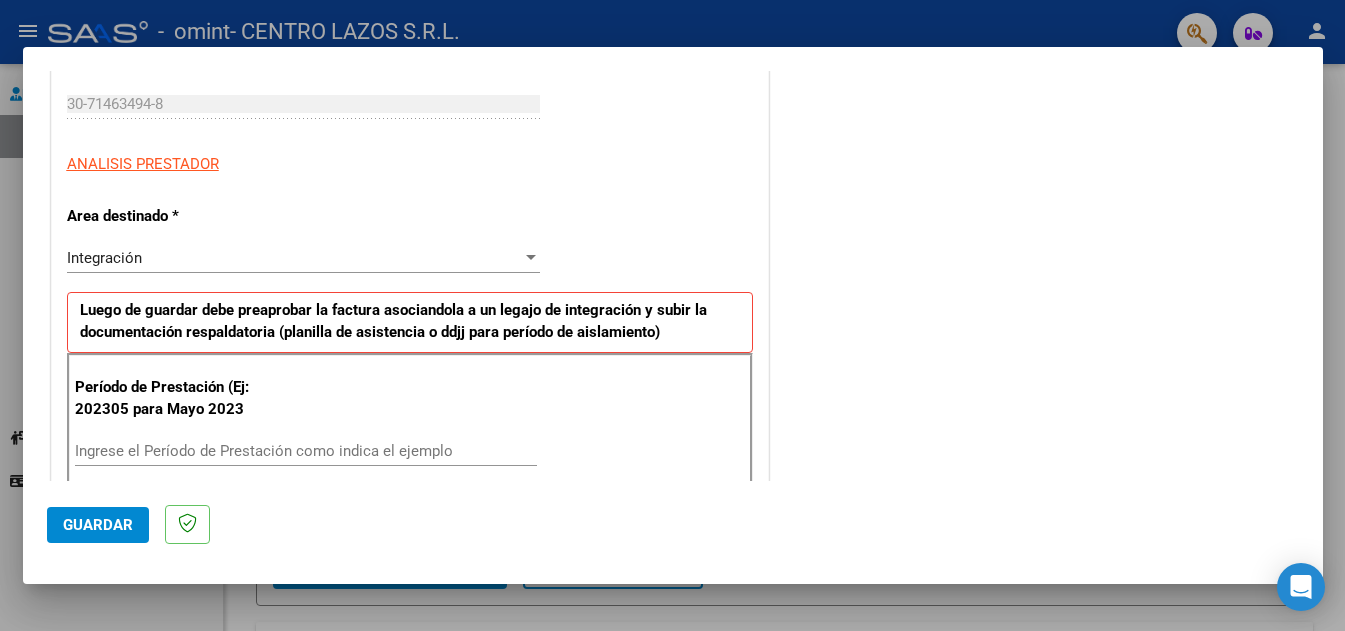 type on "[LAST] [FIRST] FACT JULIO 25
INTEGRACION ESCOLAR" 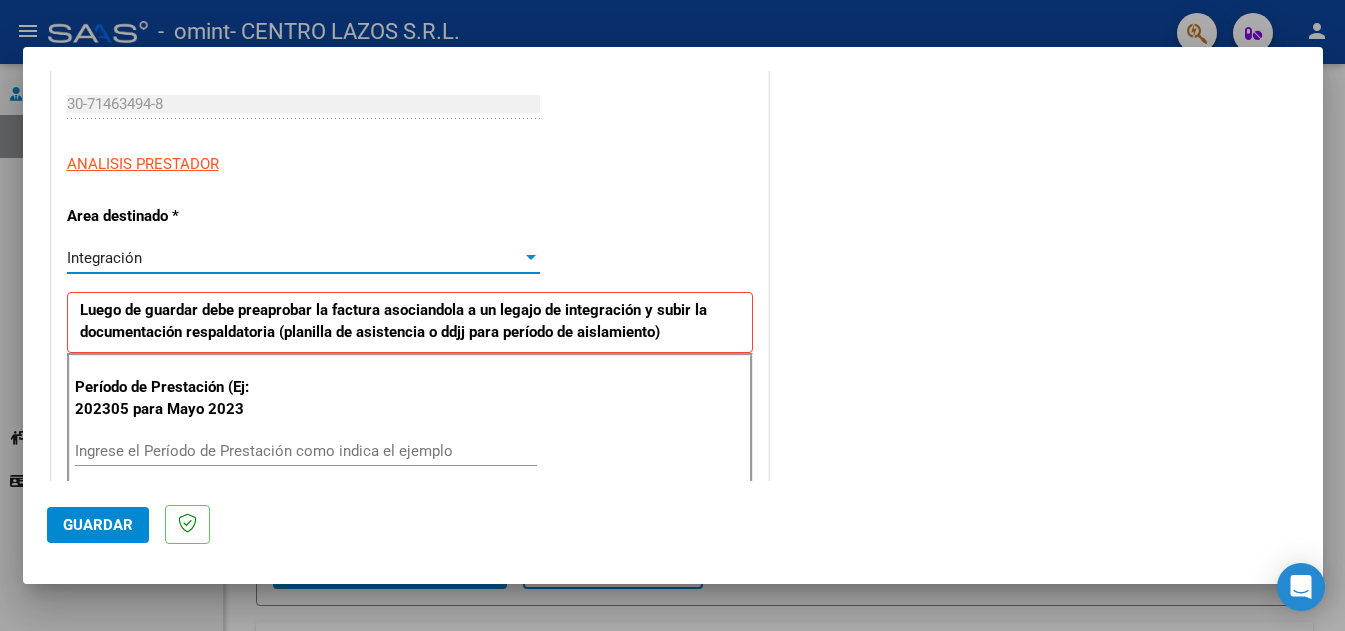 click on "Integración" at bounding box center [294, 258] 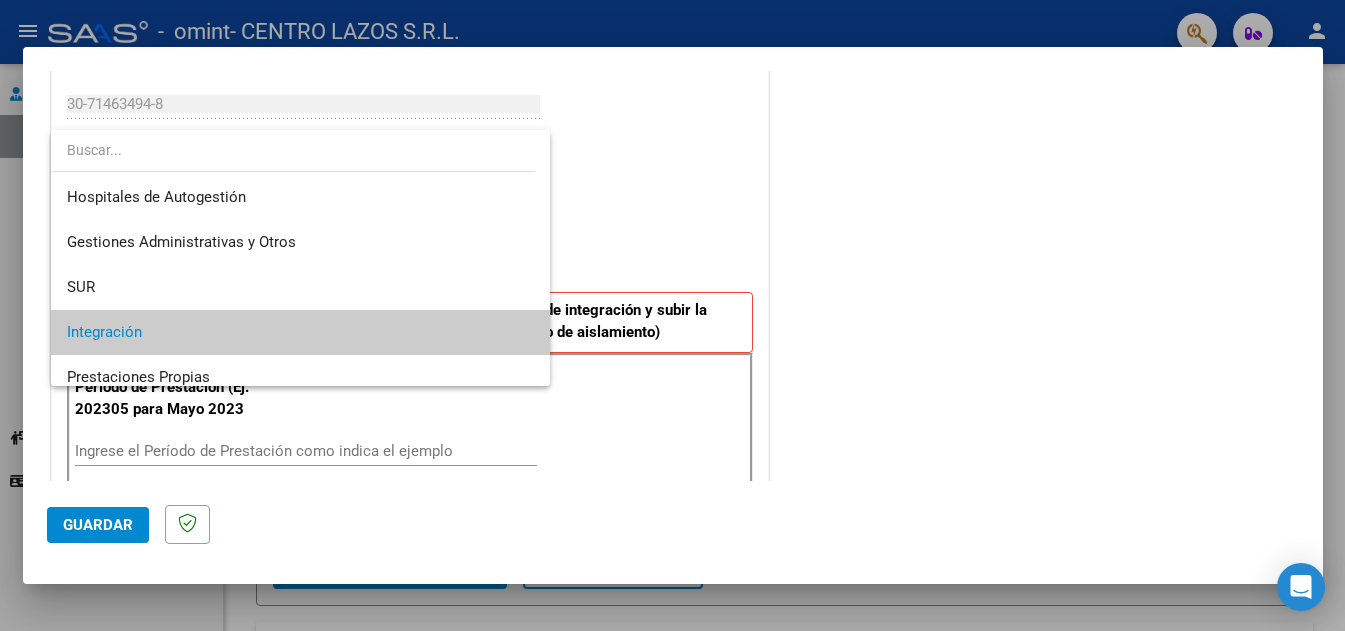 scroll, scrollTop: 75, scrollLeft: 0, axis: vertical 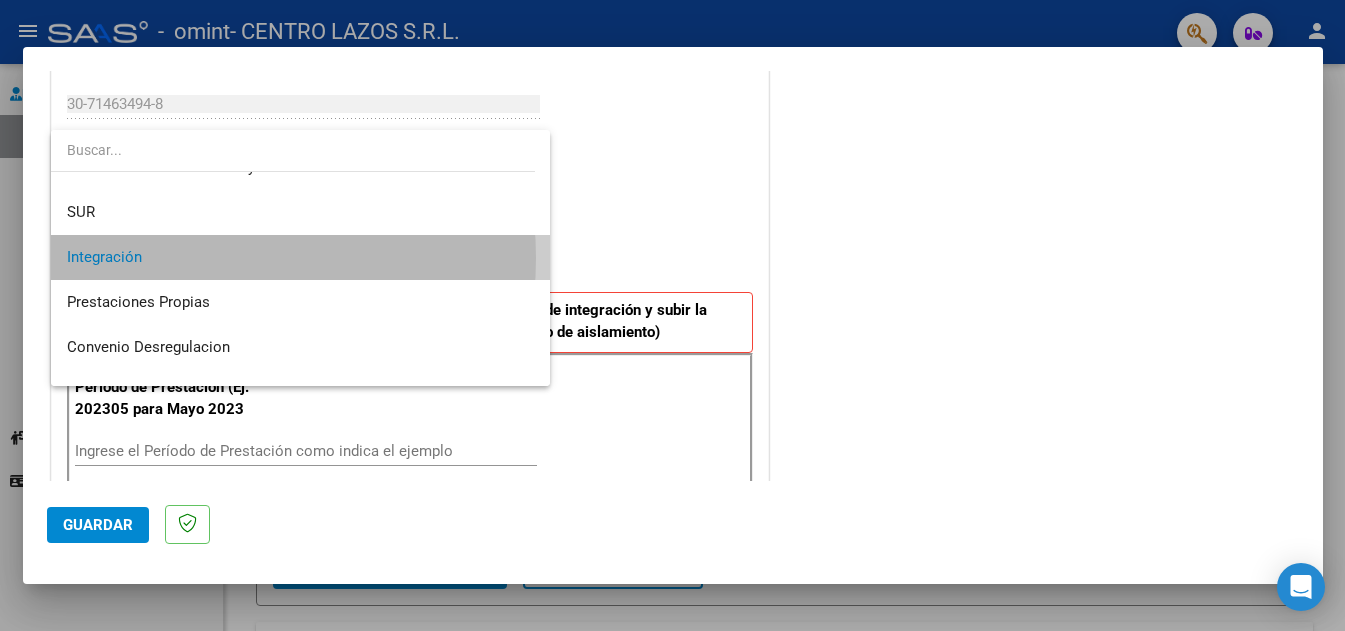 click on "Integración" at bounding box center [300, 257] 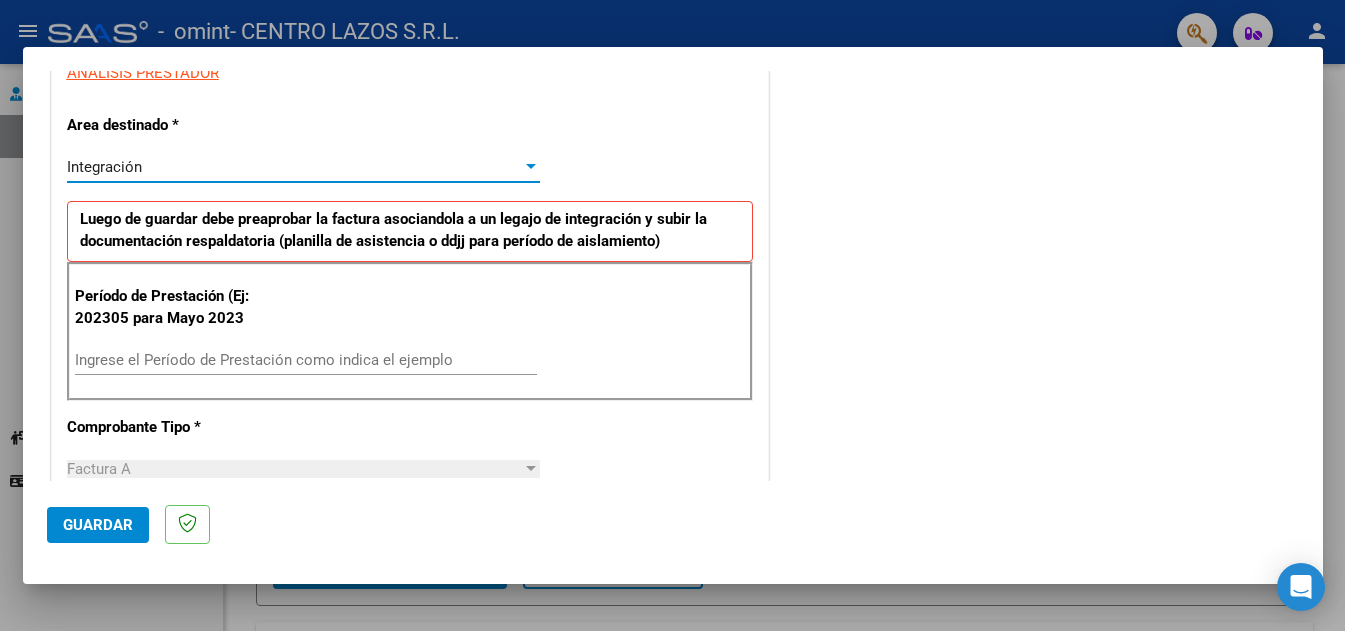 scroll, scrollTop: 400, scrollLeft: 0, axis: vertical 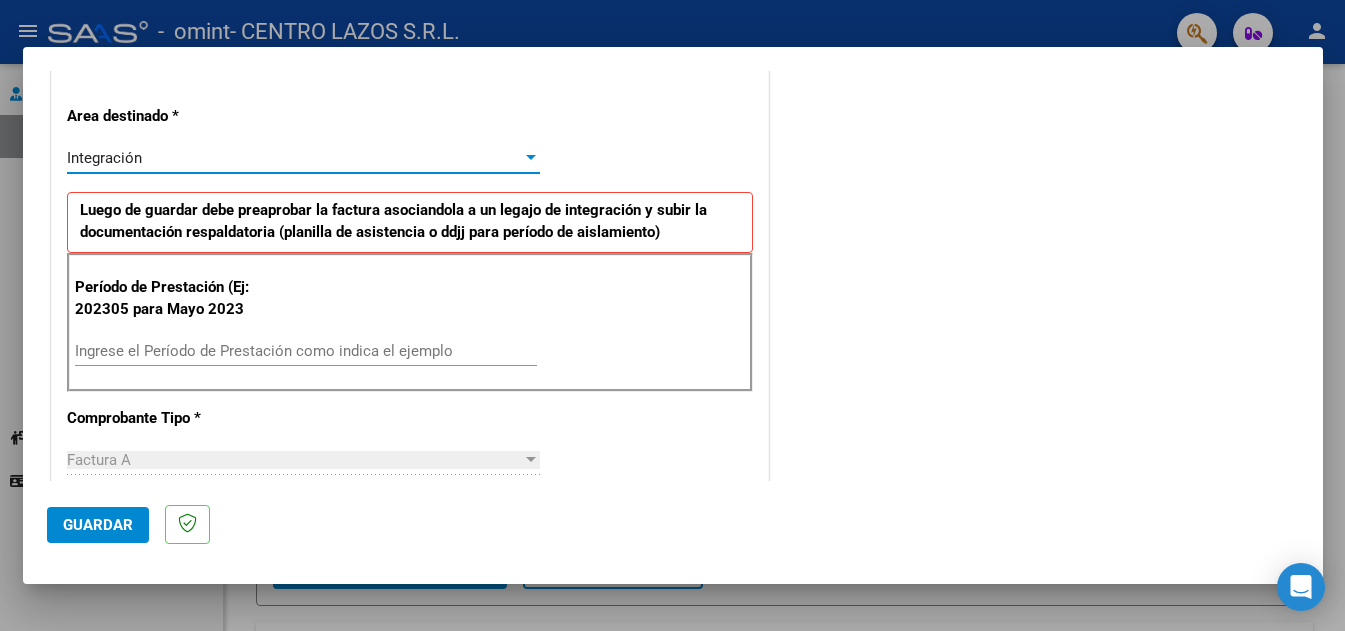 click on "Ingrese el Período de Prestación como indica el ejemplo" at bounding box center [306, 351] 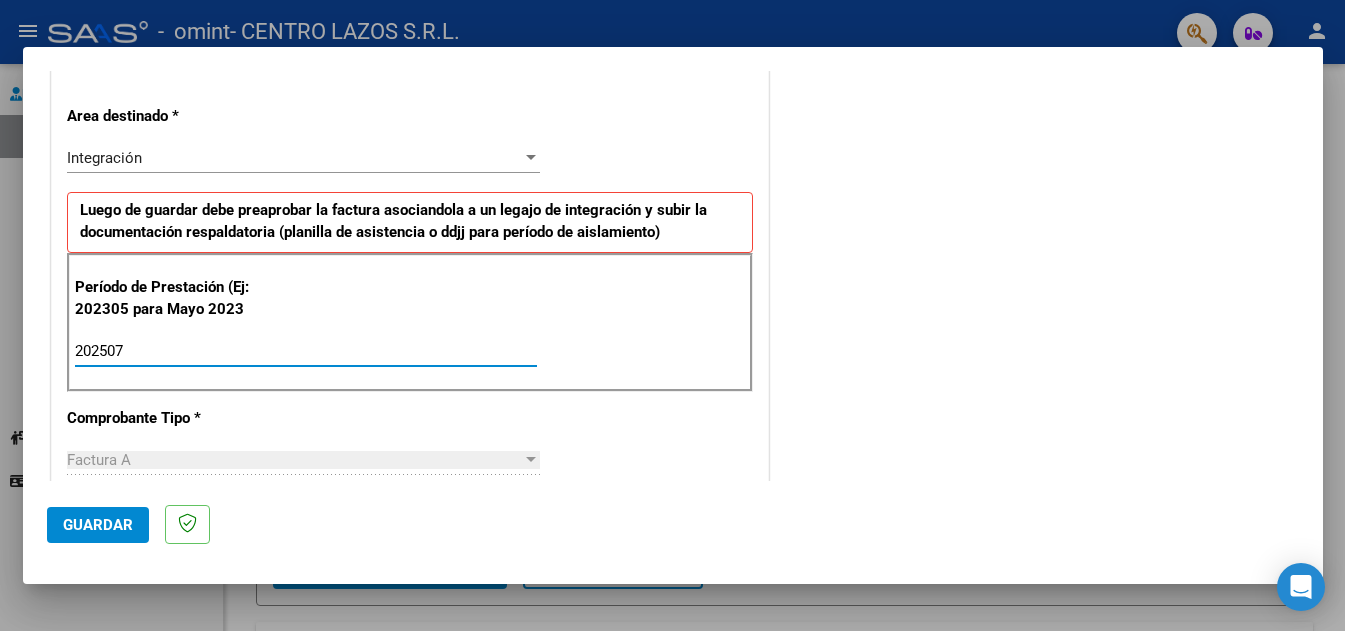 type on "202507" 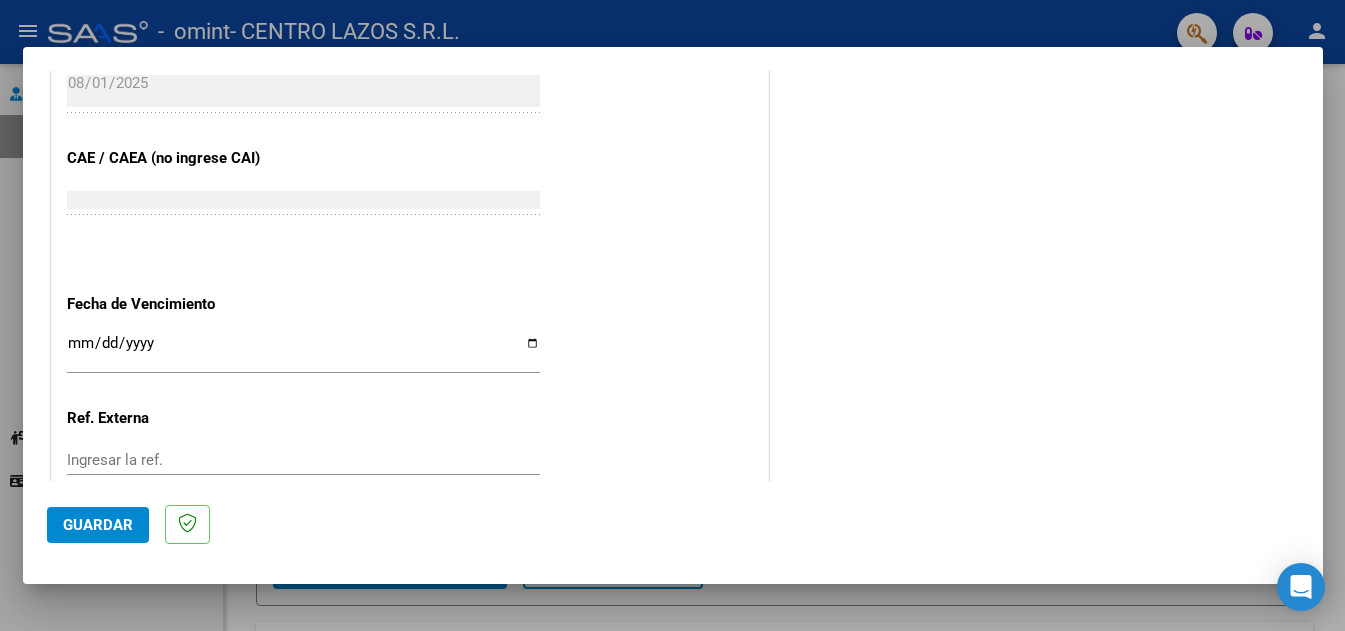 scroll, scrollTop: 1200, scrollLeft: 0, axis: vertical 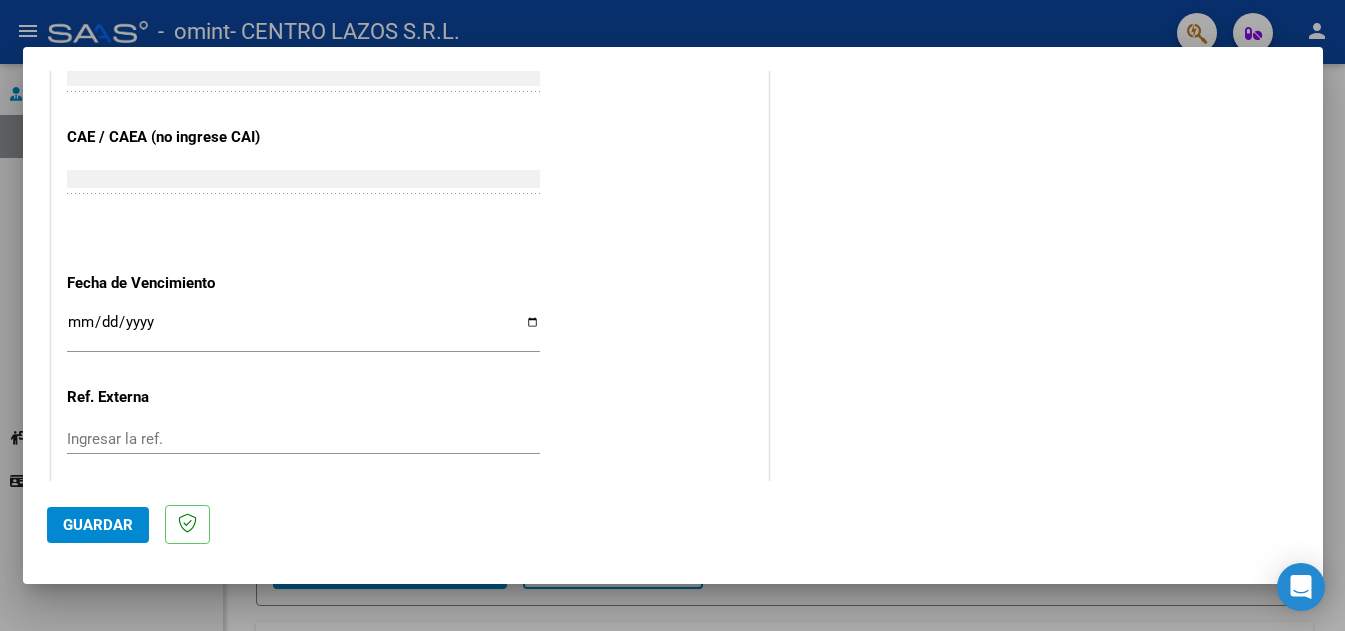 click on "Ingresar la fecha" at bounding box center [303, 330] 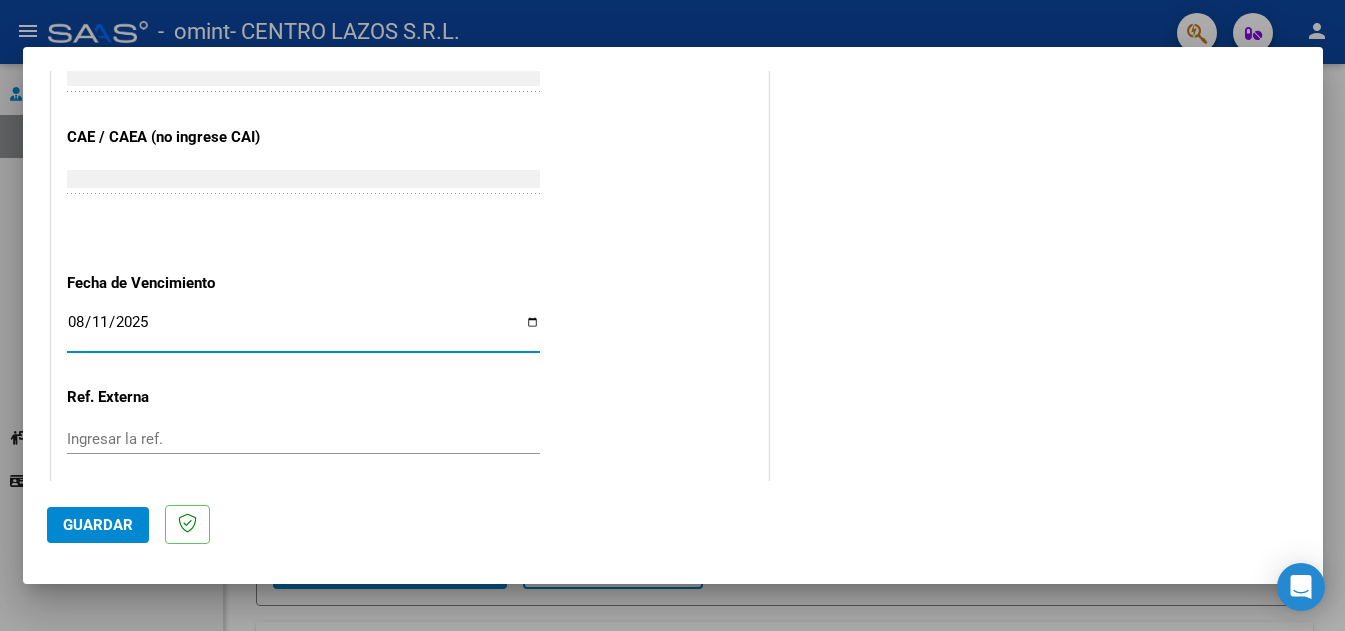 type on "2025-08-11" 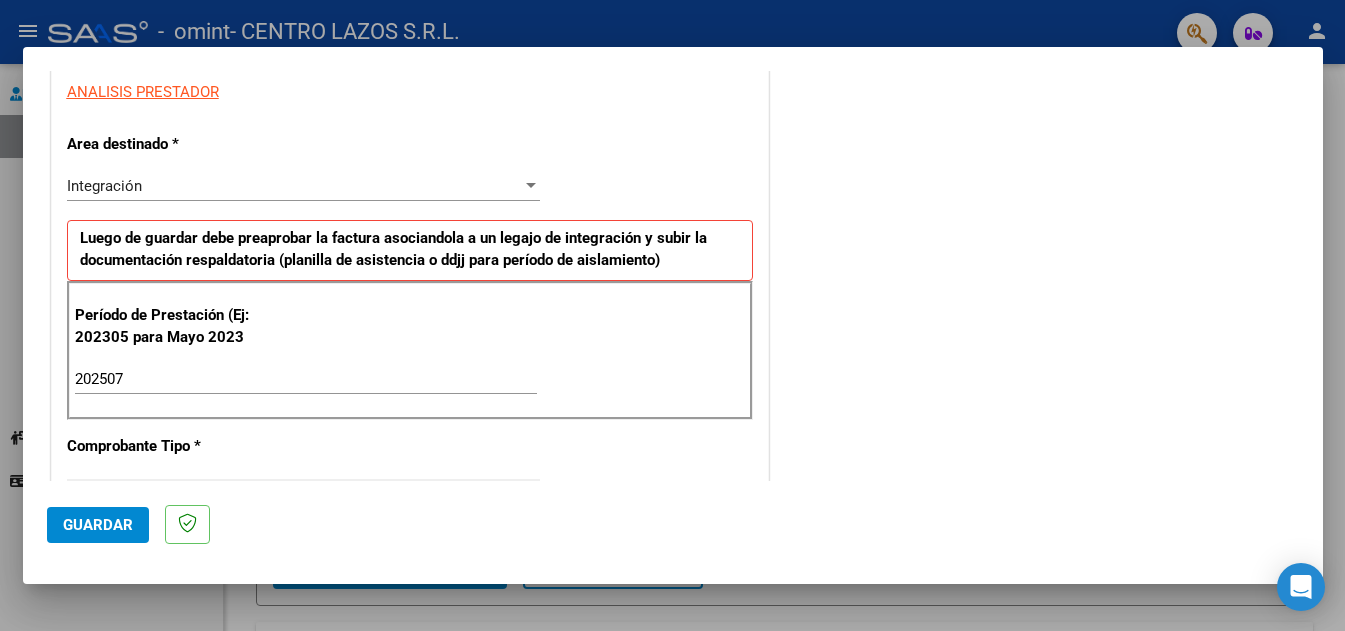 scroll, scrollTop: 600, scrollLeft: 0, axis: vertical 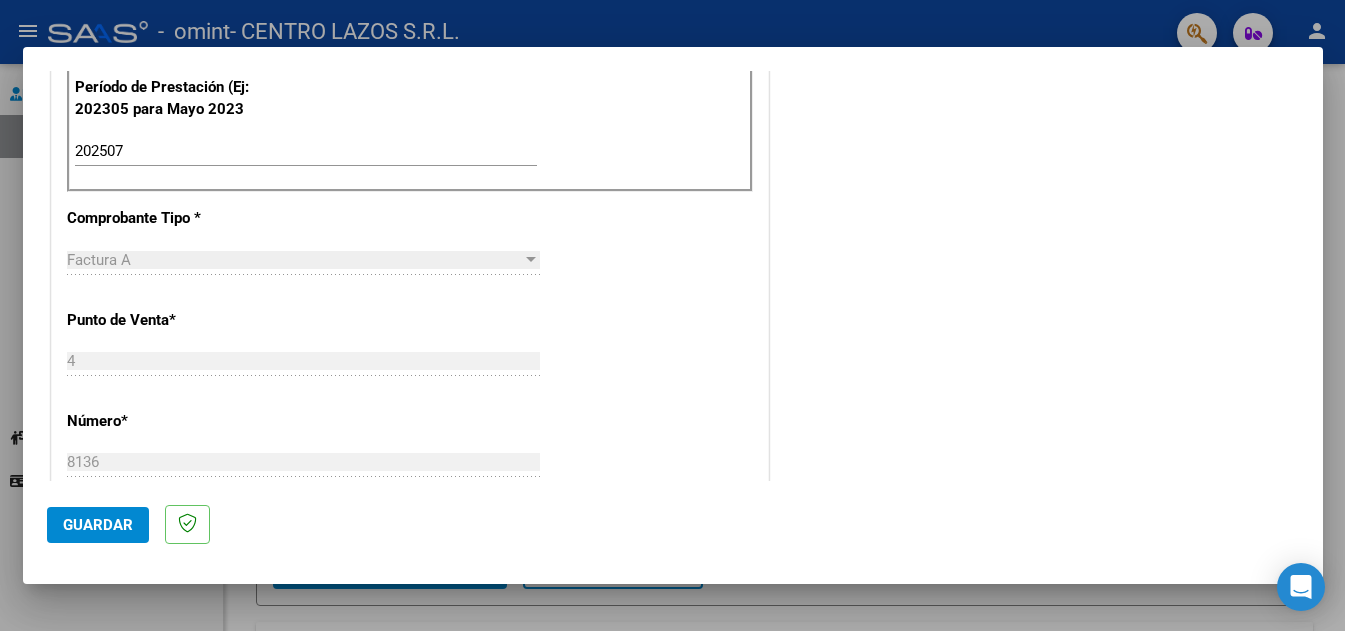 click on "Guardar" 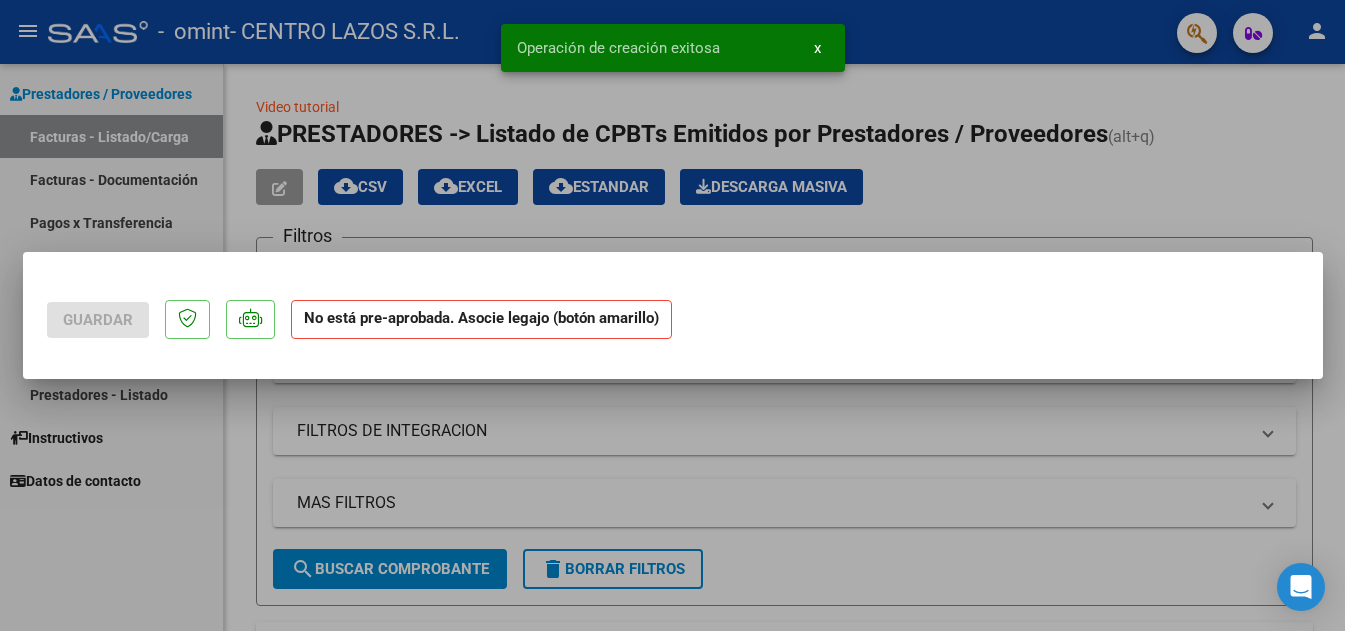scroll, scrollTop: 0, scrollLeft: 0, axis: both 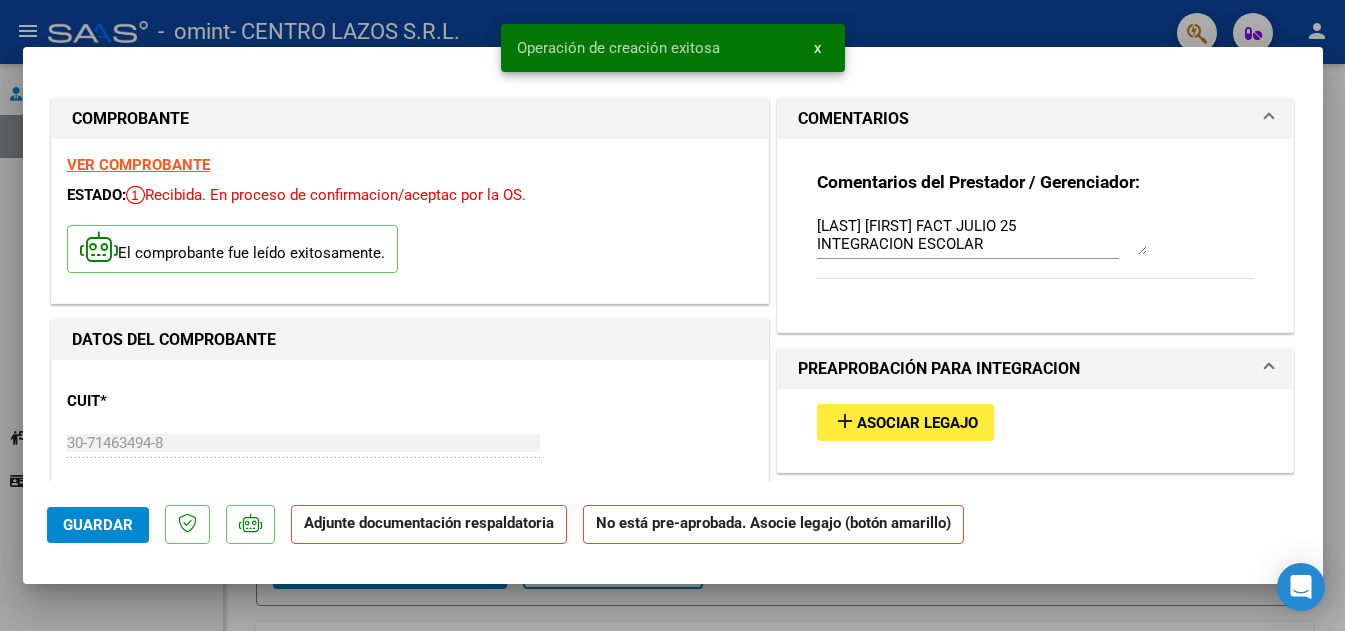 click on "add Asociar Legajo" at bounding box center (905, 422) 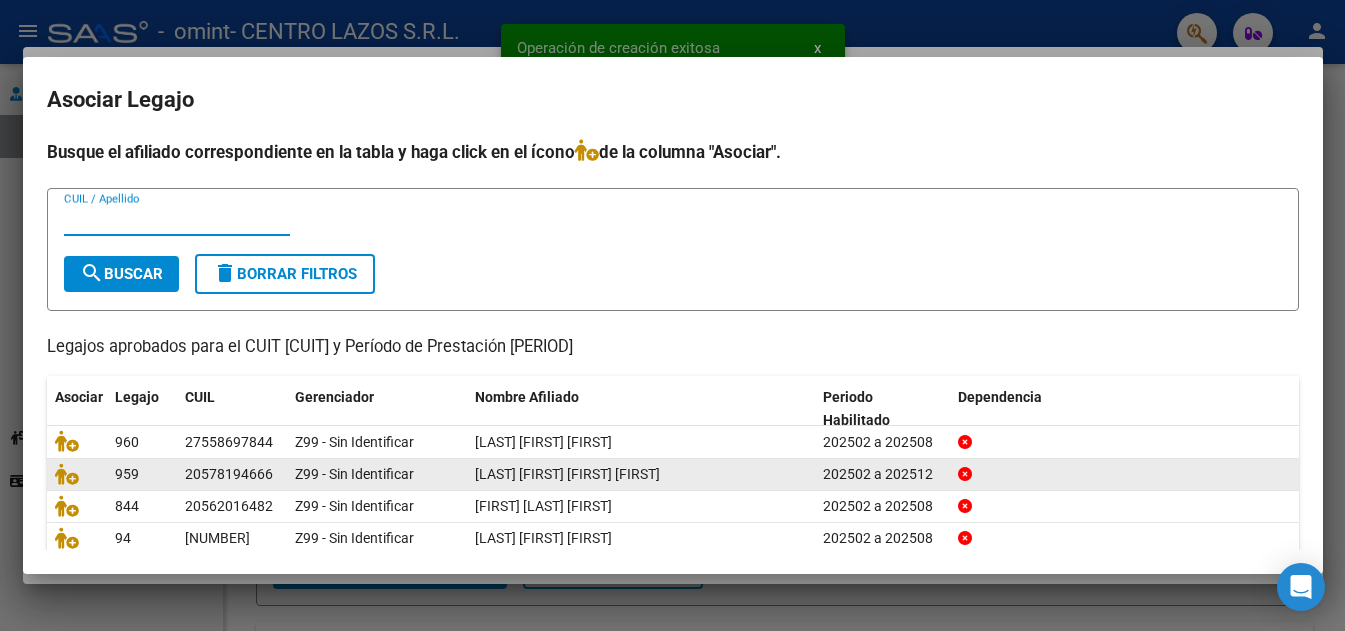 scroll, scrollTop: 100, scrollLeft: 0, axis: vertical 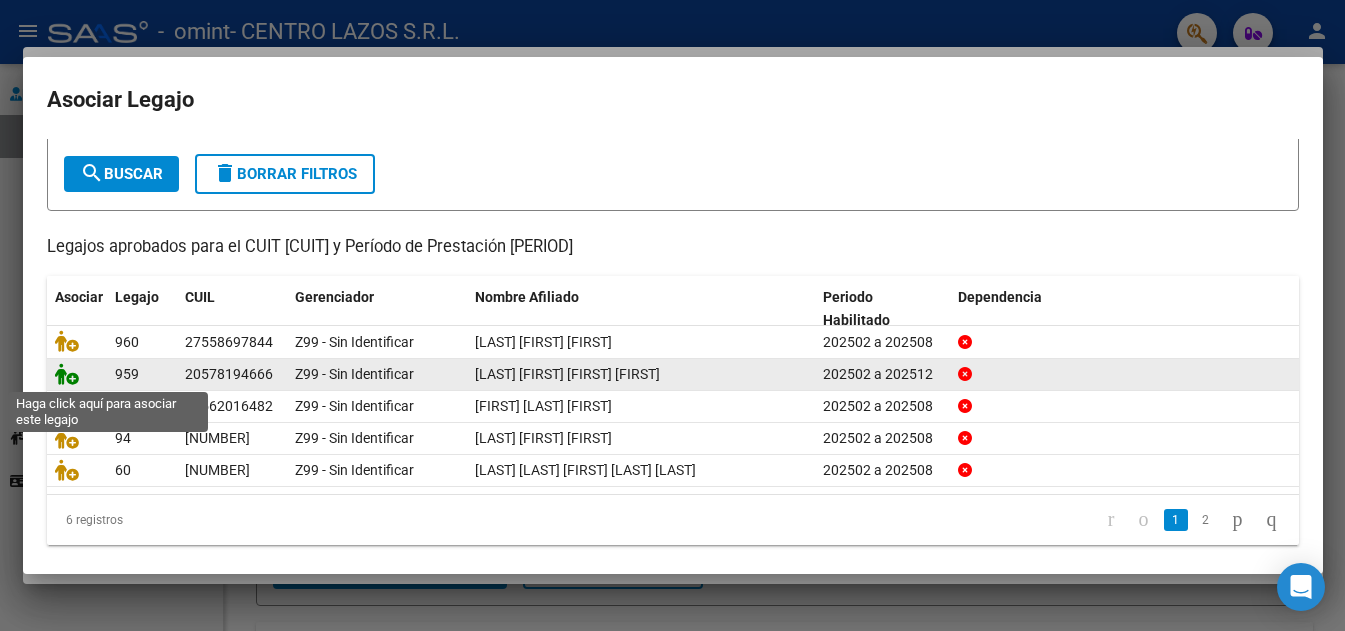 click 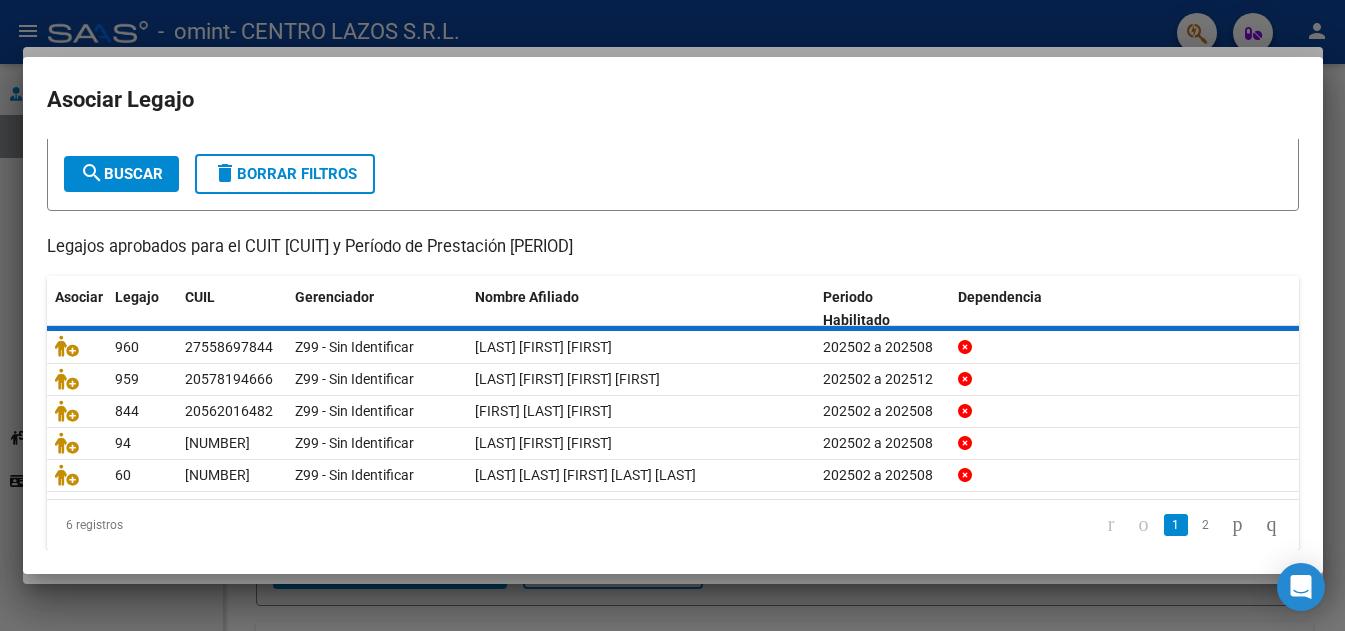 scroll, scrollTop: 113, scrollLeft: 0, axis: vertical 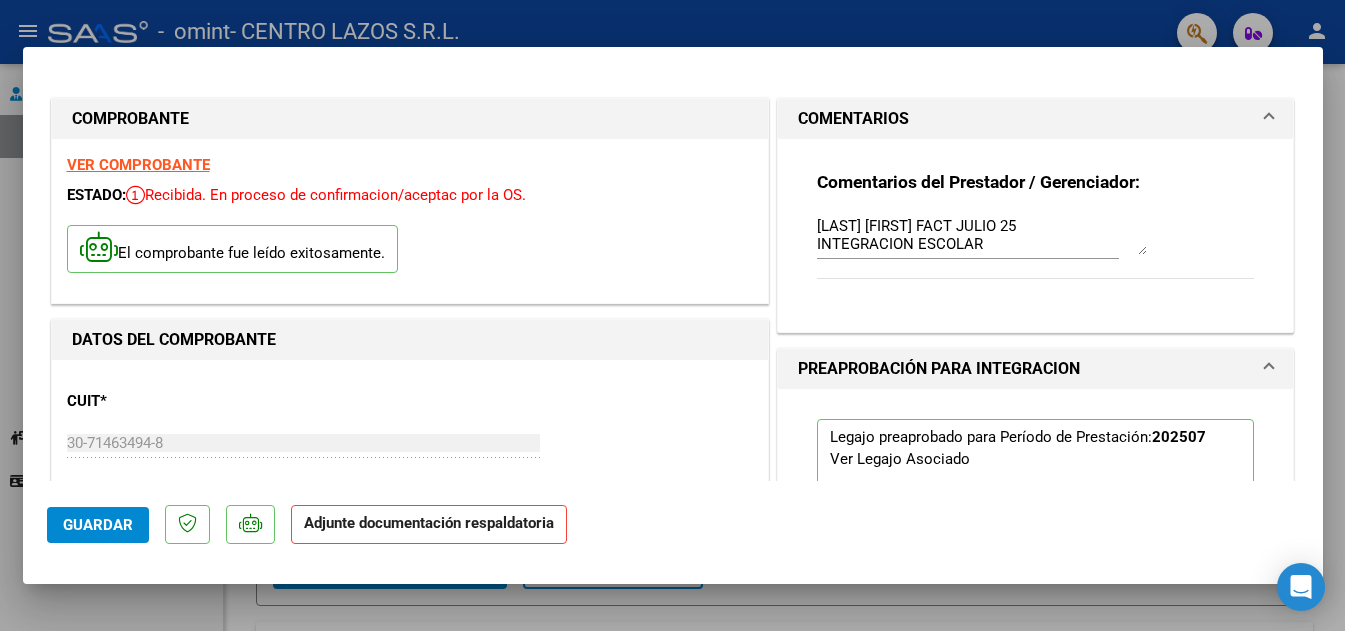 click on "[LAST] [FIRST] FACT JULIO 25
INTEGRACION ESCOLAR" at bounding box center (982, 235) 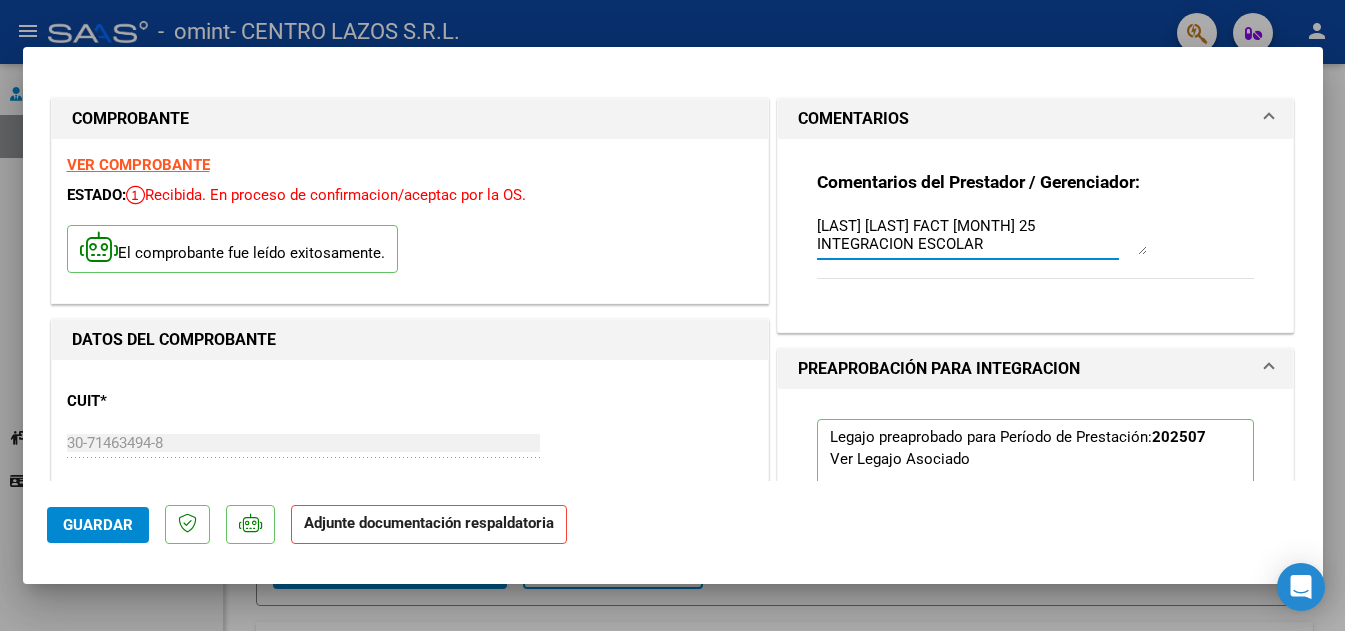 type on "[LAST] [LAST] FACT [MONTH] 25
INTEGRACION ESCOLAR" 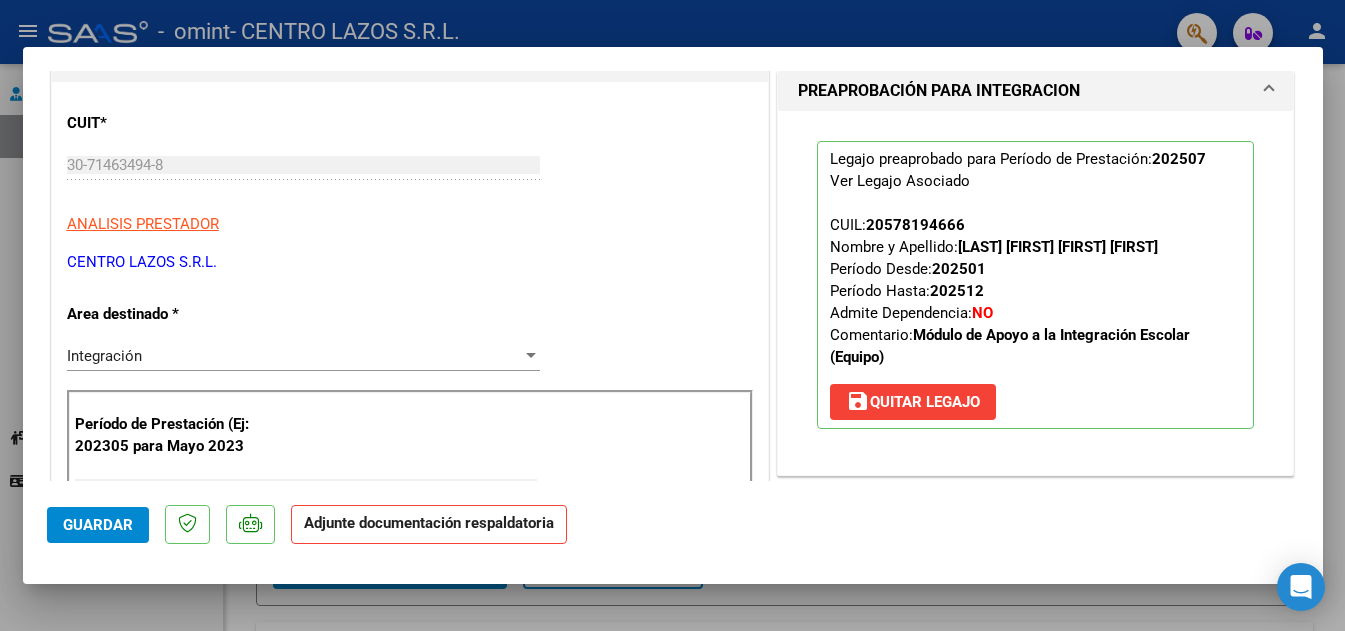scroll, scrollTop: 400, scrollLeft: 0, axis: vertical 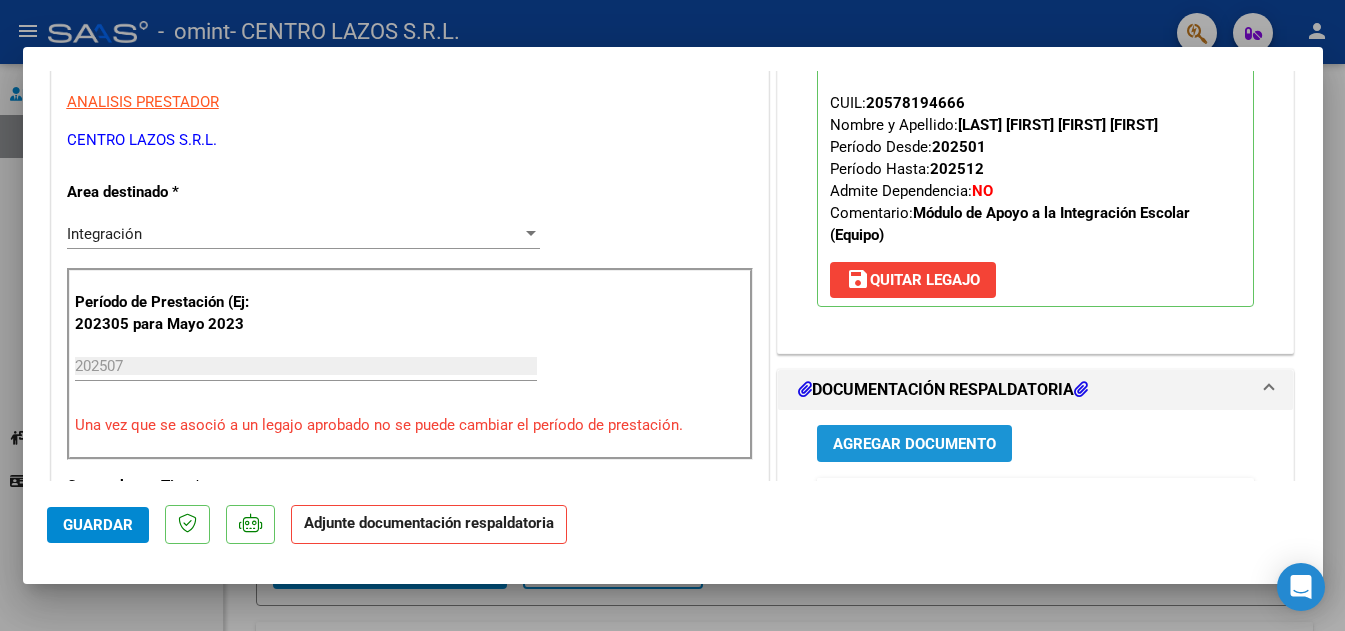 click on "Agregar Documento" at bounding box center (914, 444) 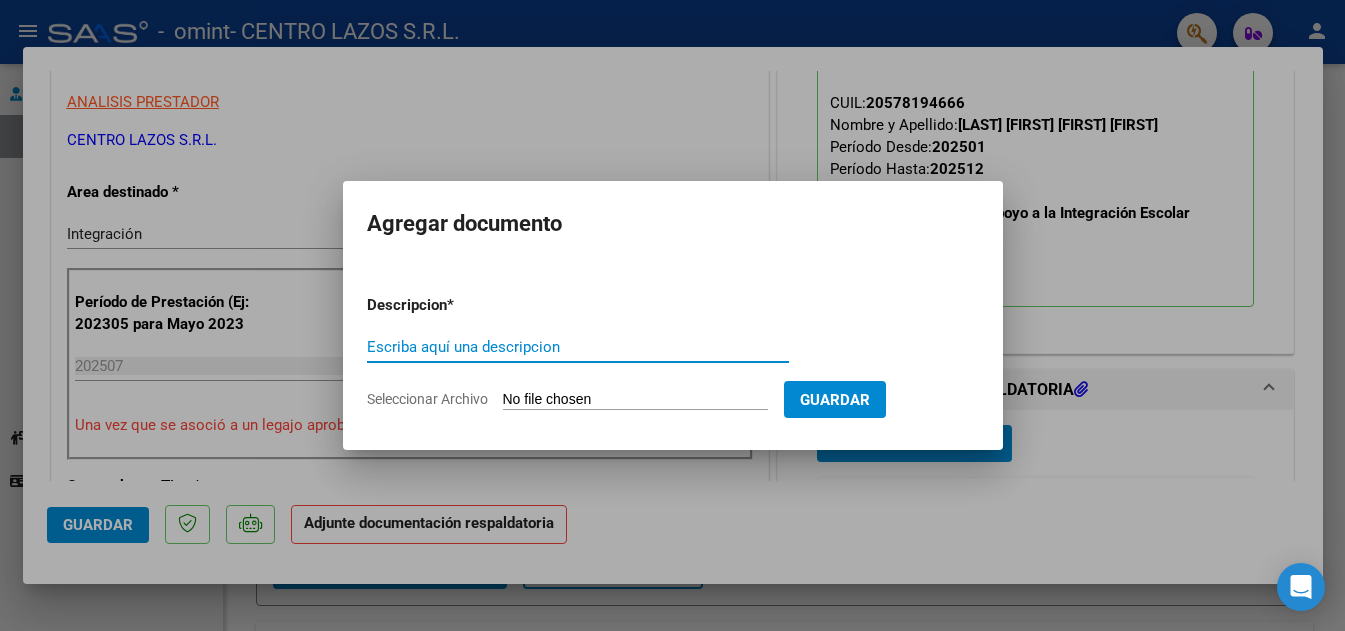 click on "Escriba aquí una descripcion" at bounding box center (578, 347) 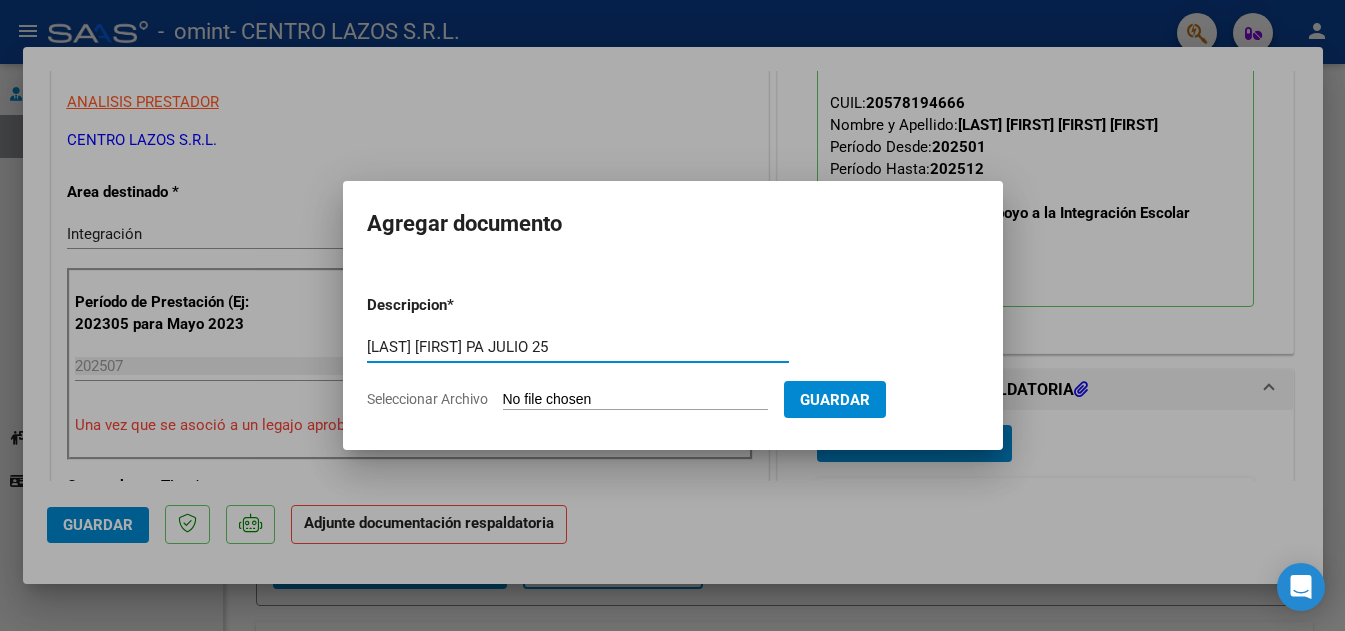 type on "[LAST] [FIRST] PA JULIO 25" 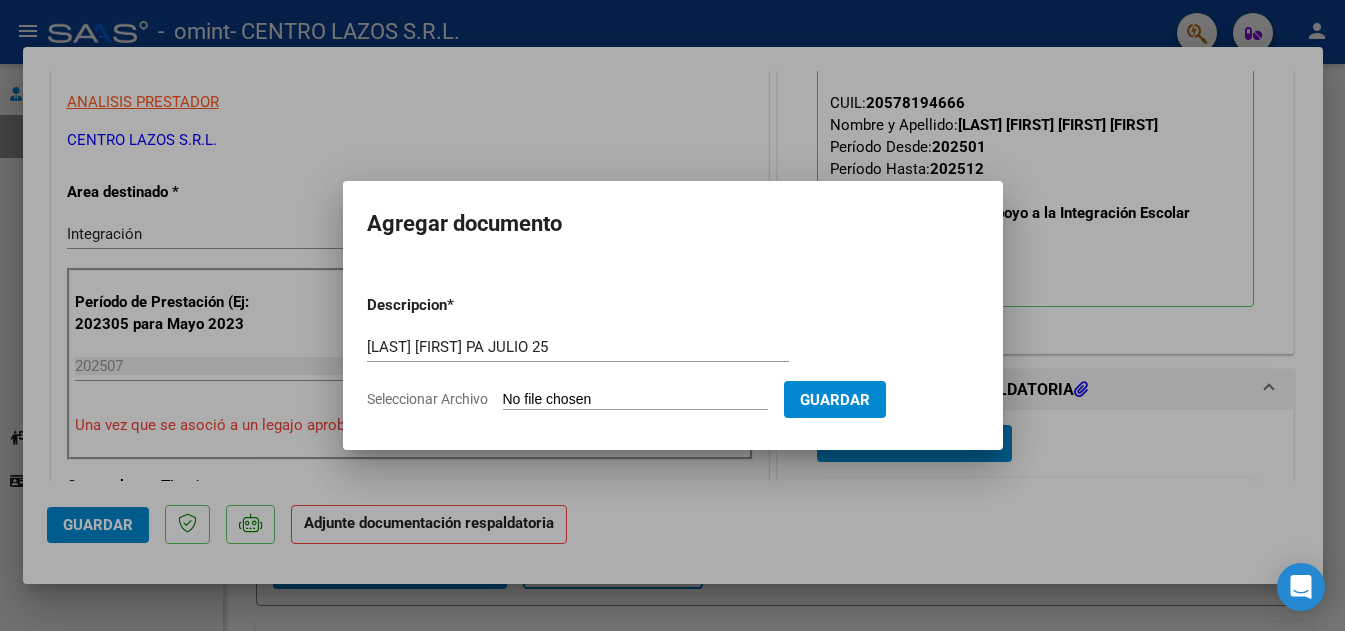 type on "C:\fakepath\[LAST] [FIRST] FACT 8136 JULIO 25.pdf" 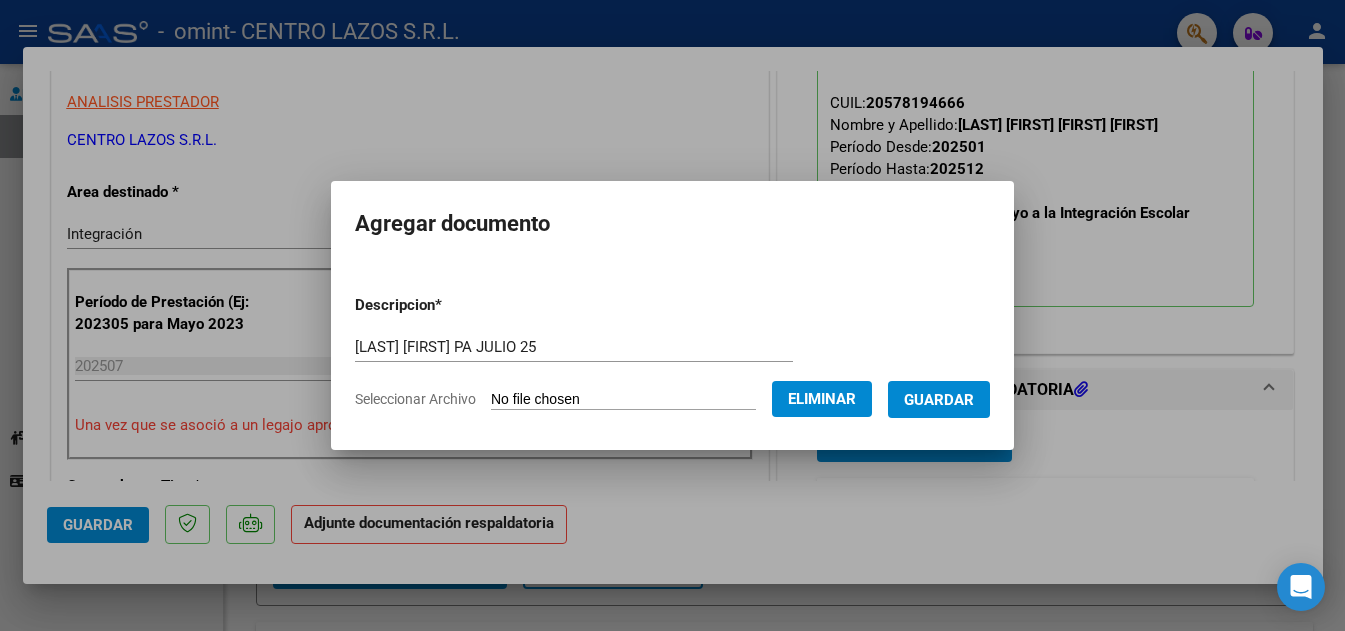 click on "Eliminar" 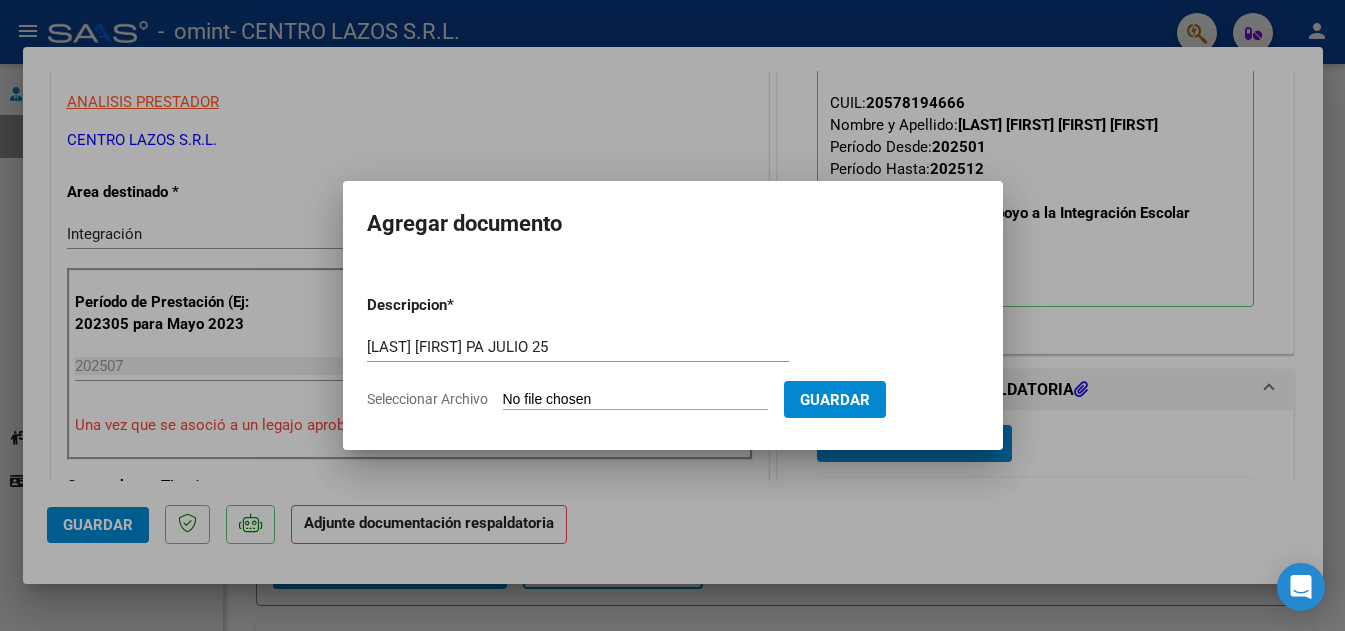 click on "Seleccionar Archivo" at bounding box center [635, 400] 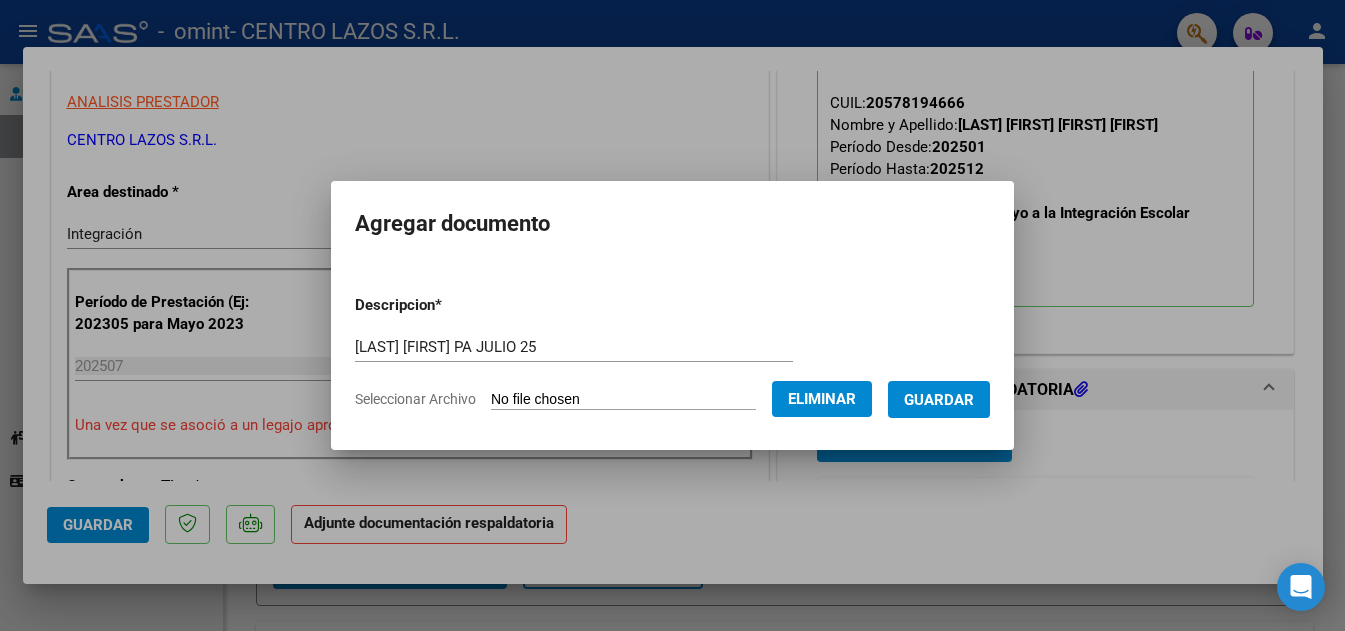 click on "Guardar" at bounding box center (939, 400) 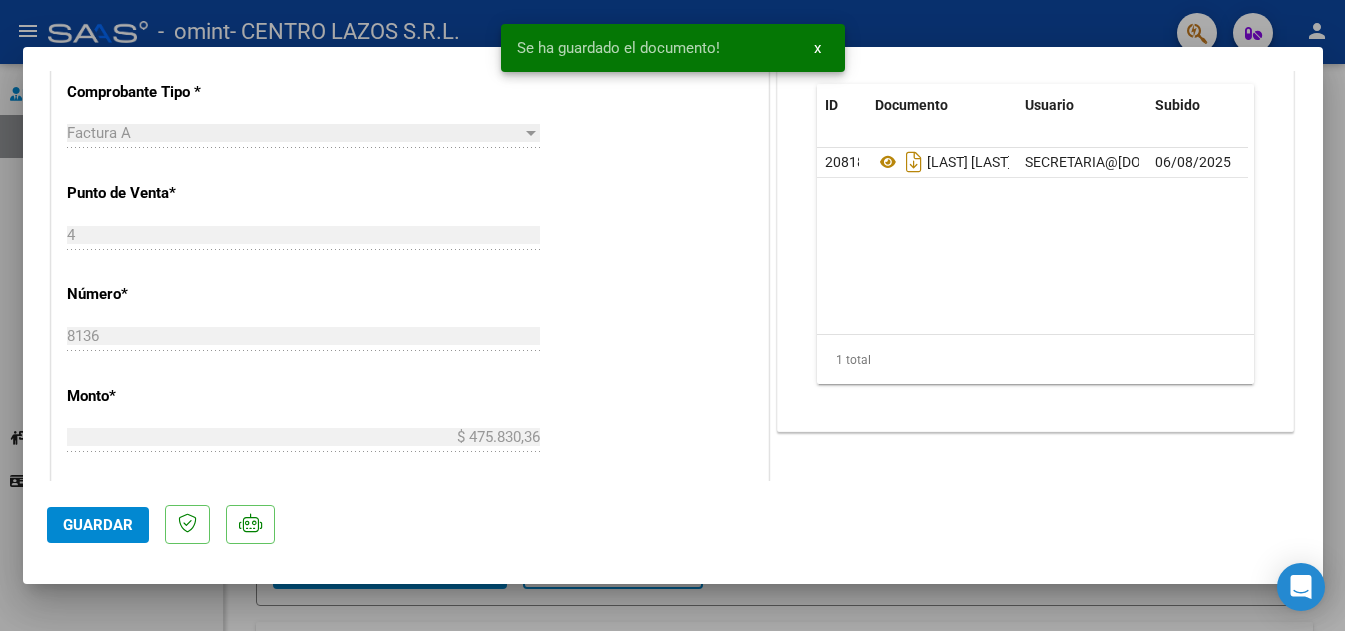 scroll, scrollTop: 700, scrollLeft: 0, axis: vertical 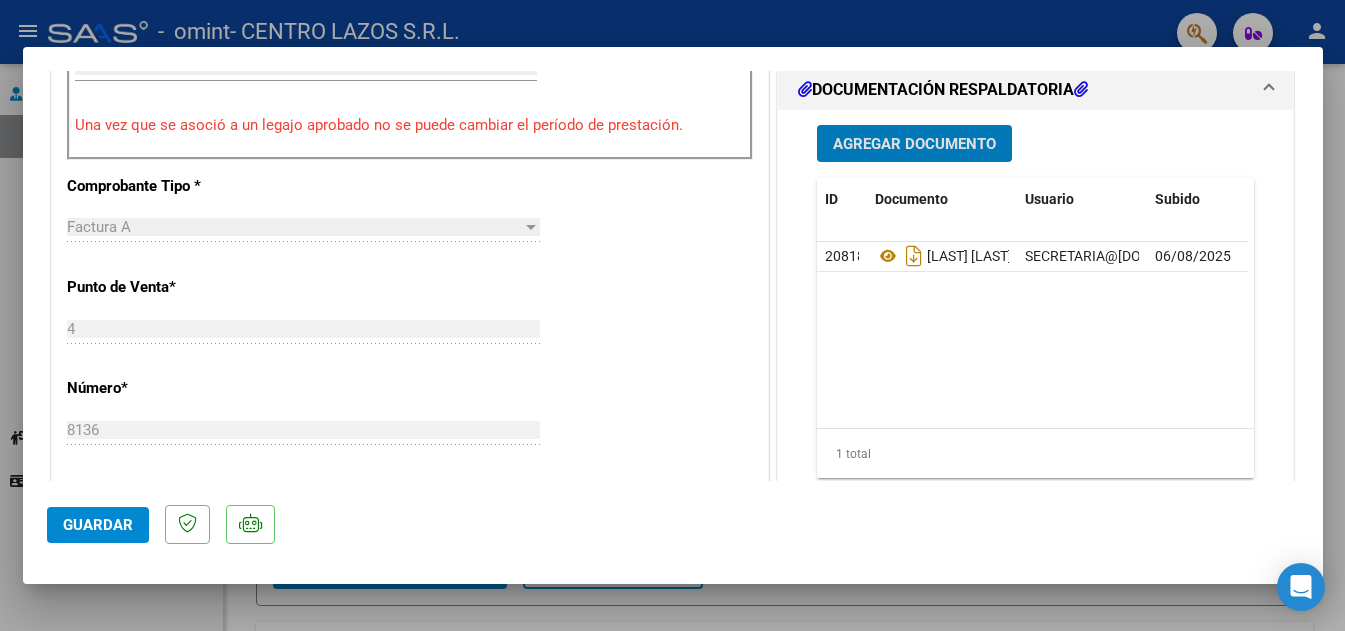 click on "Guardar" 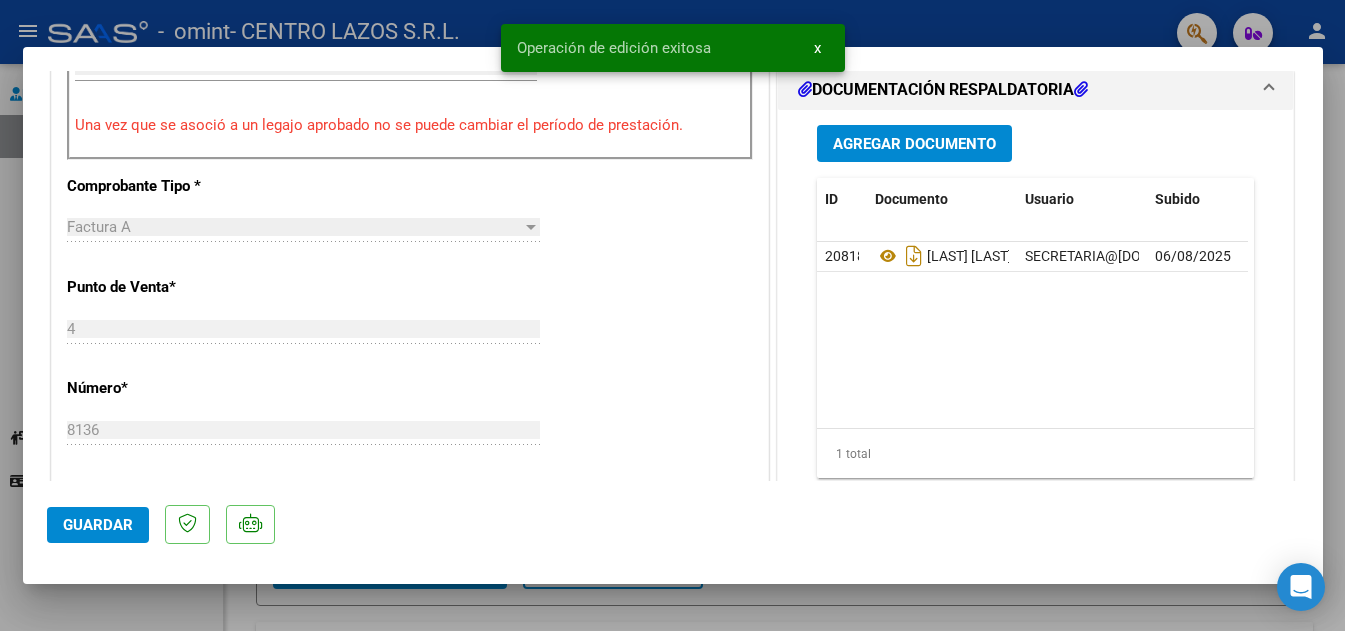 click on "Guardar" 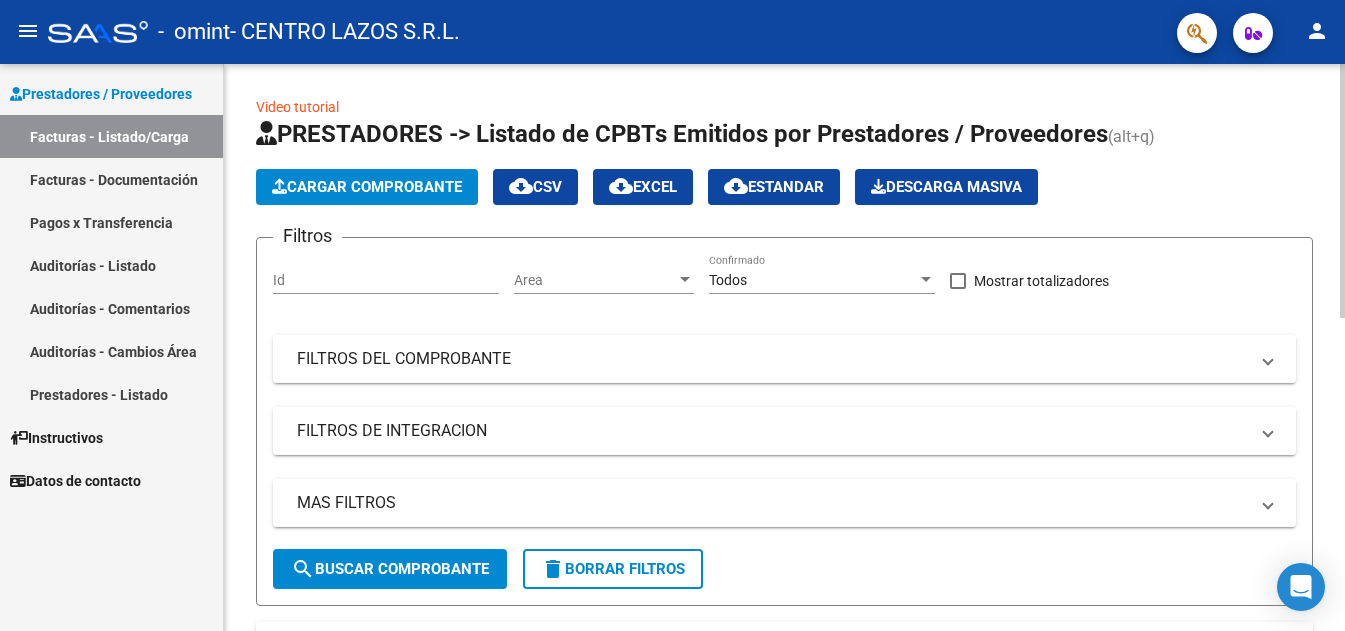 click on "Cargar Comprobante" 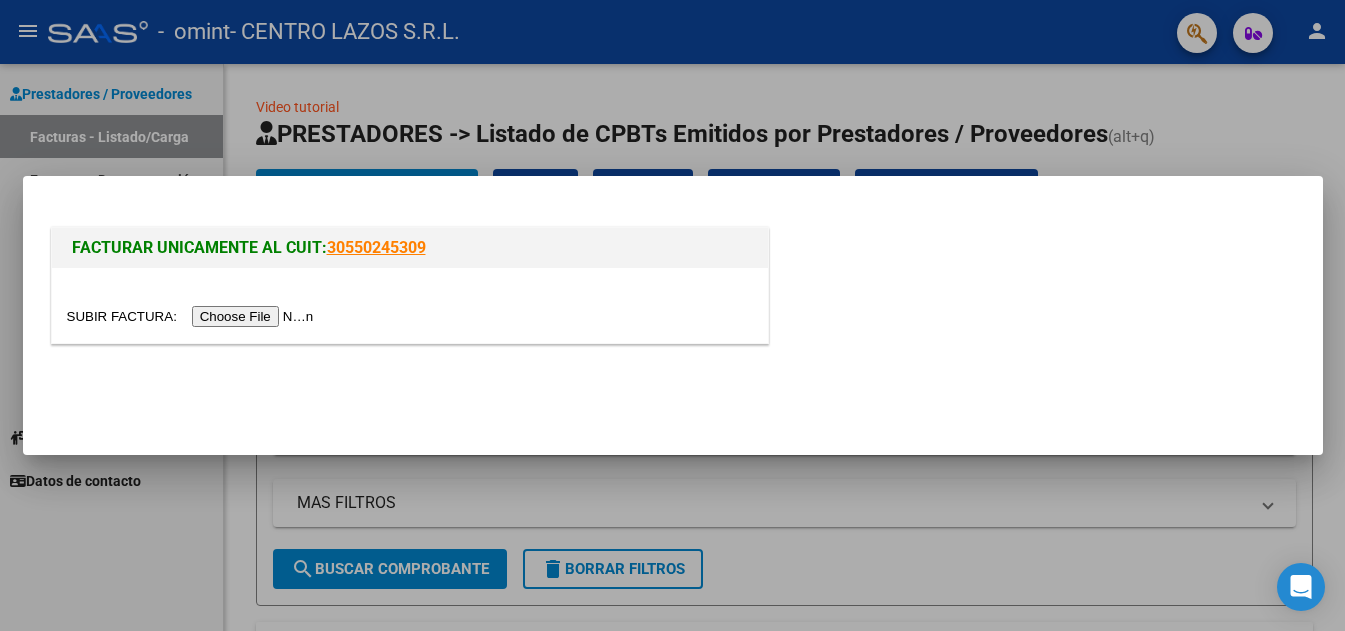 click at bounding box center (193, 316) 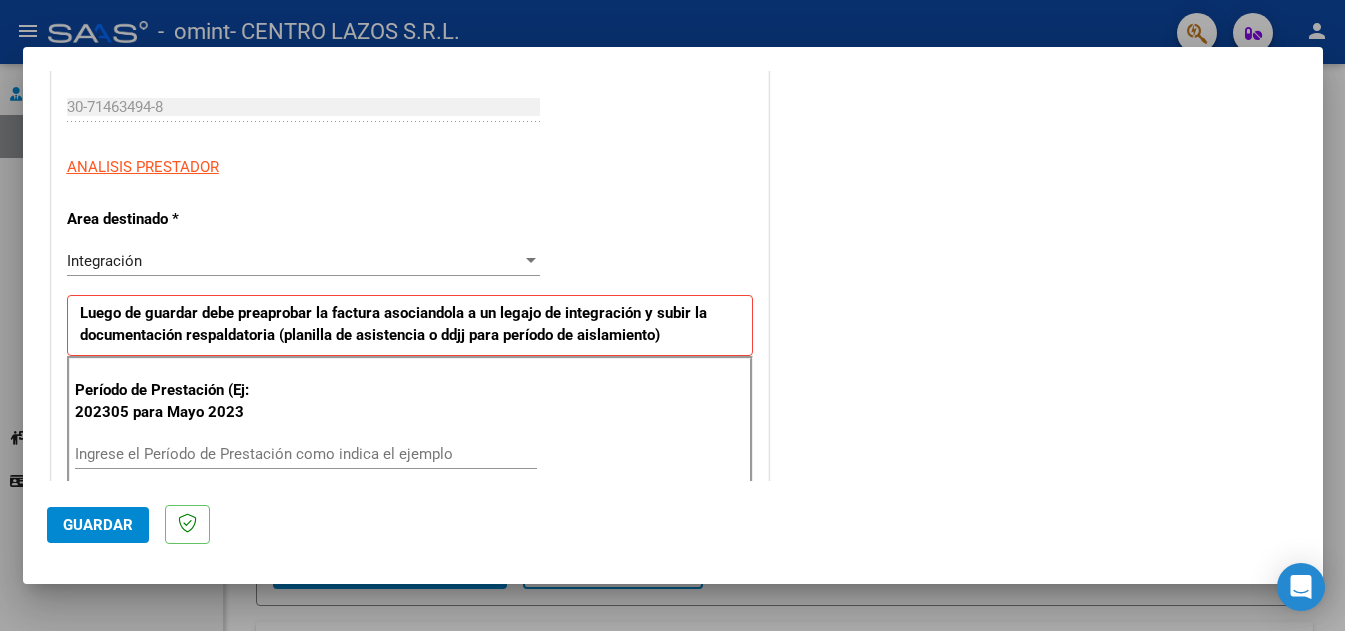 scroll, scrollTop: 300, scrollLeft: 0, axis: vertical 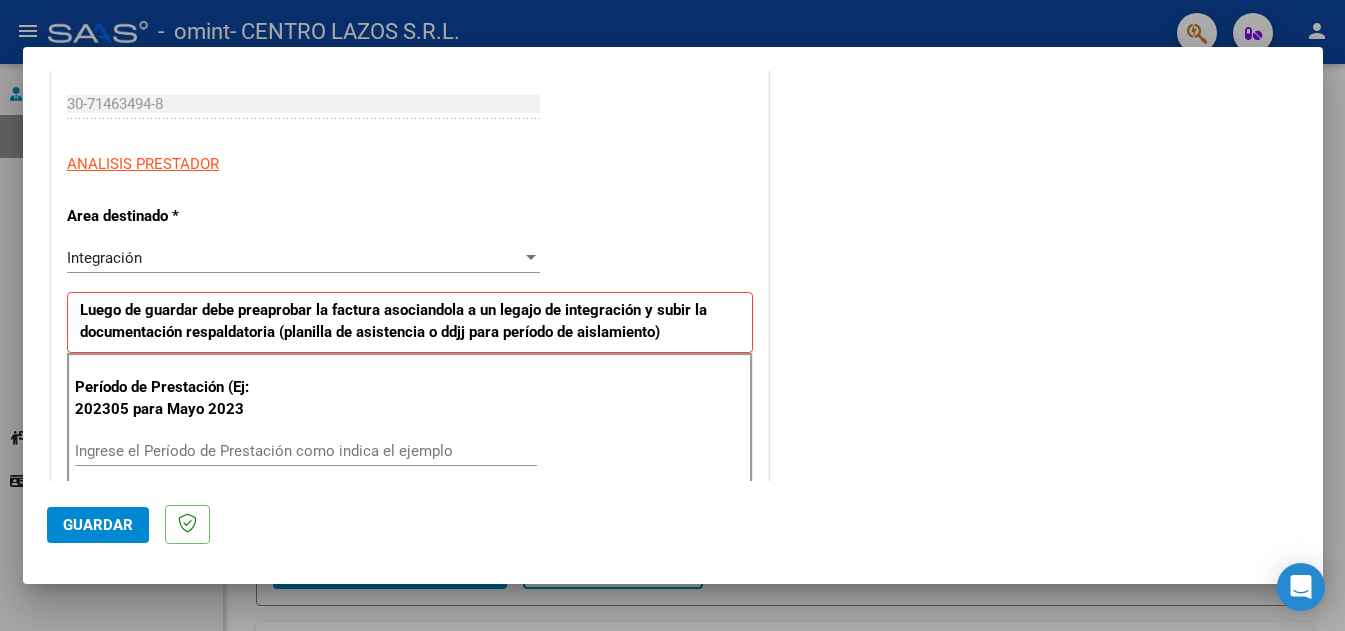 click on "Integración" at bounding box center (294, 258) 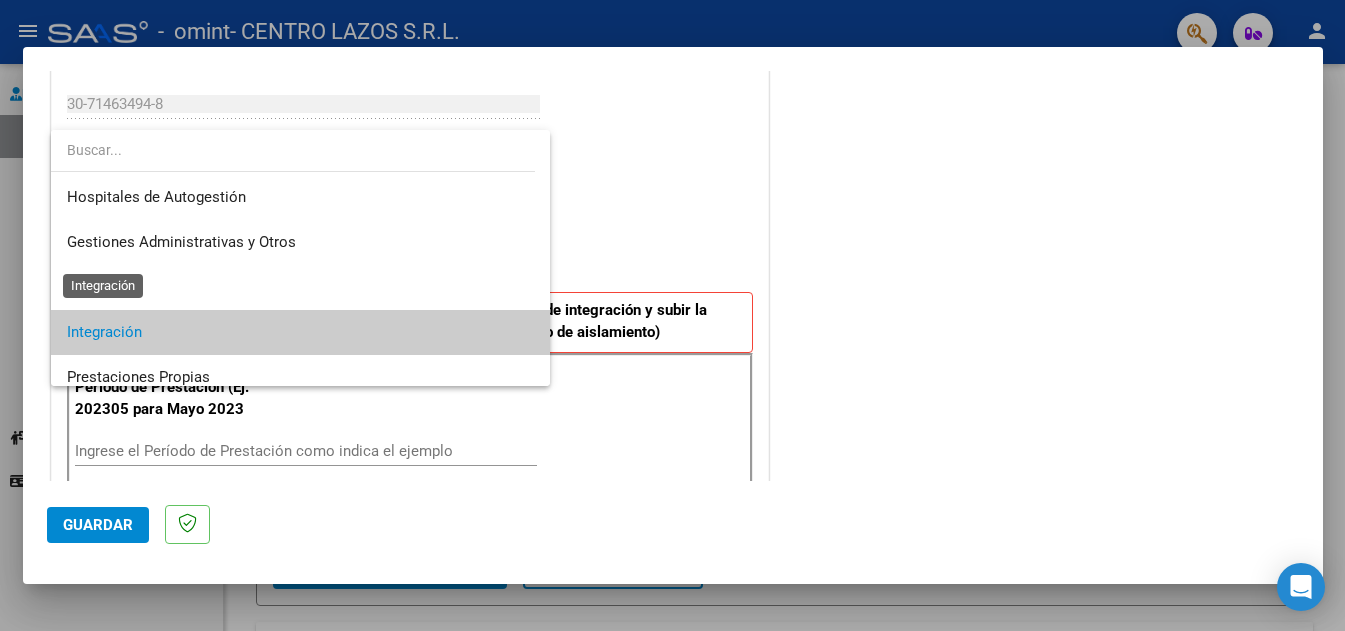 scroll, scrollTop: 75, scrollLeft: 0, axis: vertical 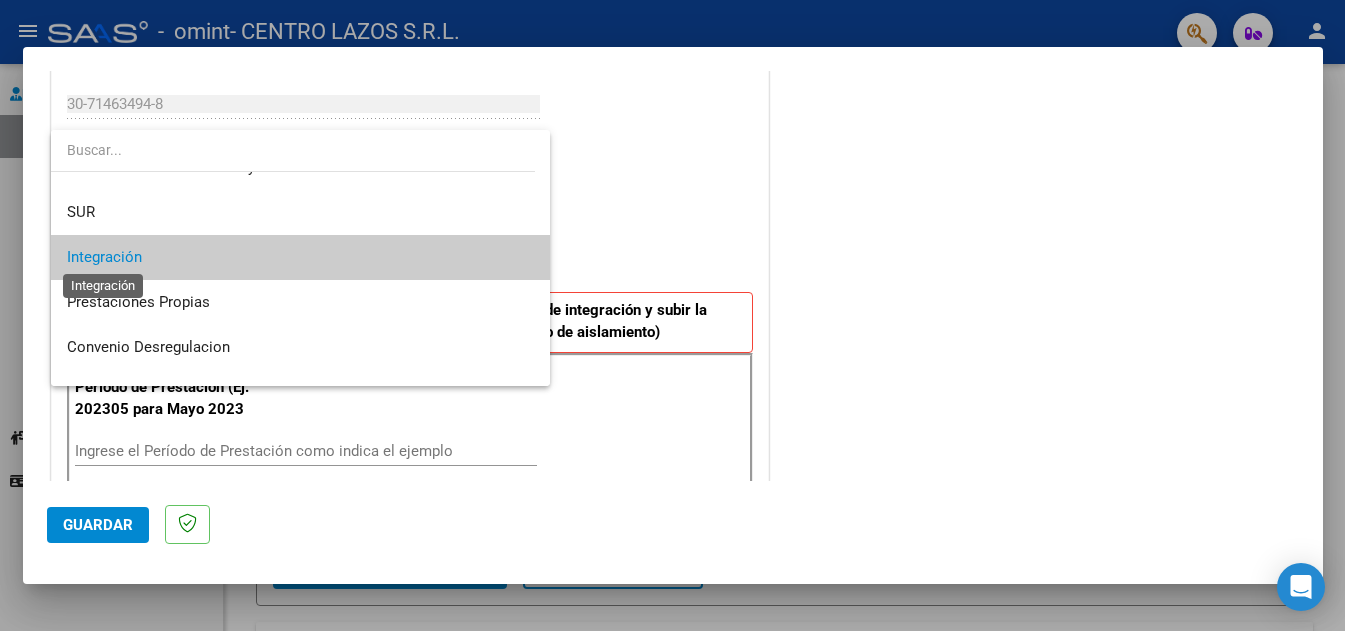click on "Integración" at bounding box center (104, 257) 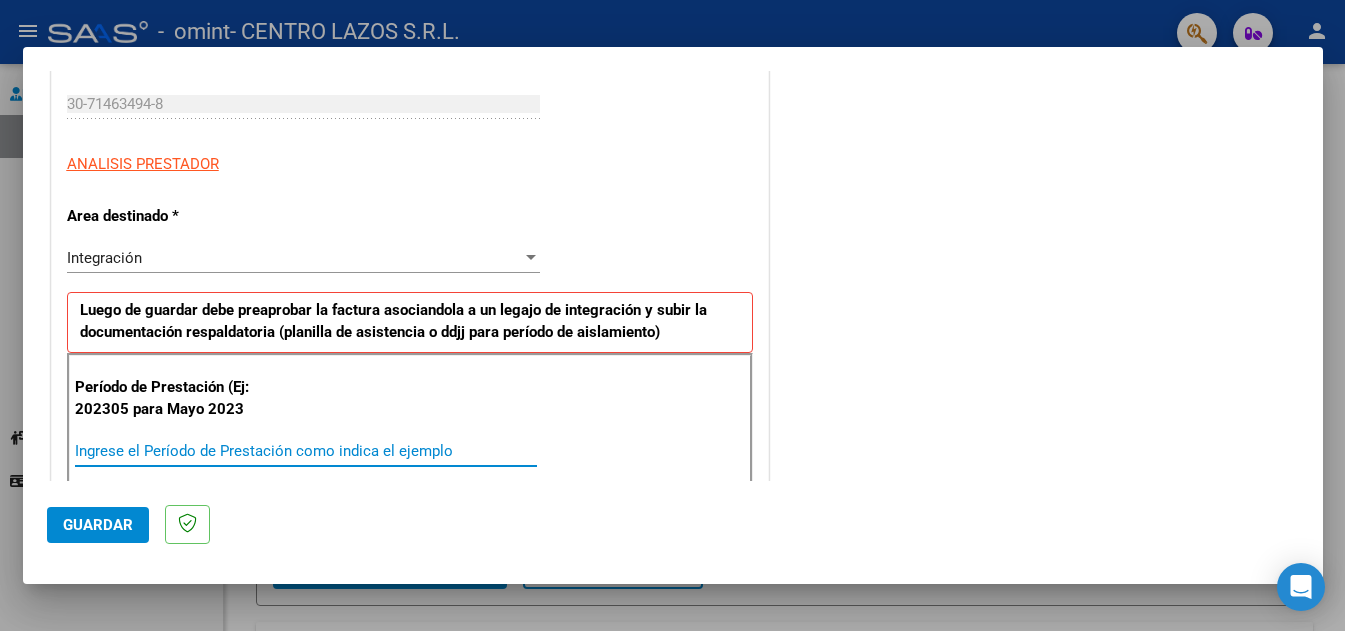 click on "Ingrese el Período de Prestación como indica el ejemplo" at bounding box center [306, 451] 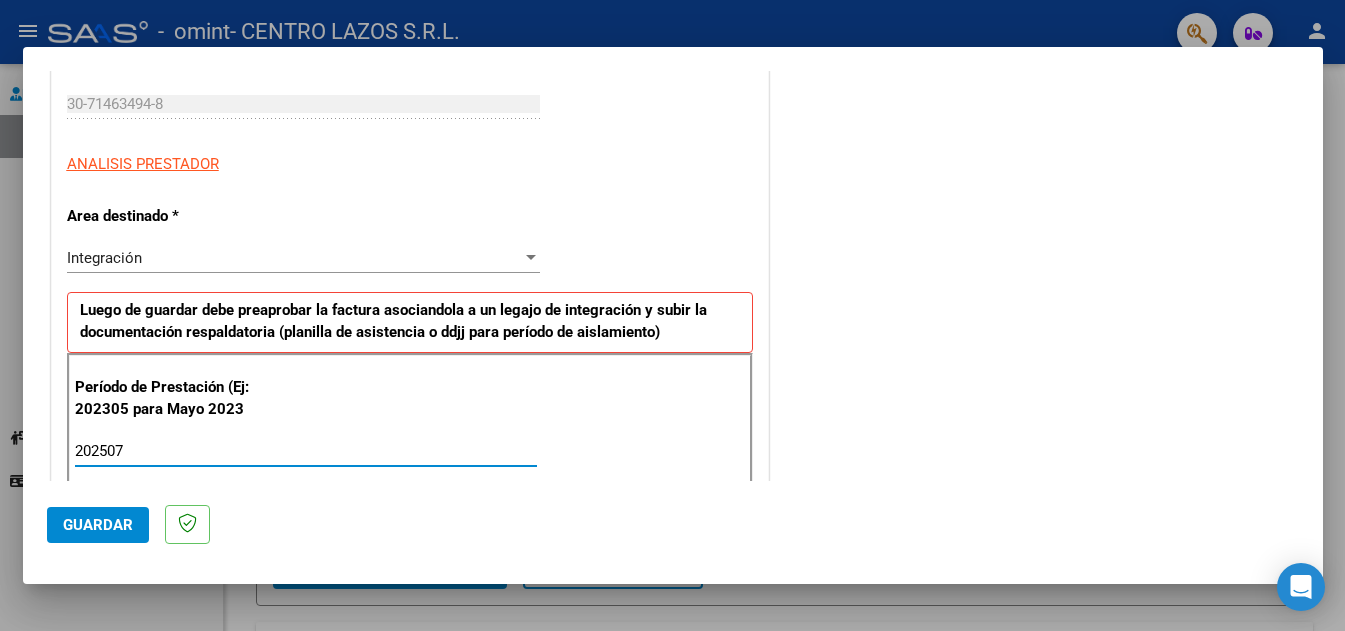 type on "202507" 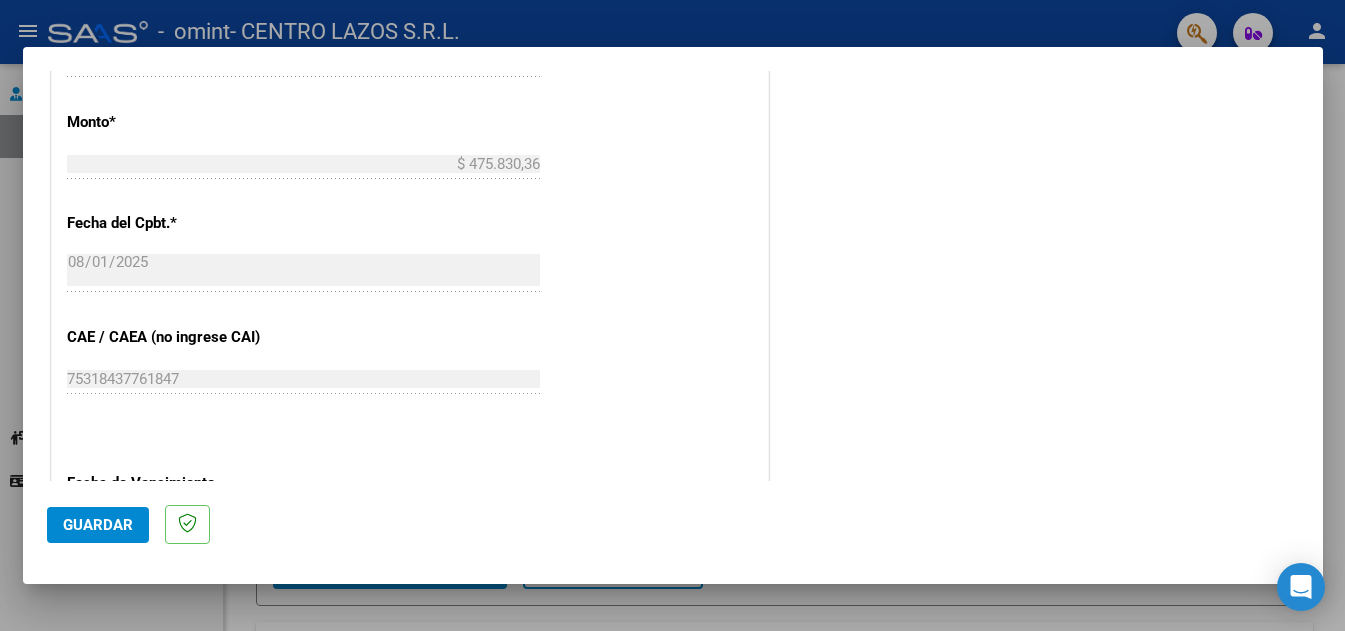 scroll, scrollTop: 1200, scrollLeft: 0, axis: vertical 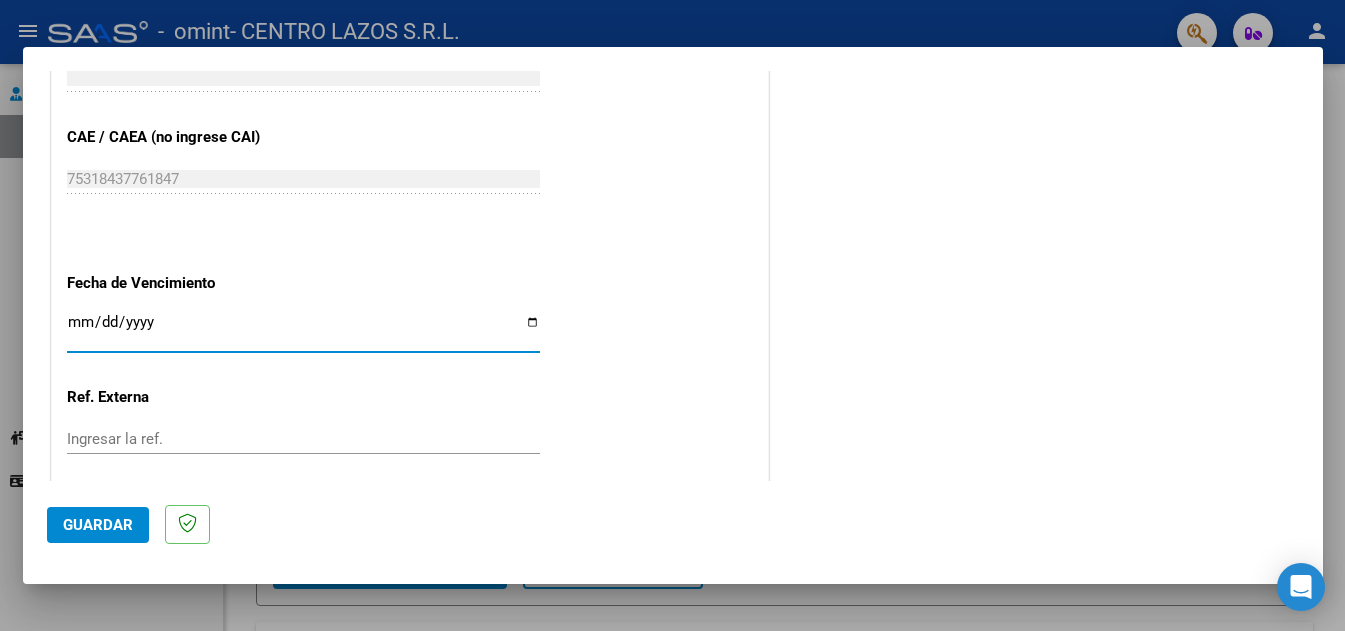 click on "Ingresar la fecha" at bounding box center [303, 330] 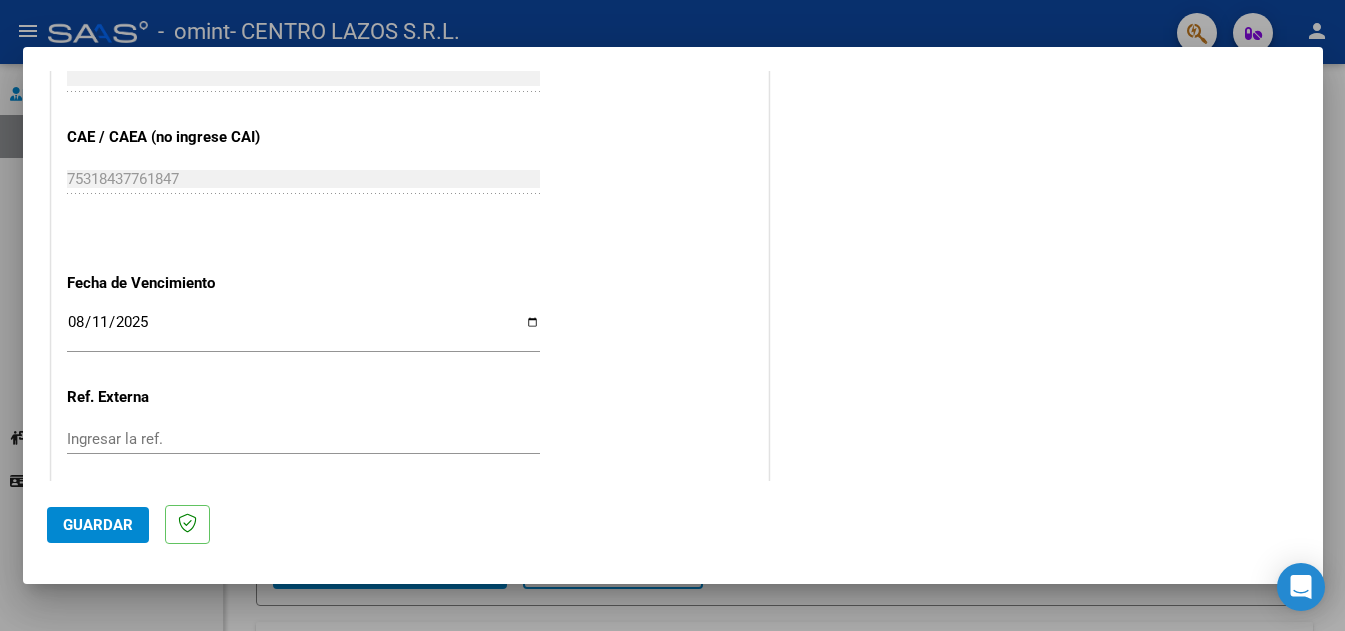 click on "Guardar" 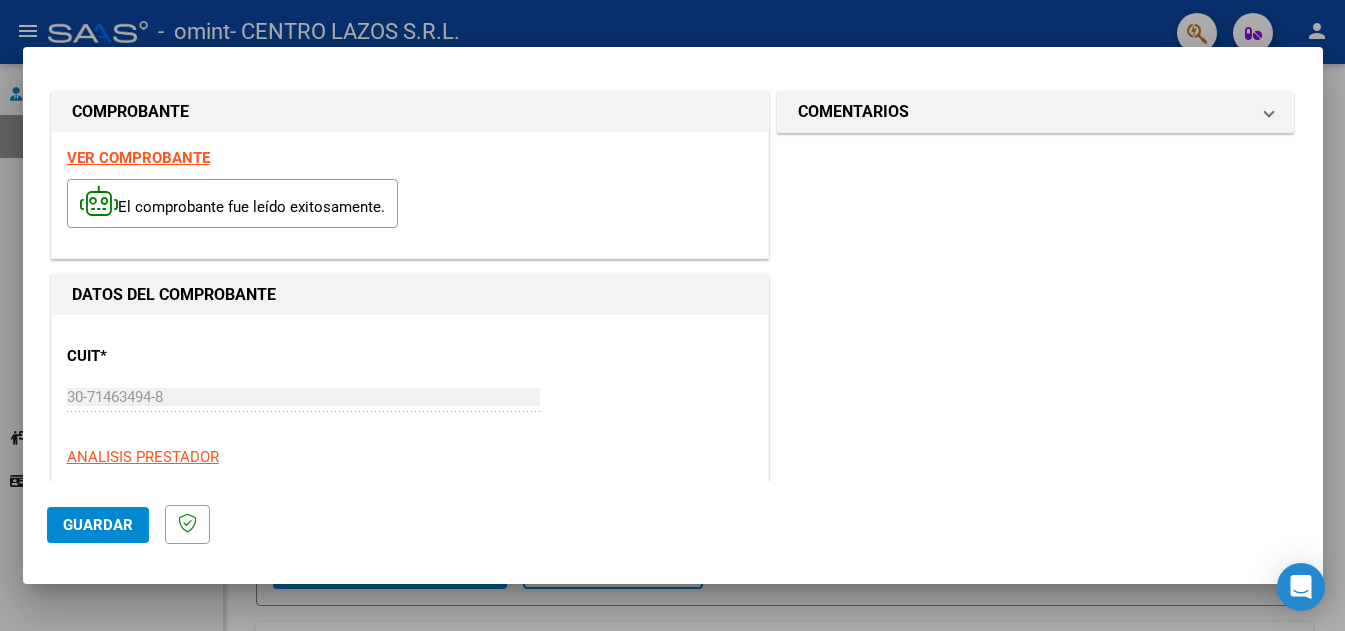 scroll, scrollTop: 0, scrollLeft: 0, axis: both 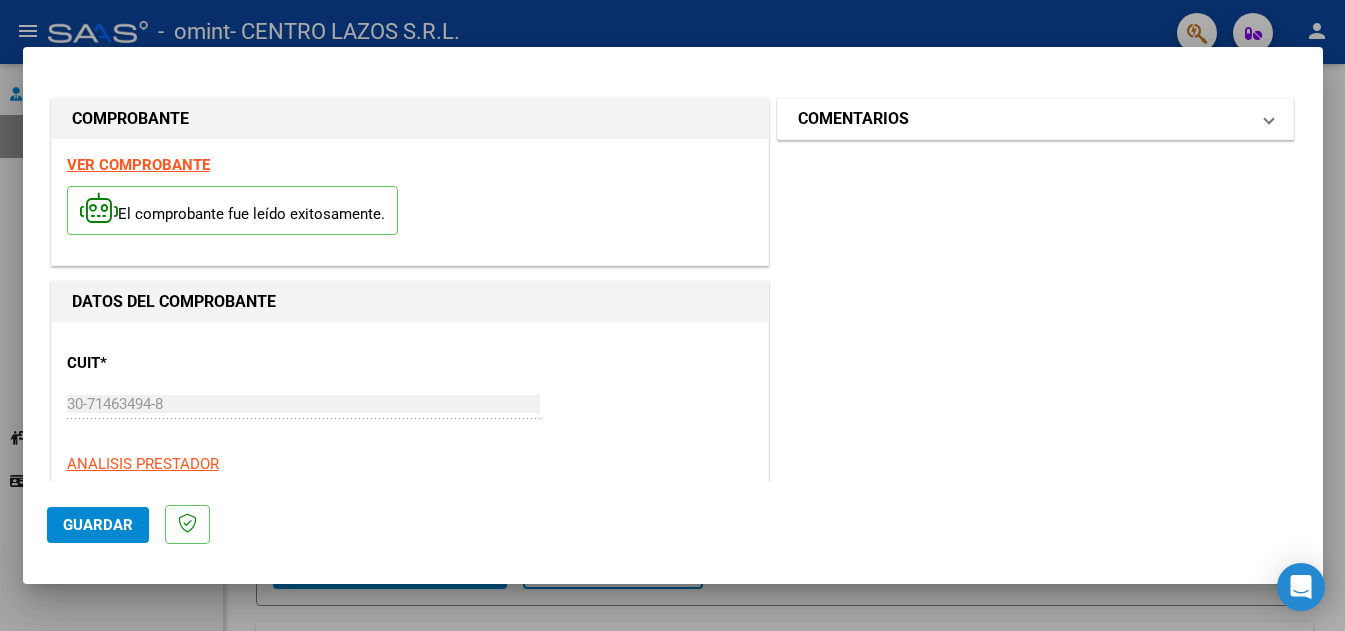 click on "COMENTARIOS" at bounding box center (1024, 119) 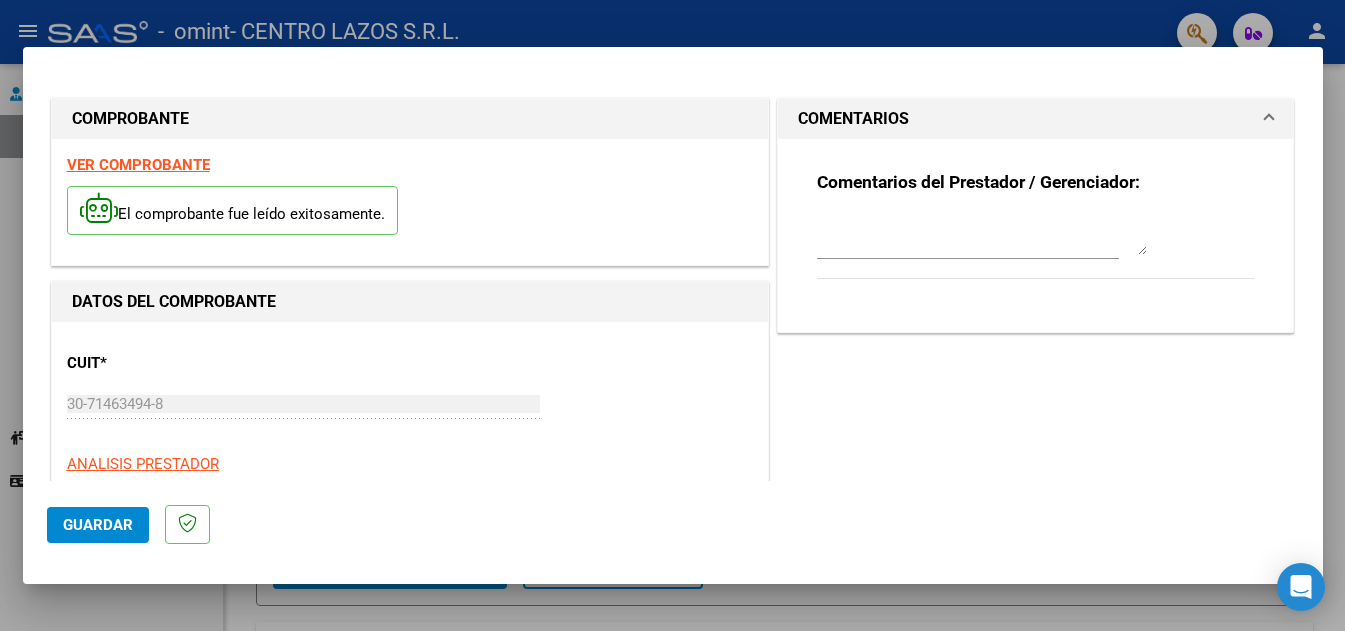 click at bounding box center [982, 235] 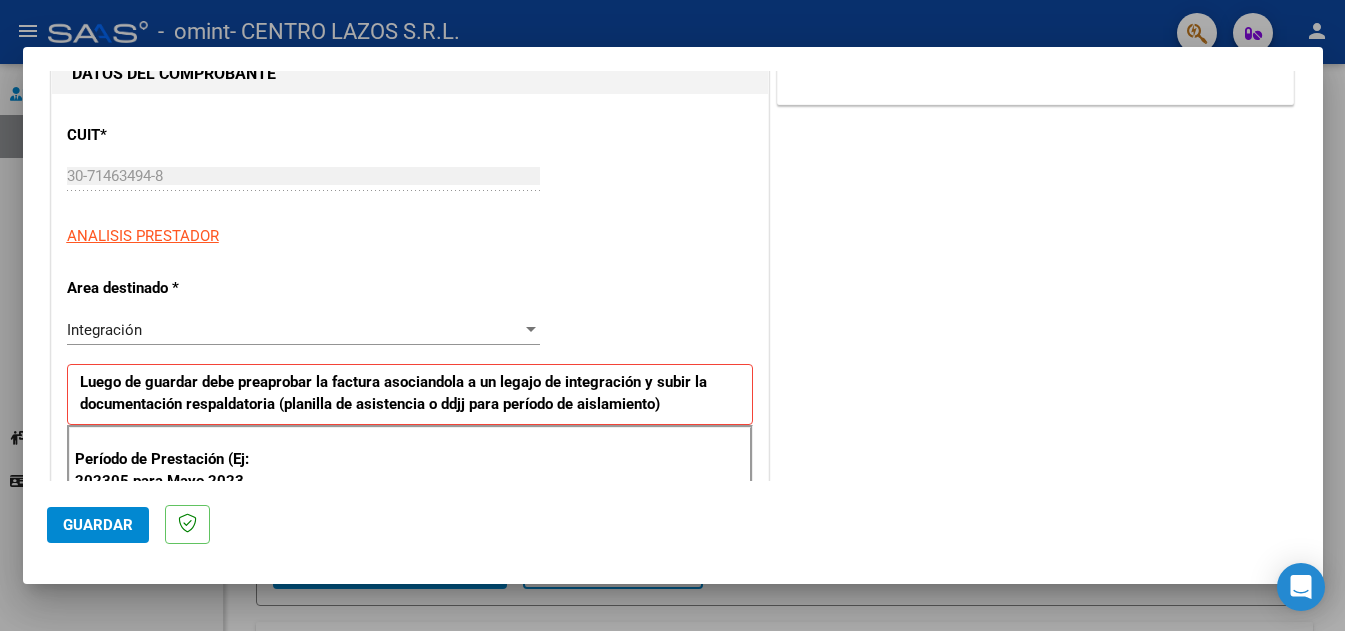 scroll, scrollTop: 100, scrollLeft: 0, axis: vertical 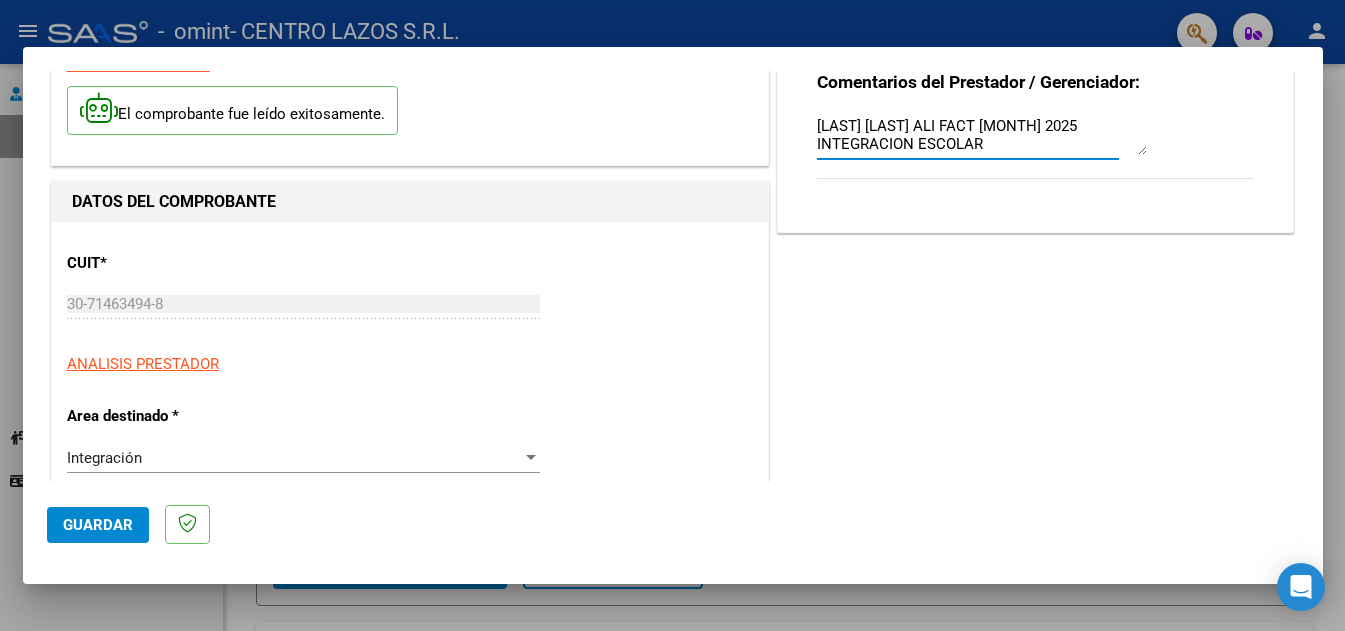 click on "[LAST] [LAST] ALI FACT [MONTH] 2025 INTEGRACION ESCOLAR" at bounding box center (982, 135) 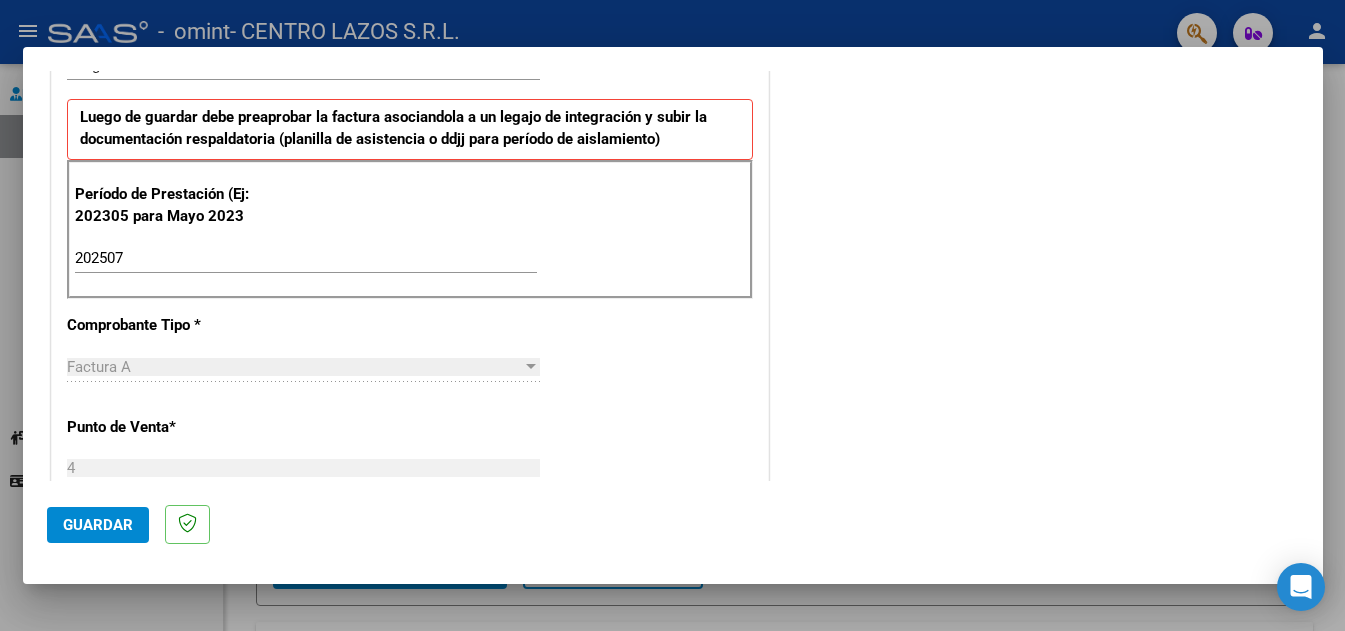 scroll, scrollTop: 500, scrollLeft: 0, axis: vertical 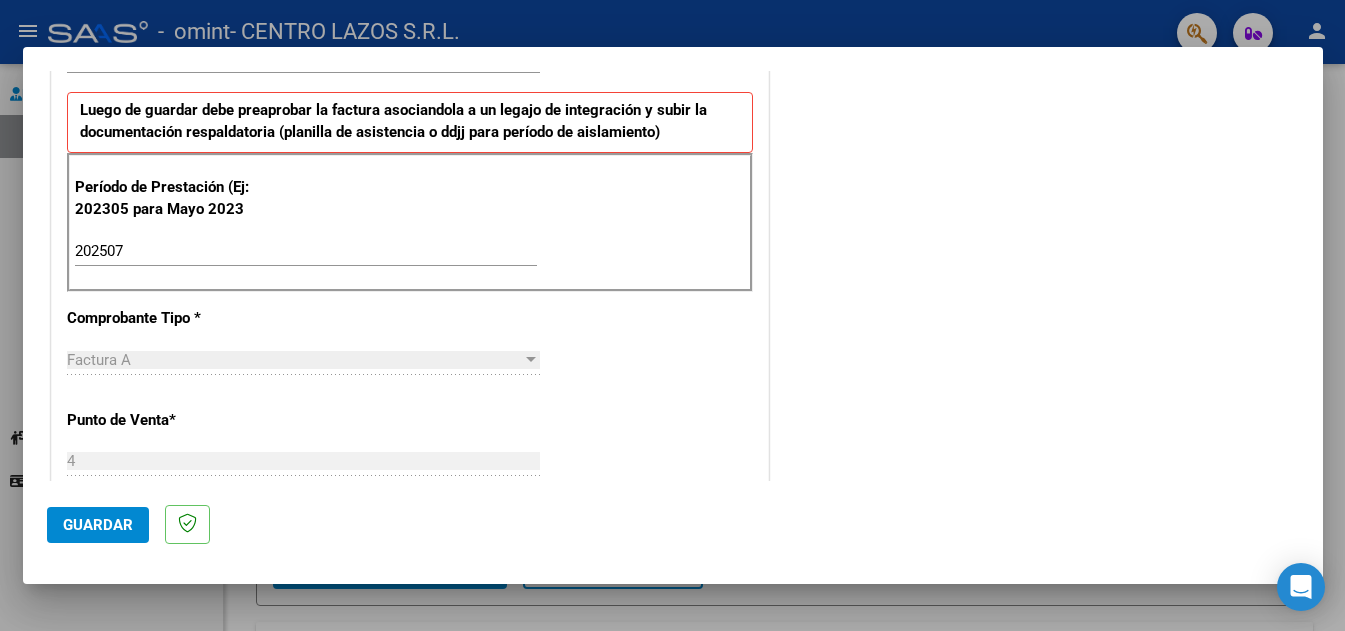 type on "[LAST] [LAST] ALI FACT 8137[MONTH] 2025 INTEGRACION ESCOLAR" 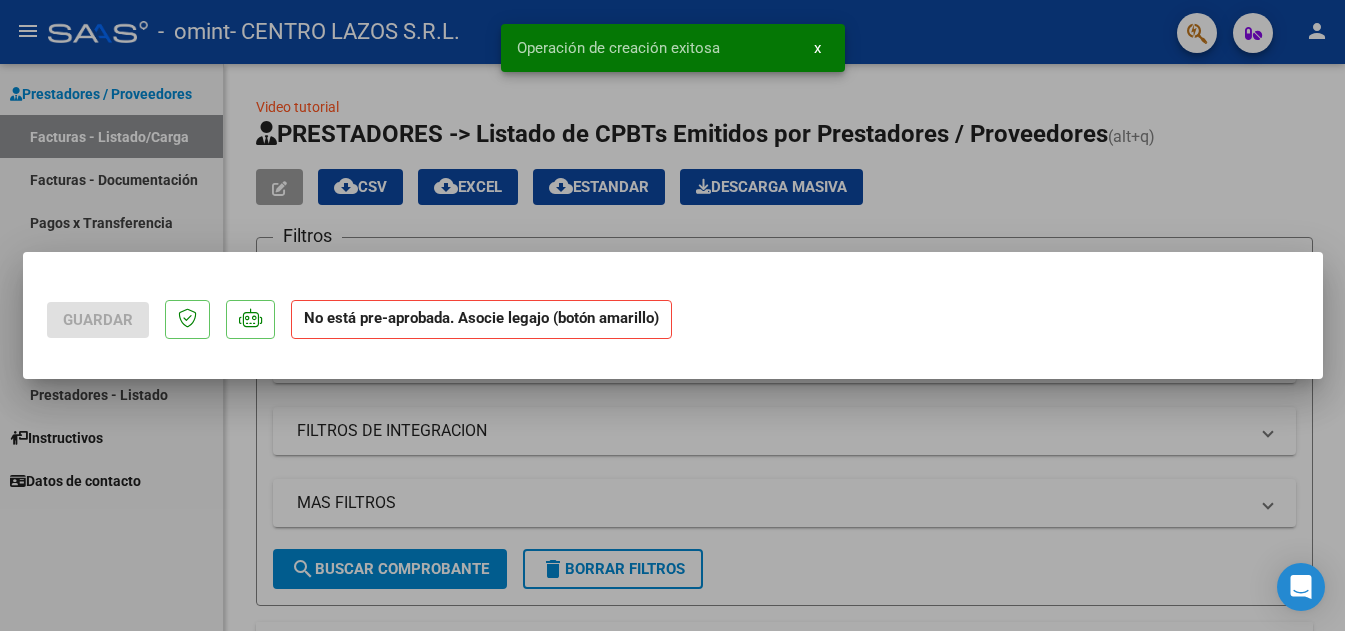 scroll, scrollTop: 0, scrollLeft: 0, axis: both 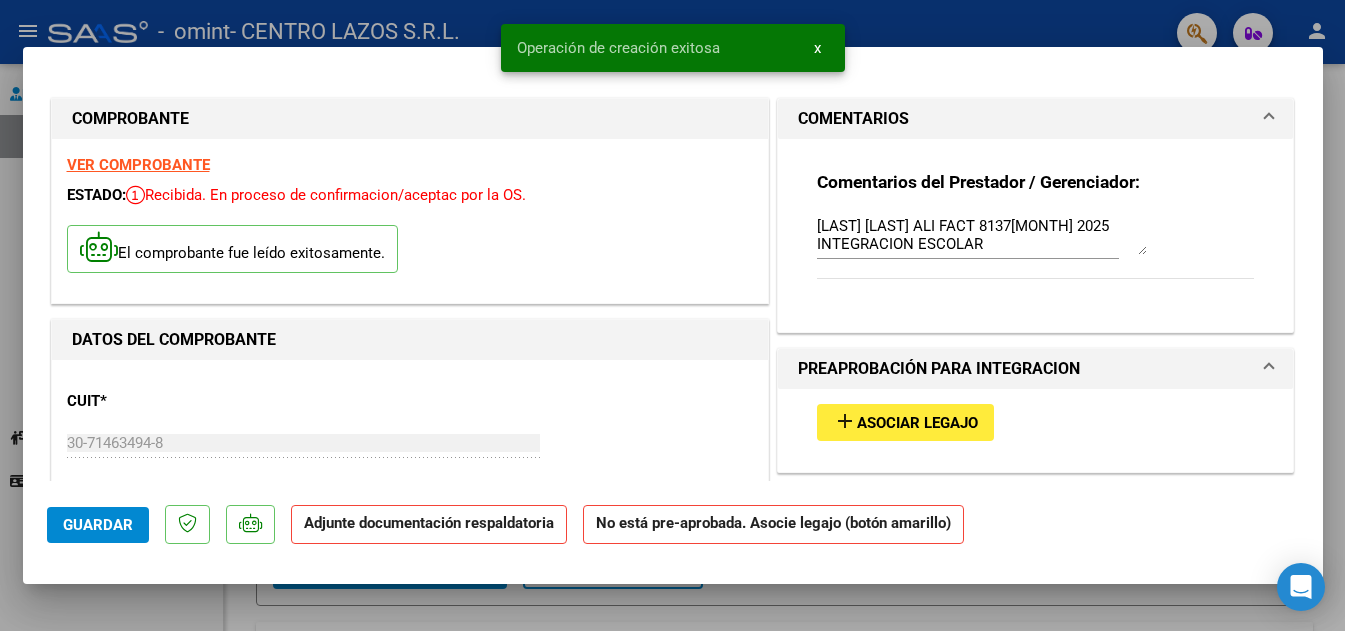 click on "add Asociar Legajo" at bounding box center (905, 422) 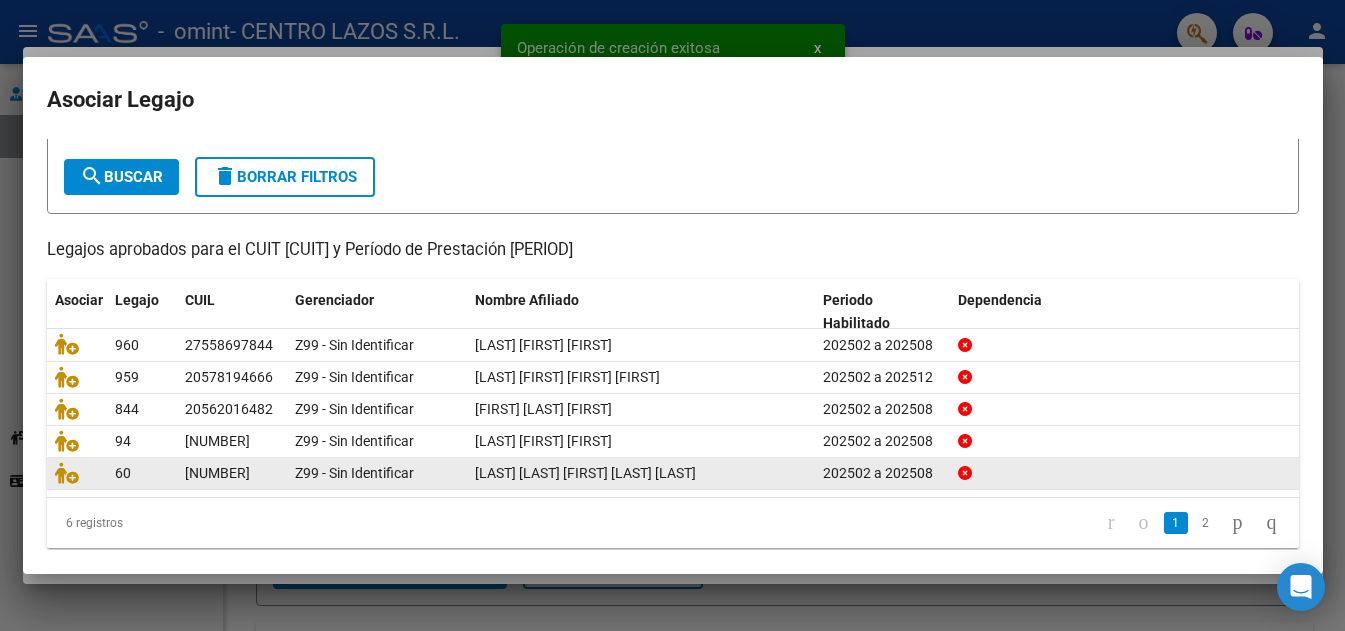 scroll, scrollTop: 100, scrollLeft: 0, axis: vertical 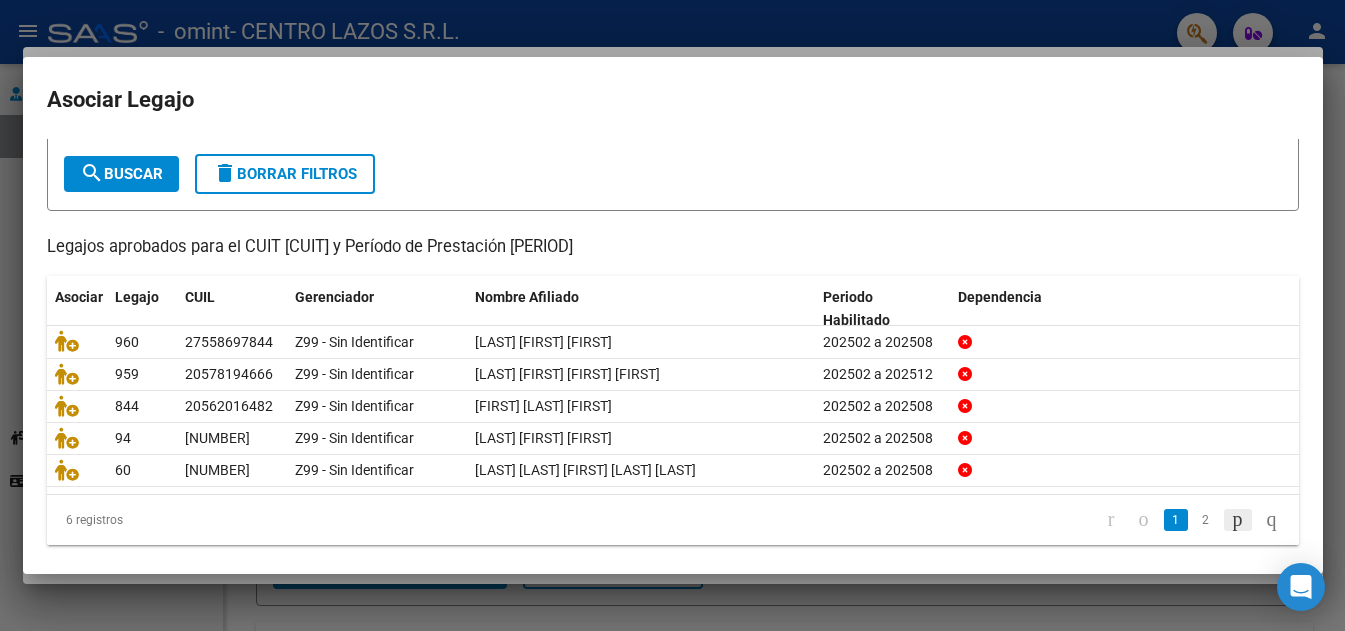 click 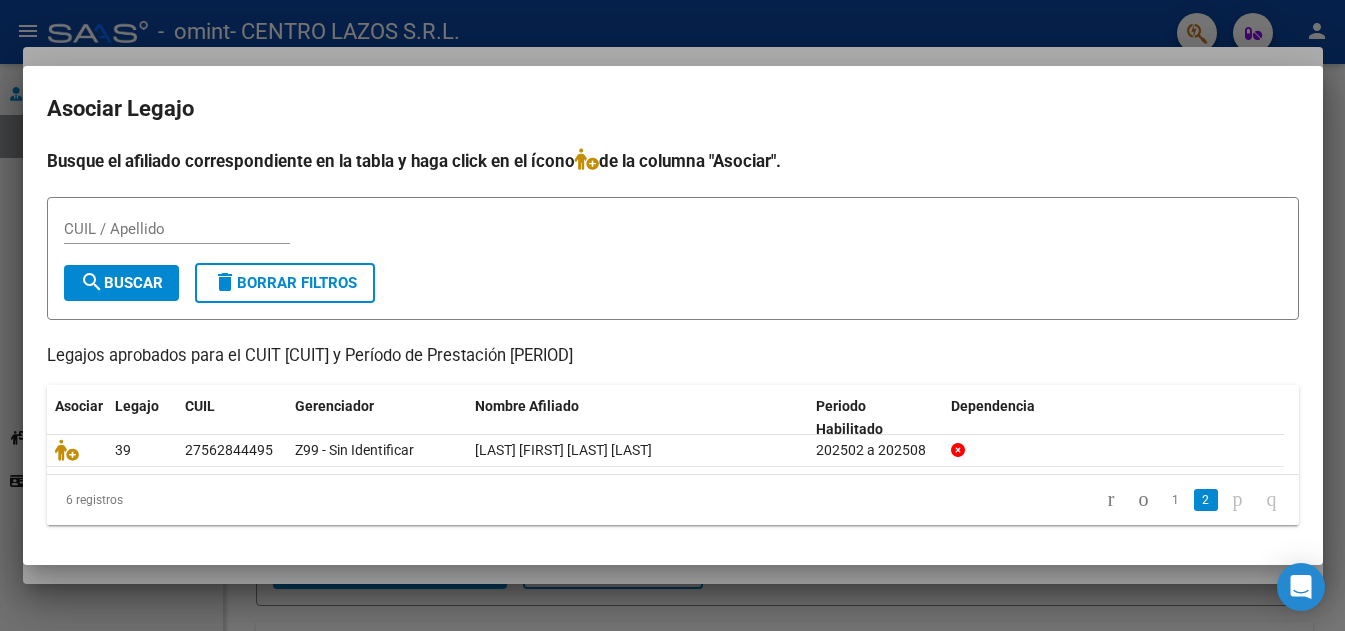 scroll, scrollTop: 0, scrollLeft: 0, axis: both 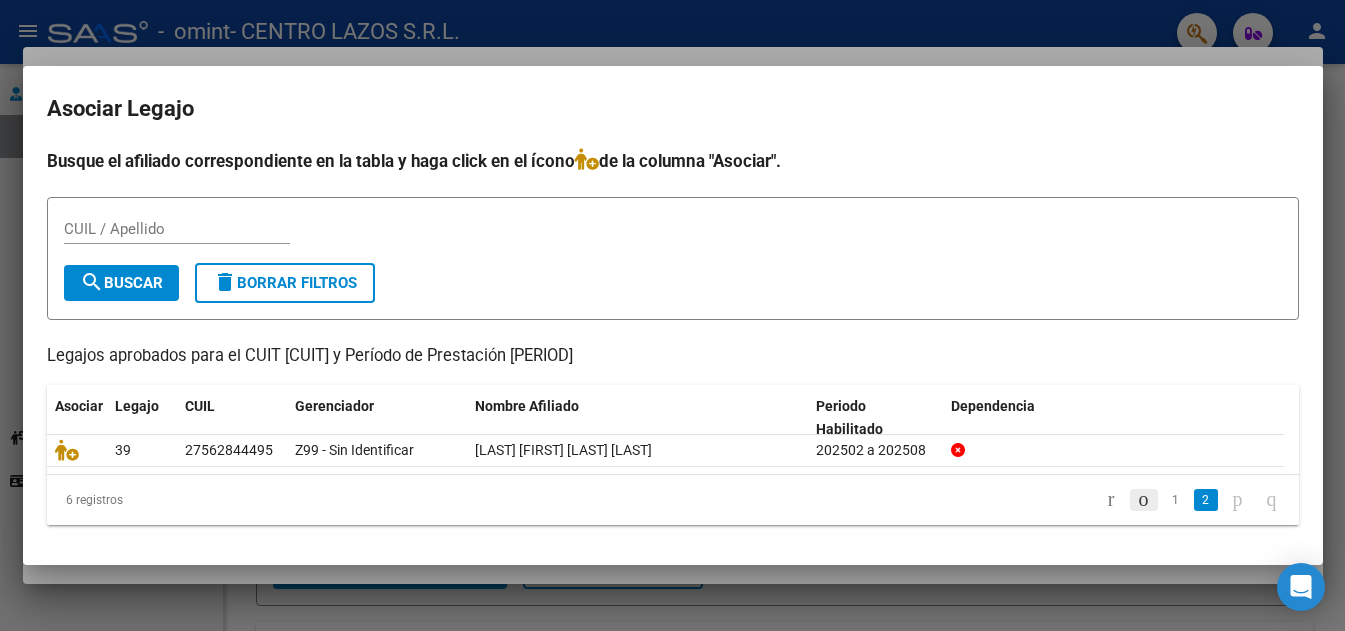 click 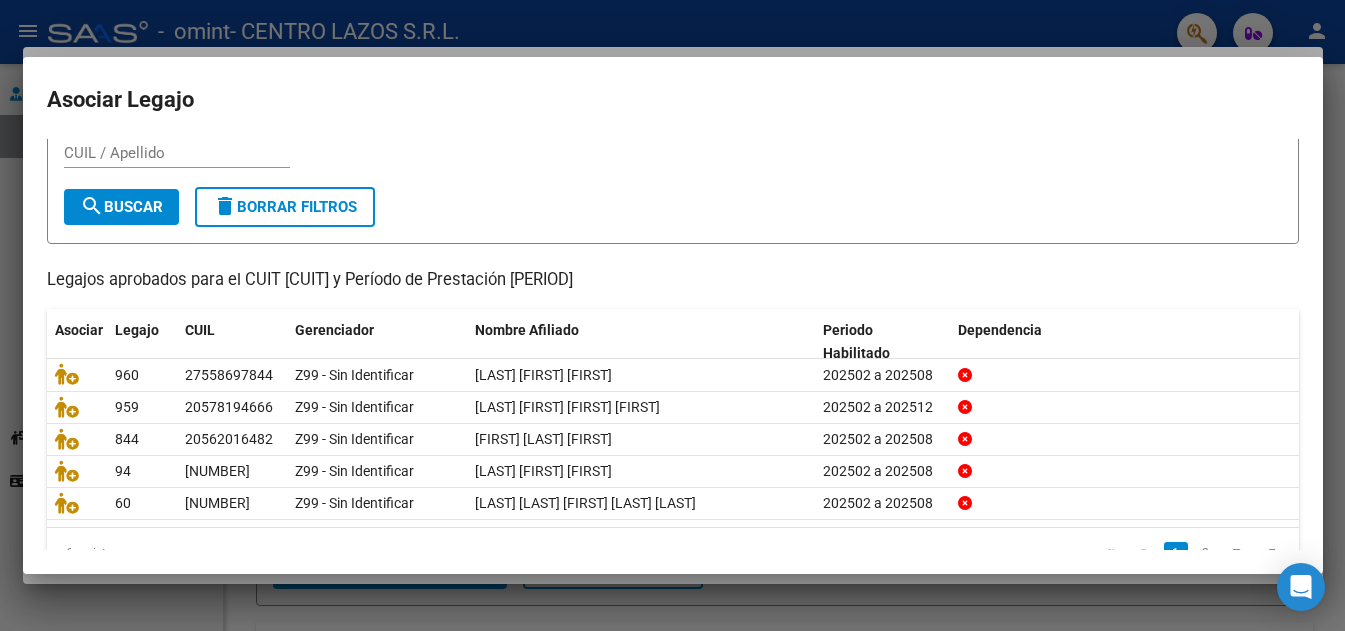 scroll, scrollTop: 100, scrollLeft: 0, axis: vertical 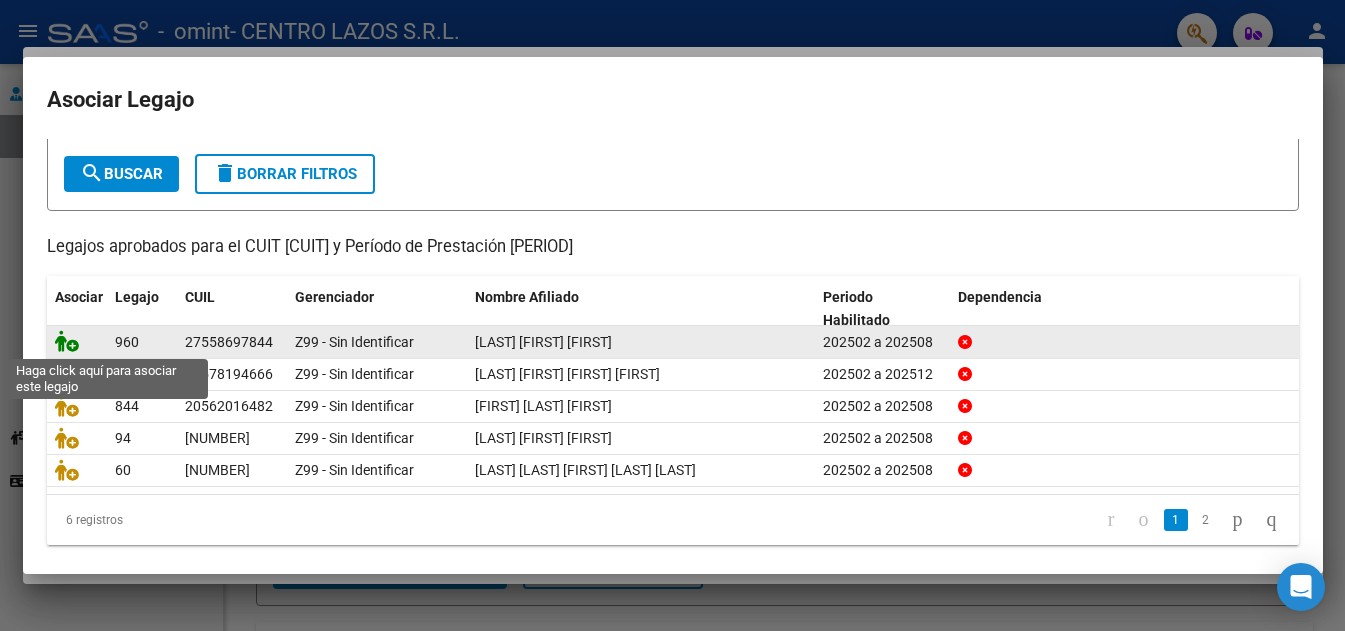 click 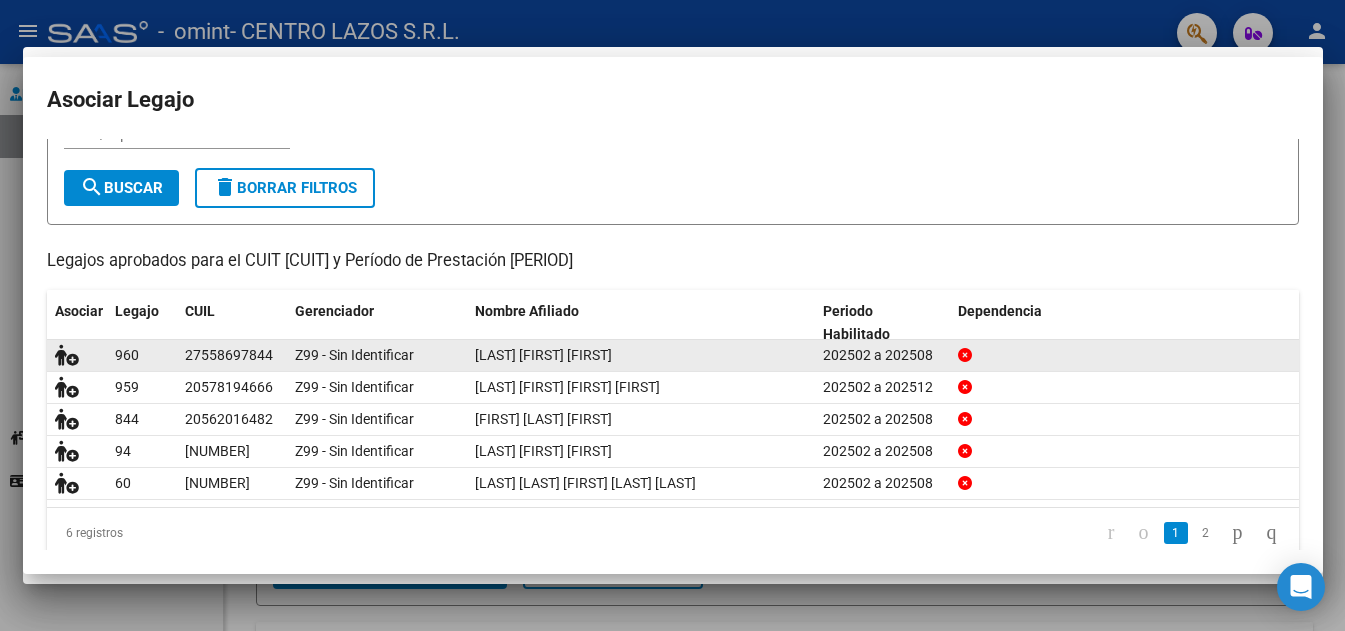 scroll, scrollTop: 0, scrollLeft: 0, axis: both 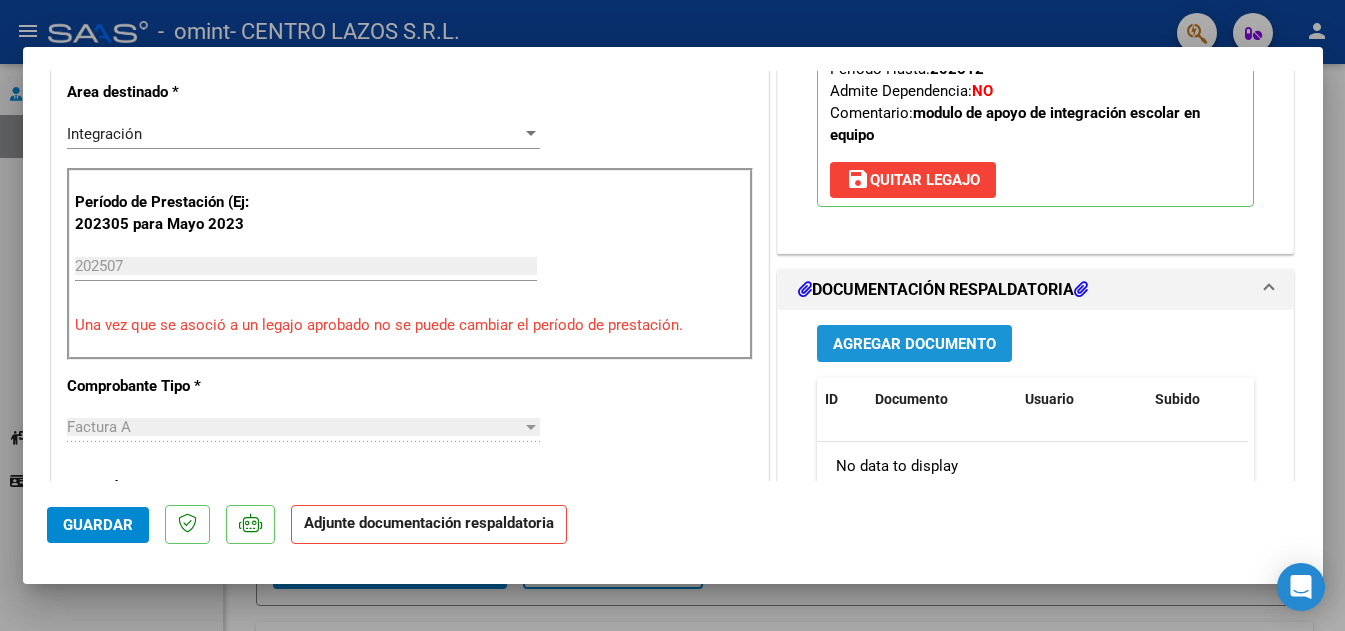 click on "Agregar Documento" at bounding box center [914, 344] 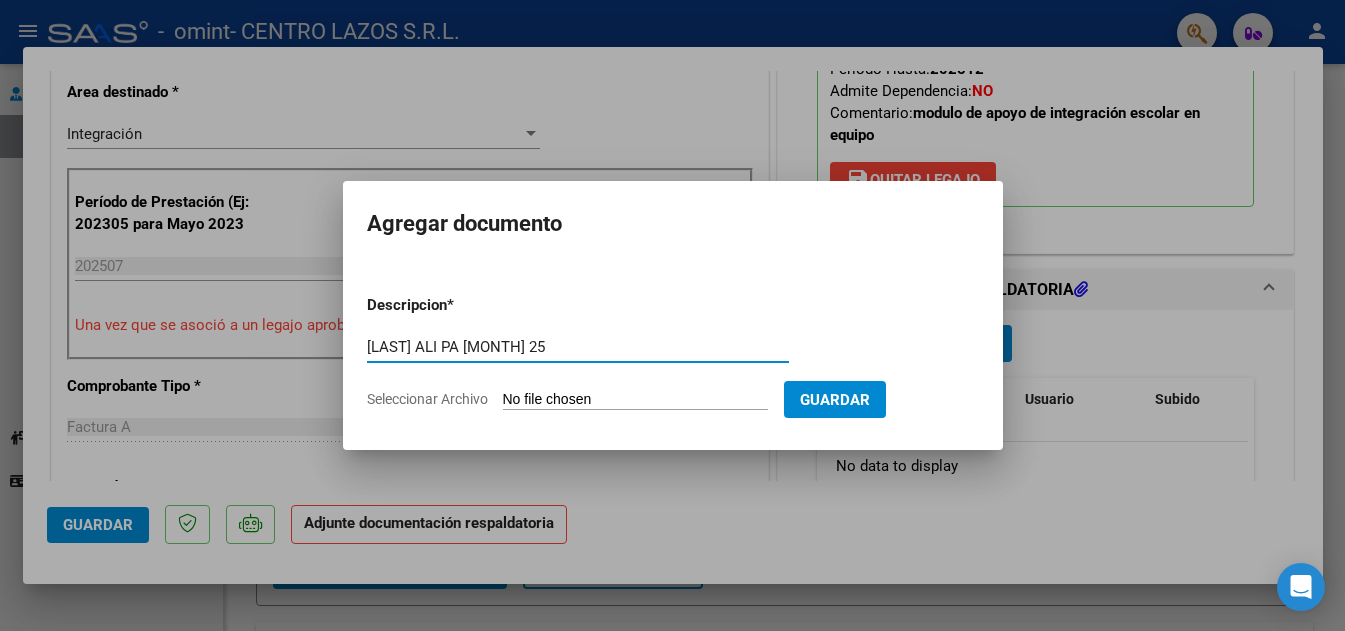 type on "[LAST] ALI PA [MONTH] 25" 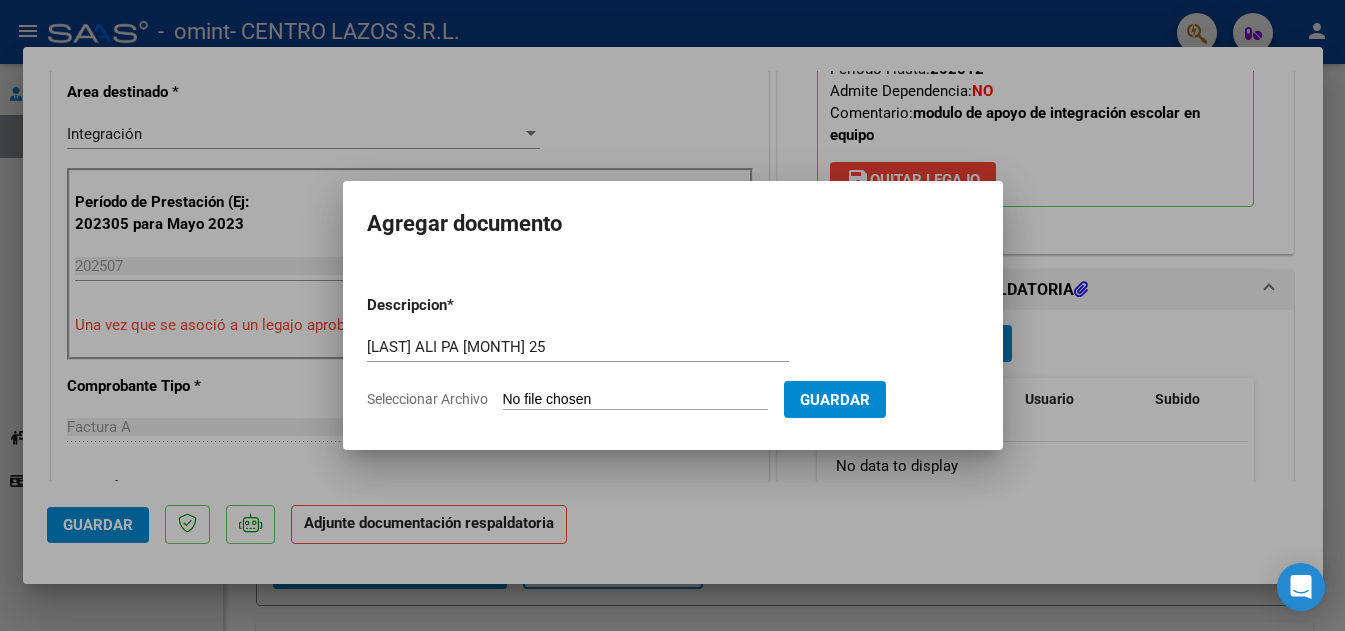 type on "C:\fakepath\[LAST] [FIRST] PA JULIO 25.pdf" 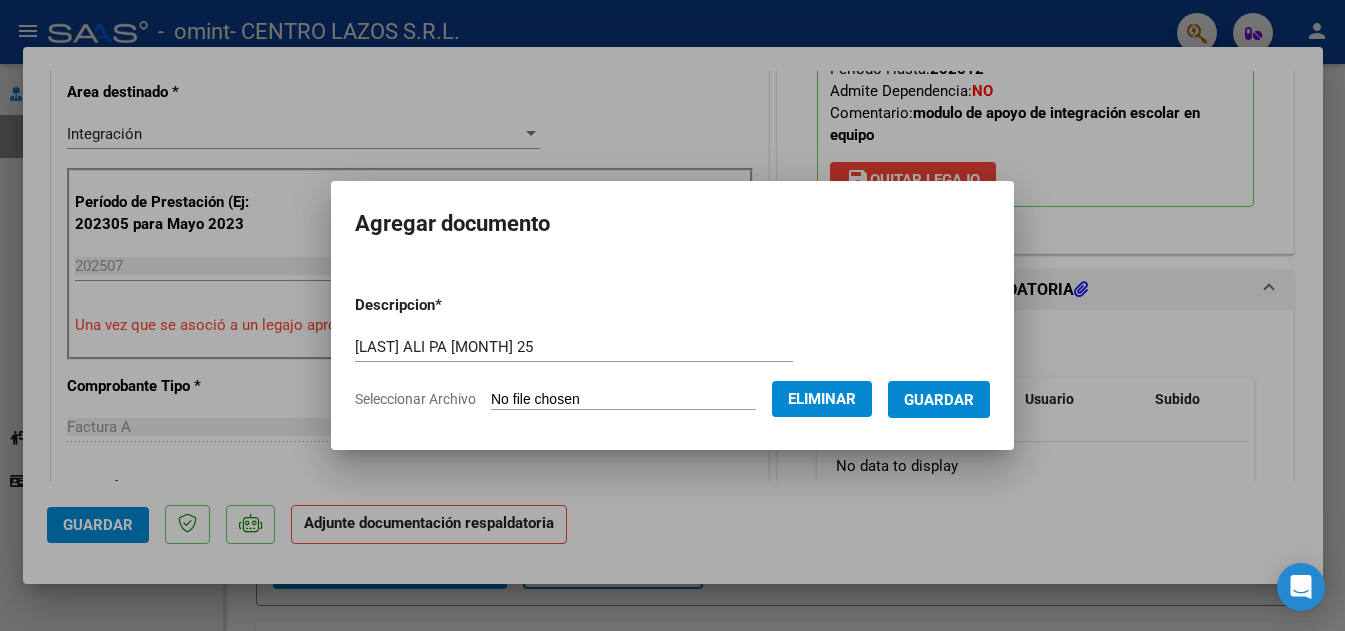 click on "Guardar" at bounding box center (939, 400) 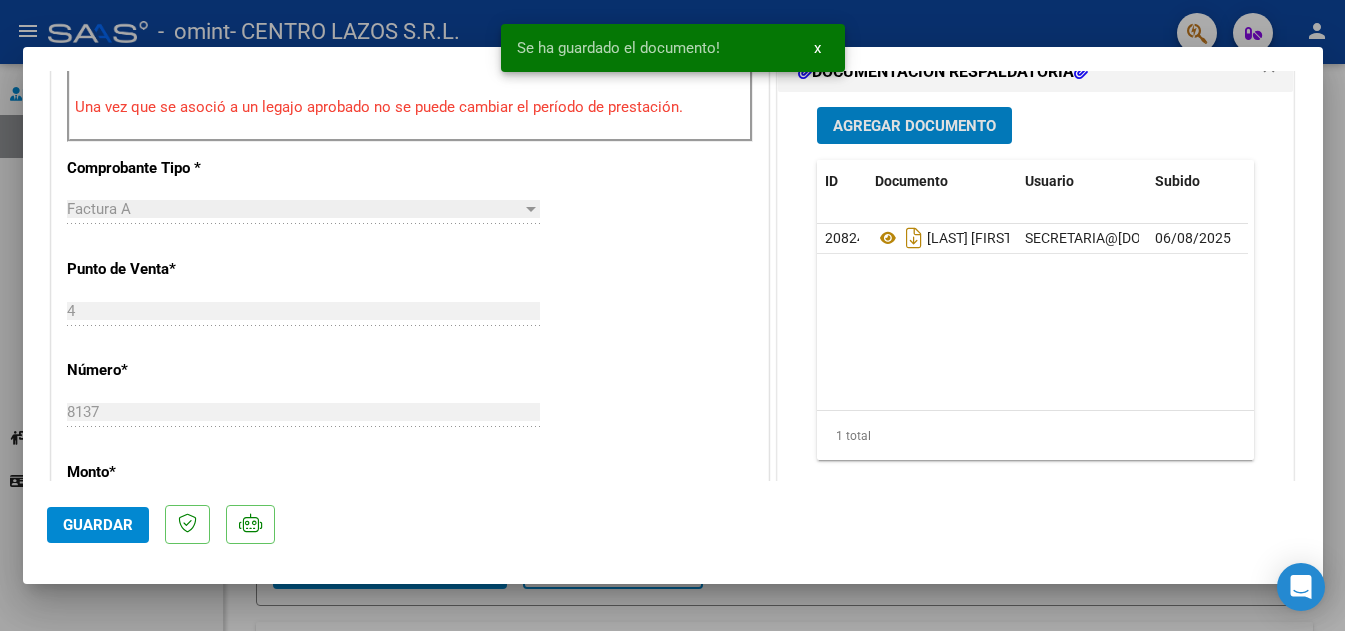 scroll, scrollTop: 900, scrollLeft: 0, axis: vertical 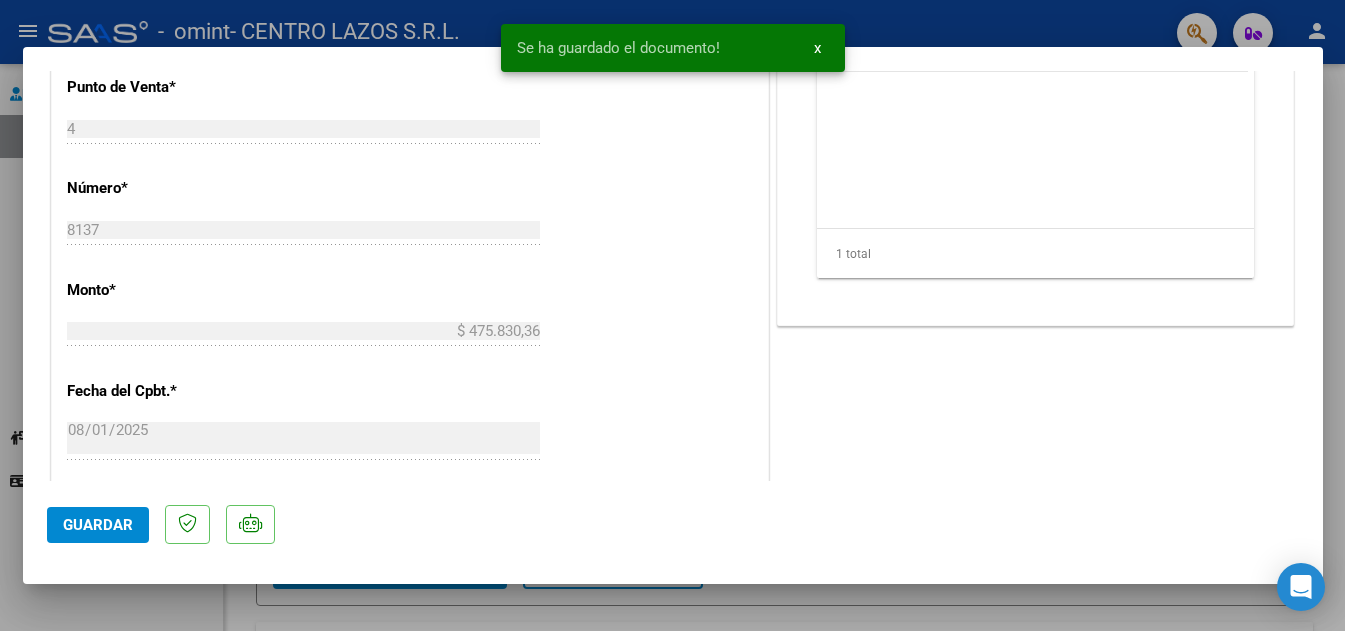 click on "Guardar" 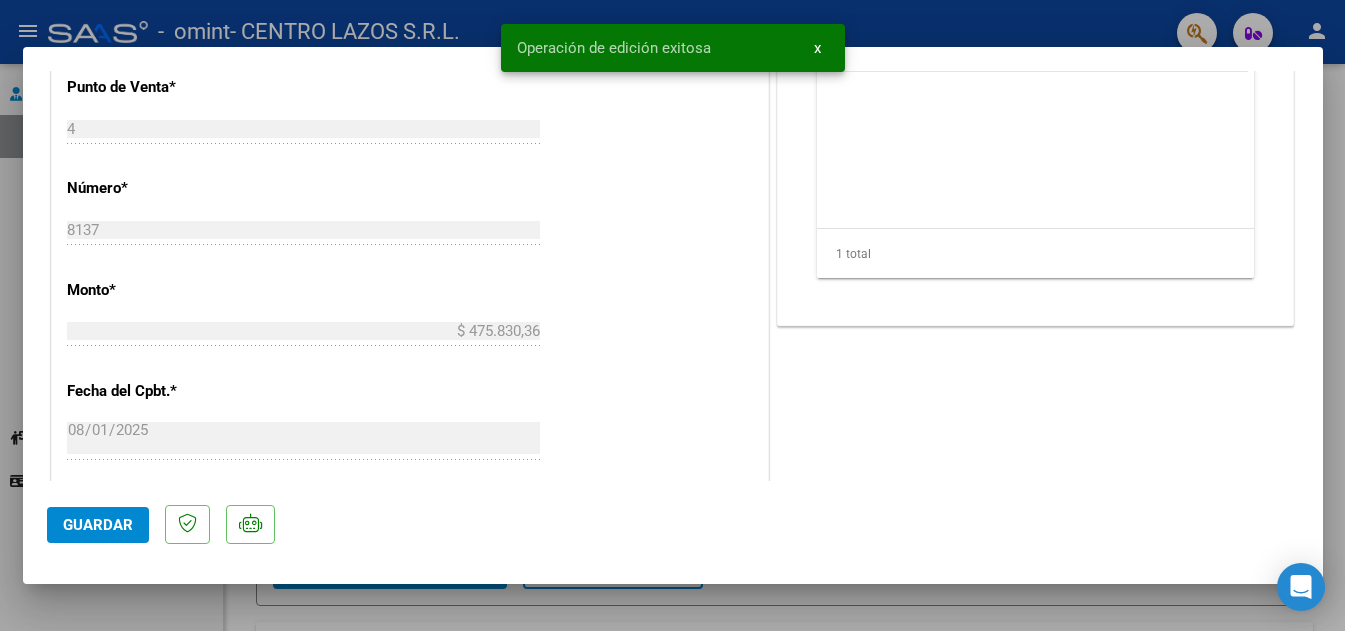 click on "Guardar" 